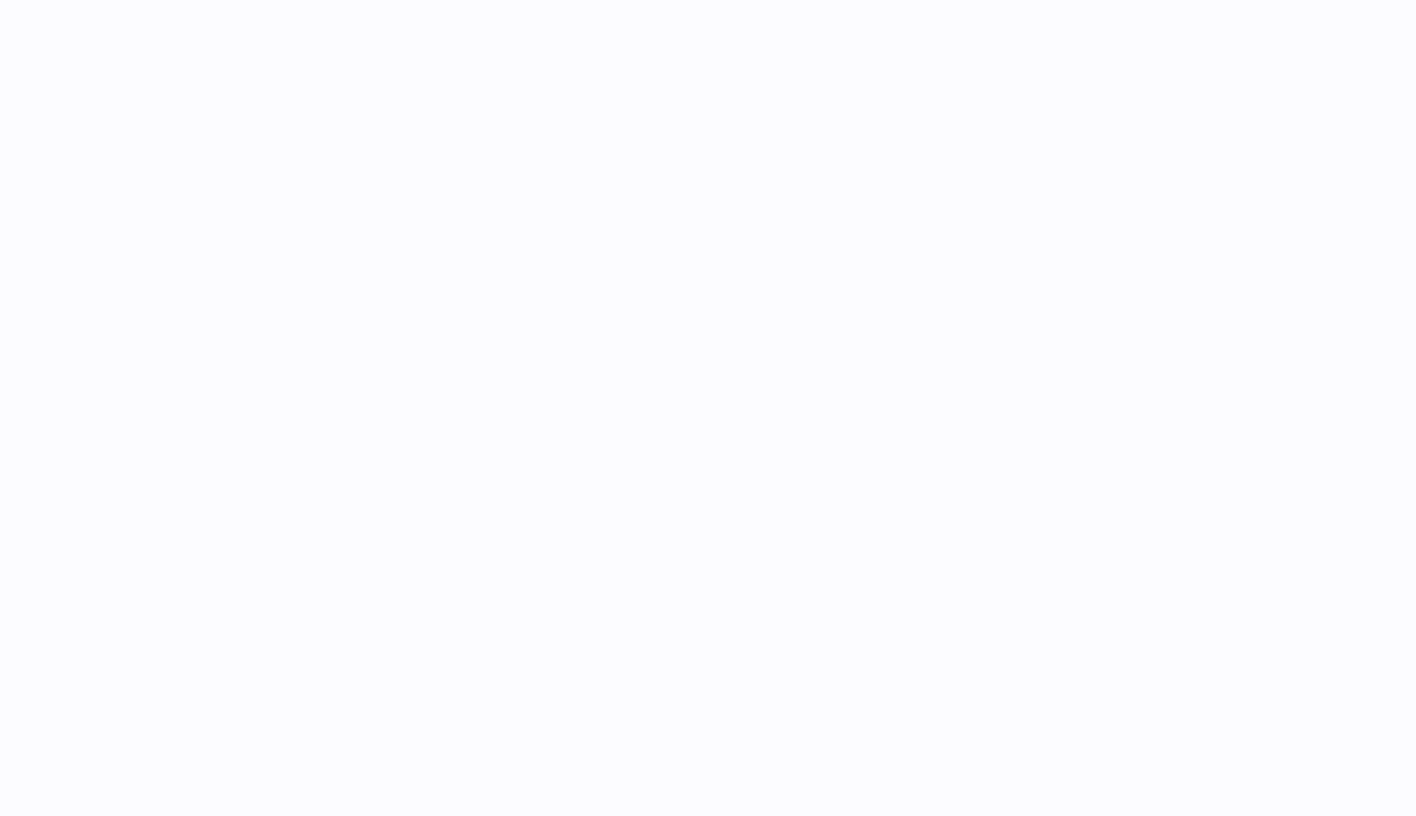 scroll, scrollTop: 0, scrollLeft: 0, axis: both 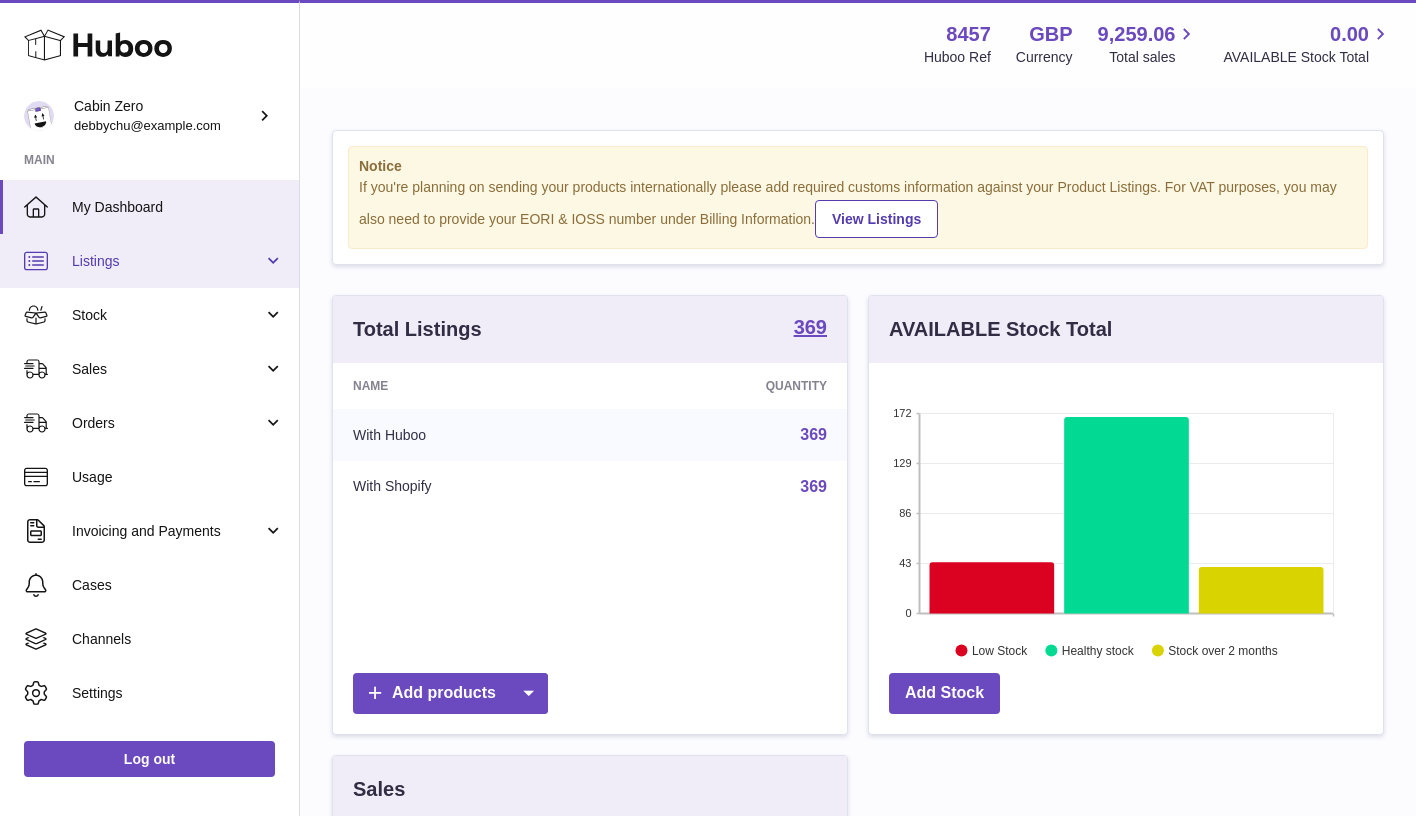 click on "Listings" at bounding box center [167, 261] 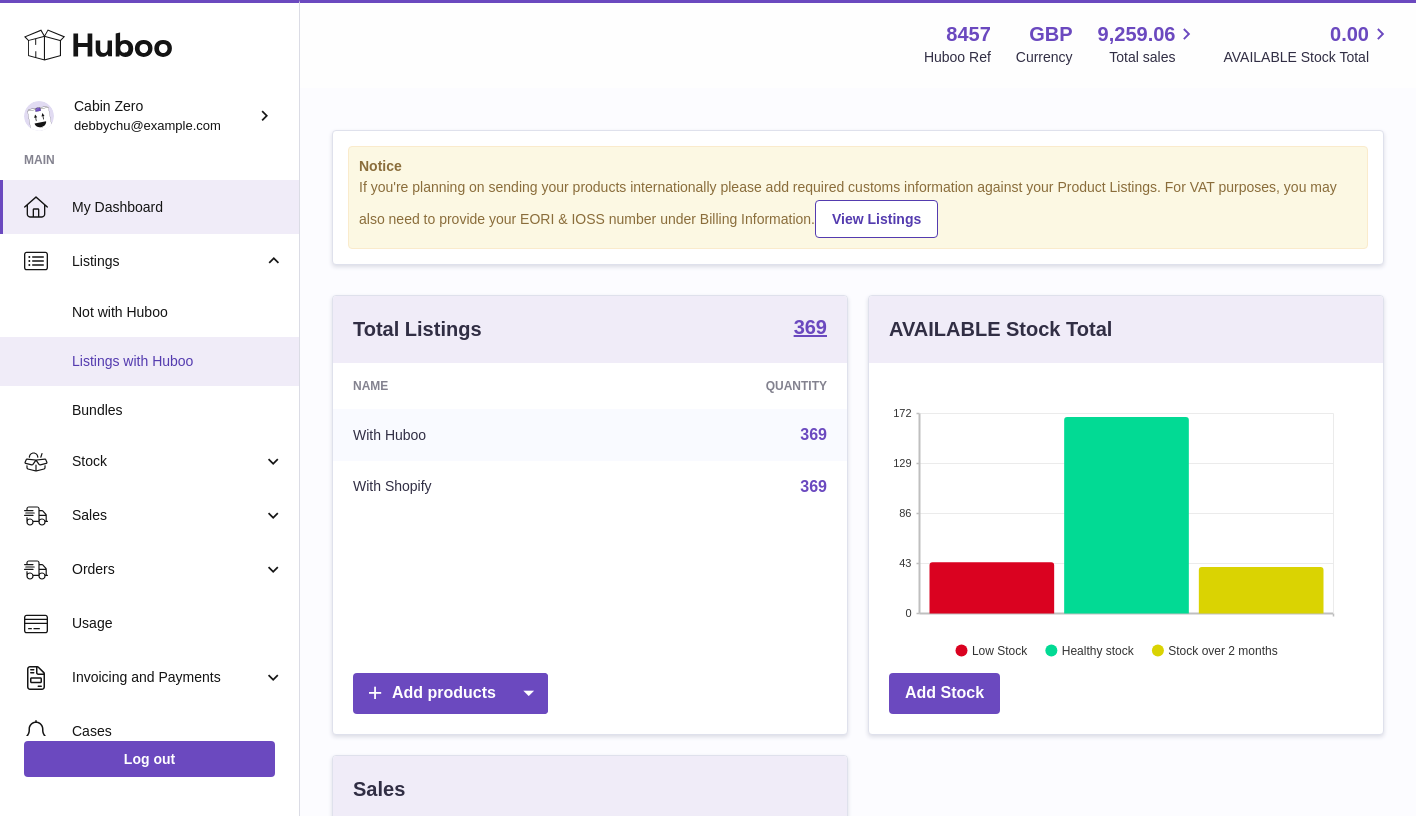 click on "Listings with Huboo" at bounding box center (149, 361) 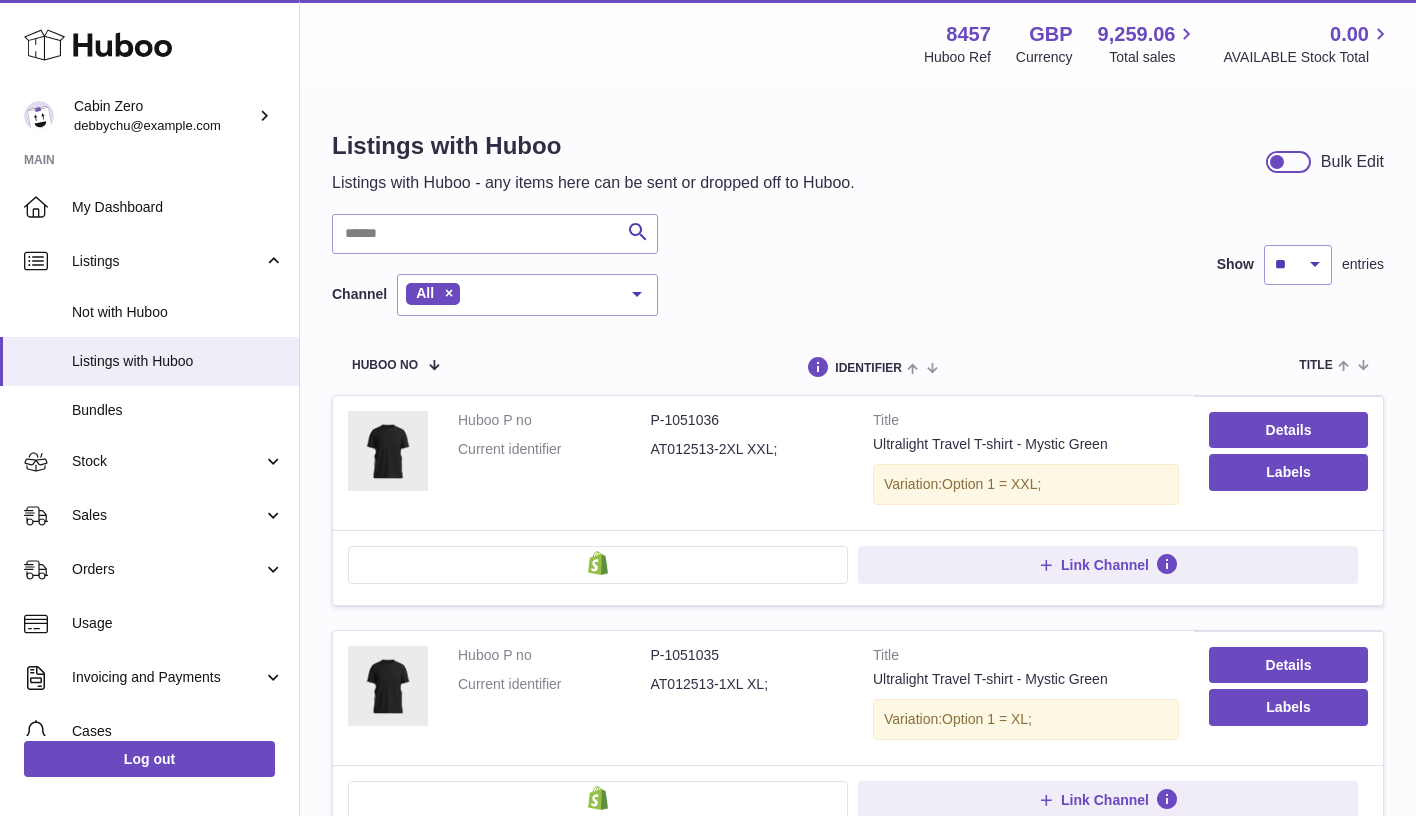 scroll, scrollTop: 0, scrollLeft: 0, axis: both 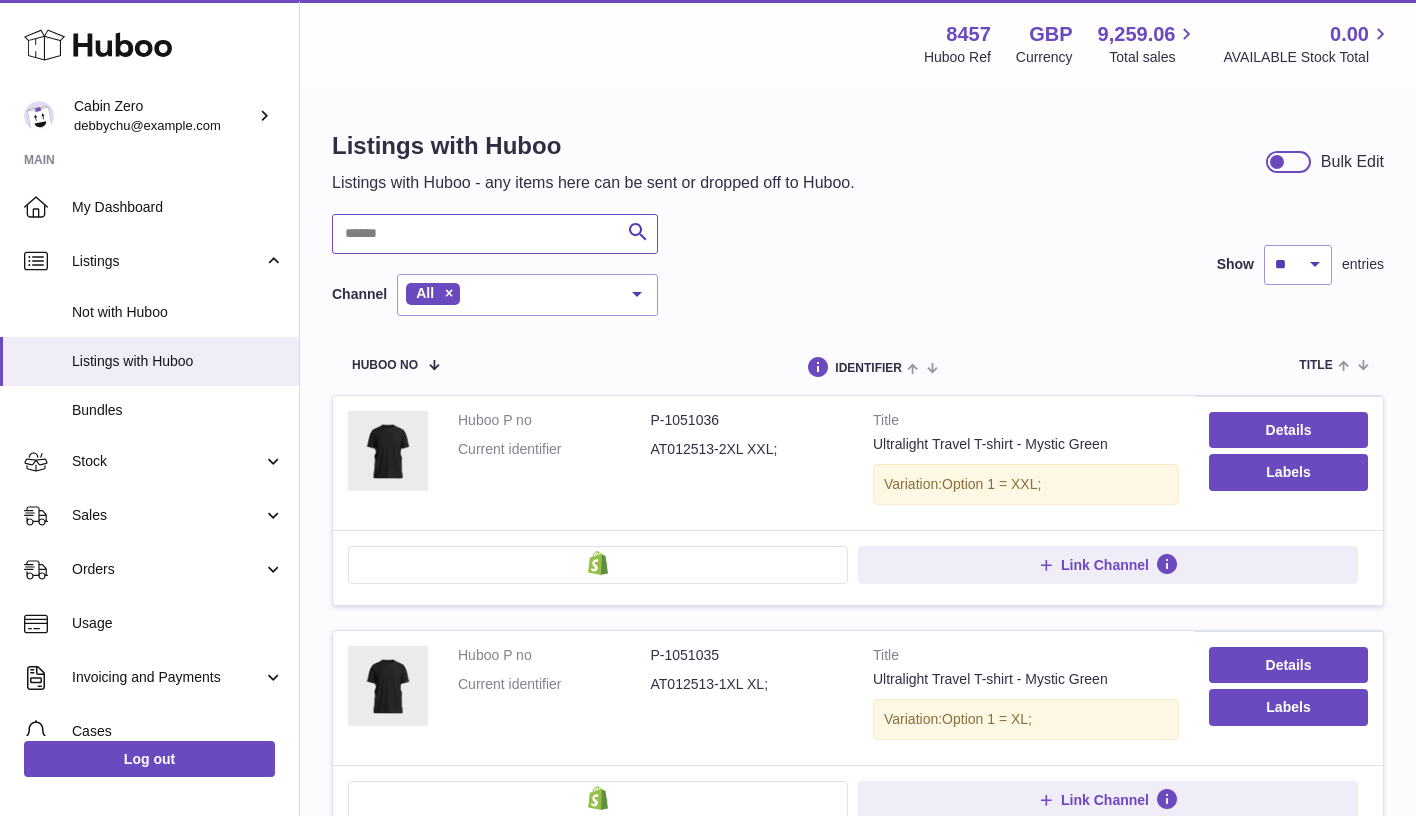 click at bounding box center (495, 234) 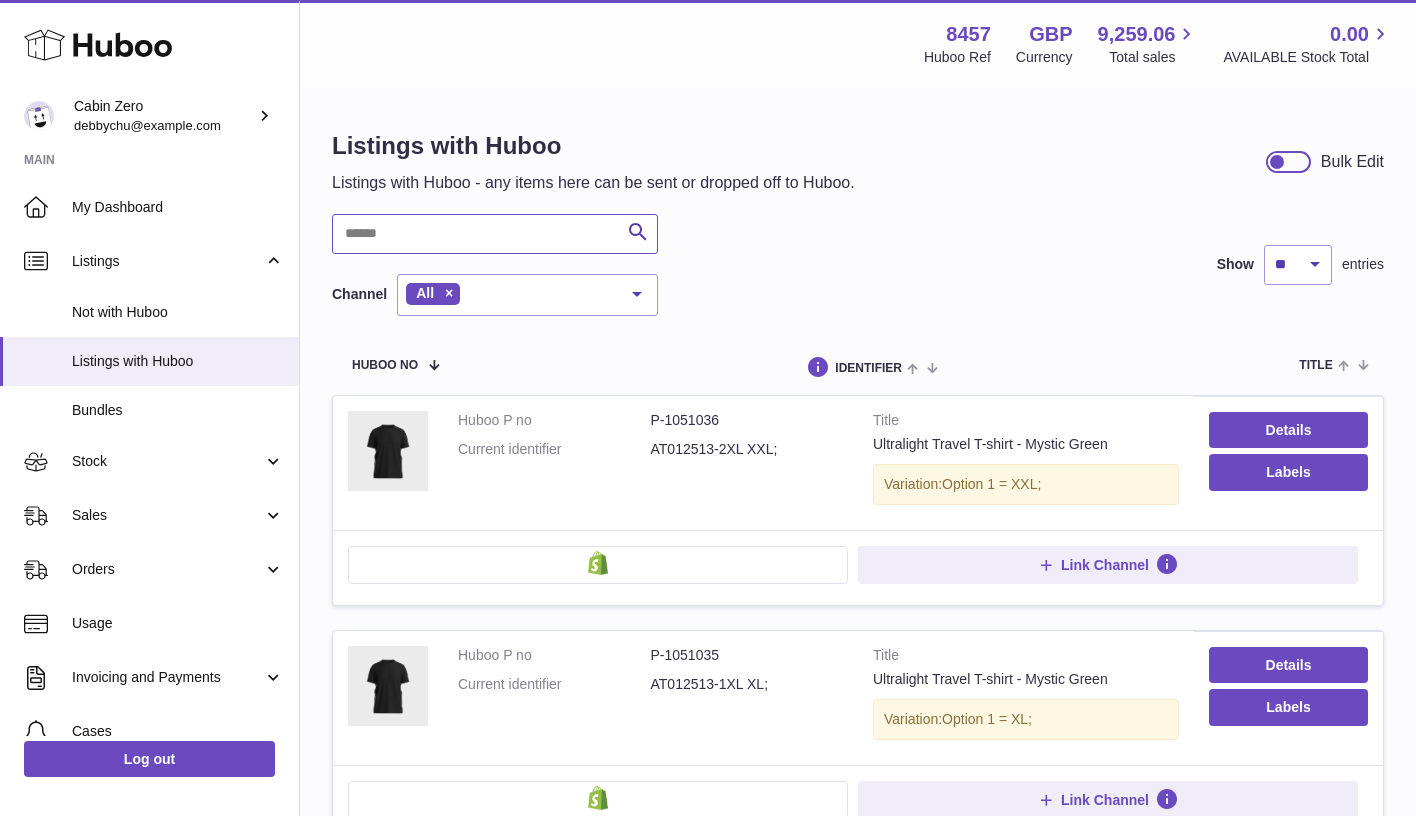 scroll, scrollTop: 0, scrollLeft: 0, axis: both 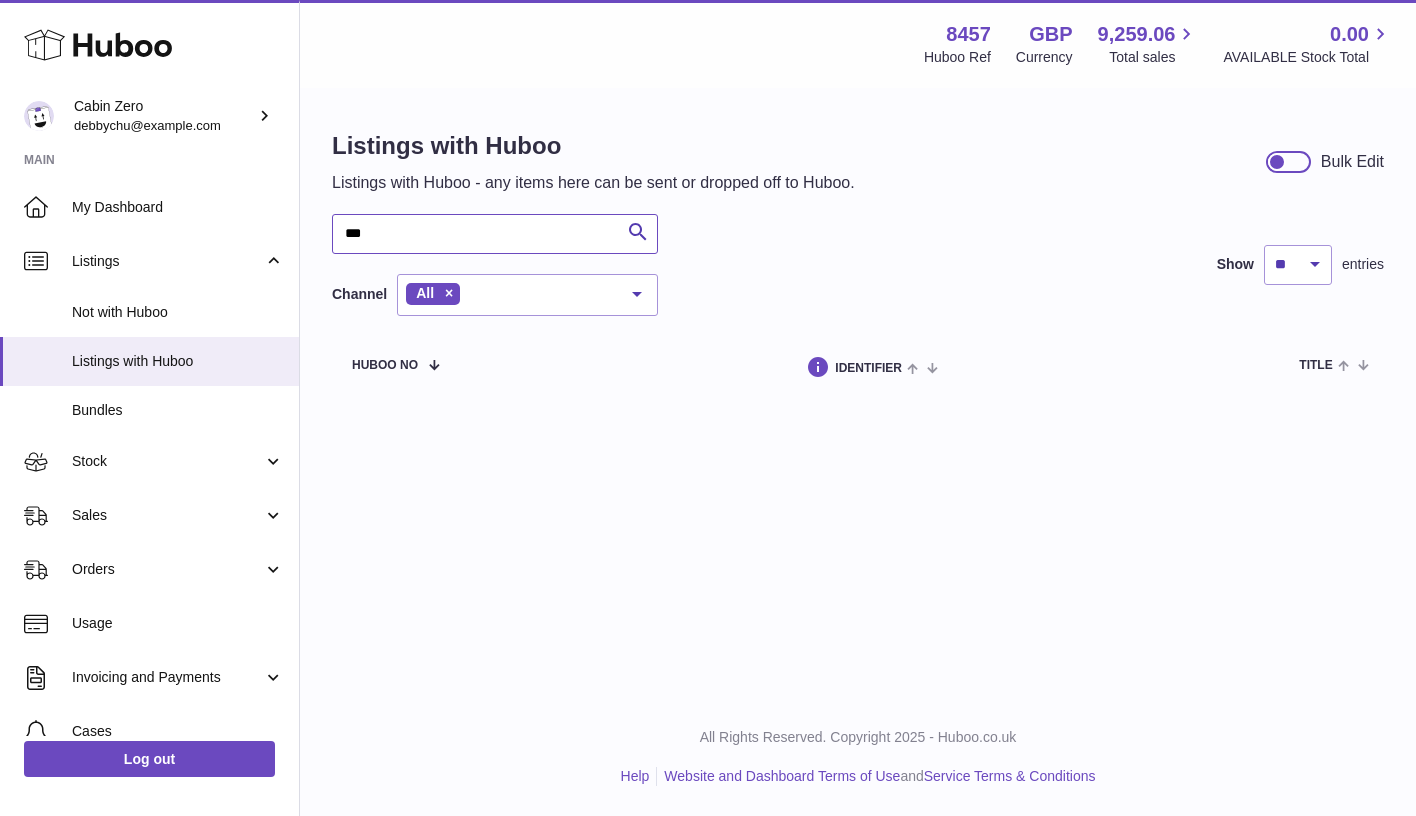 type on "***" 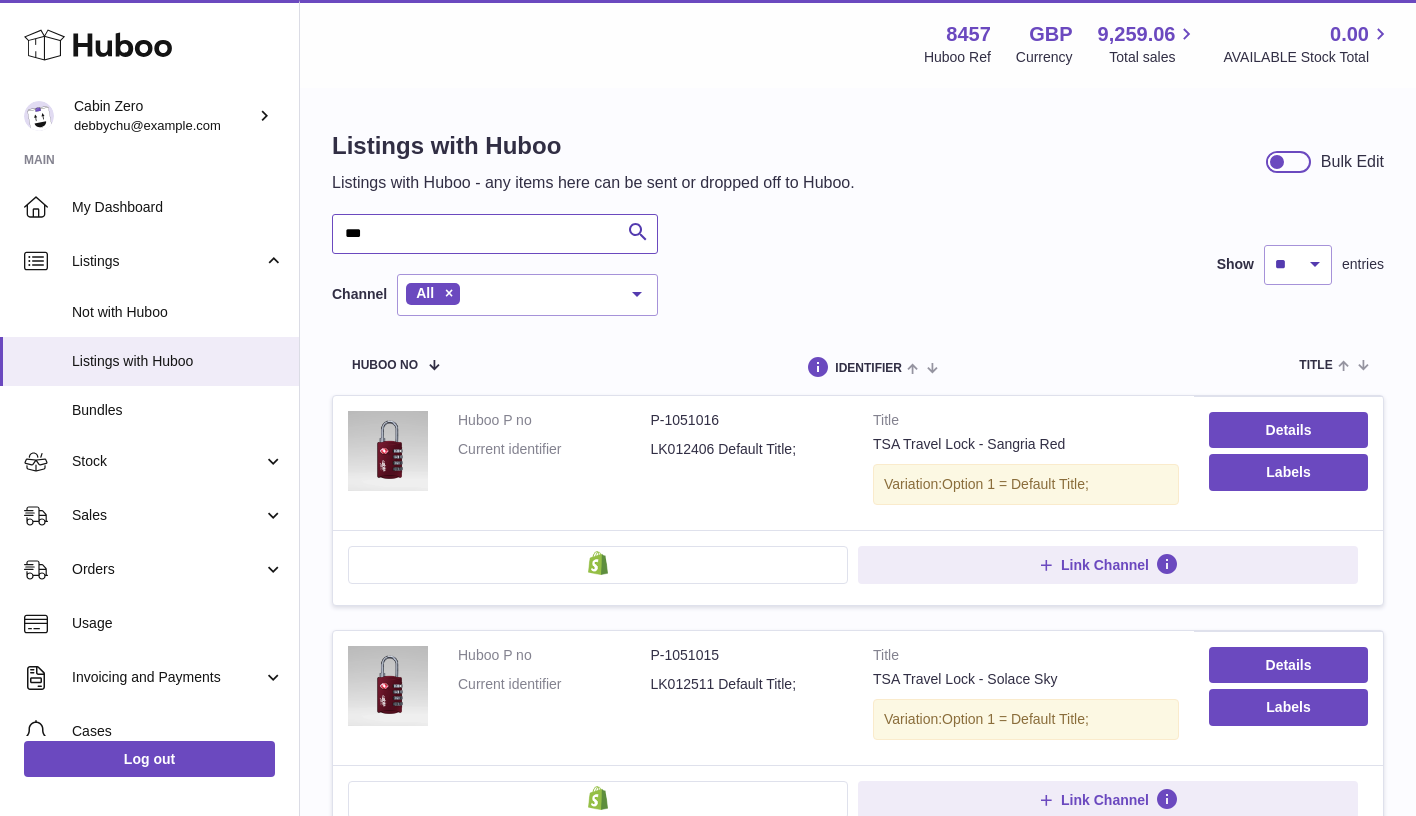 scroll, scrollTop: 0, scrollLeft: 0, axis: both 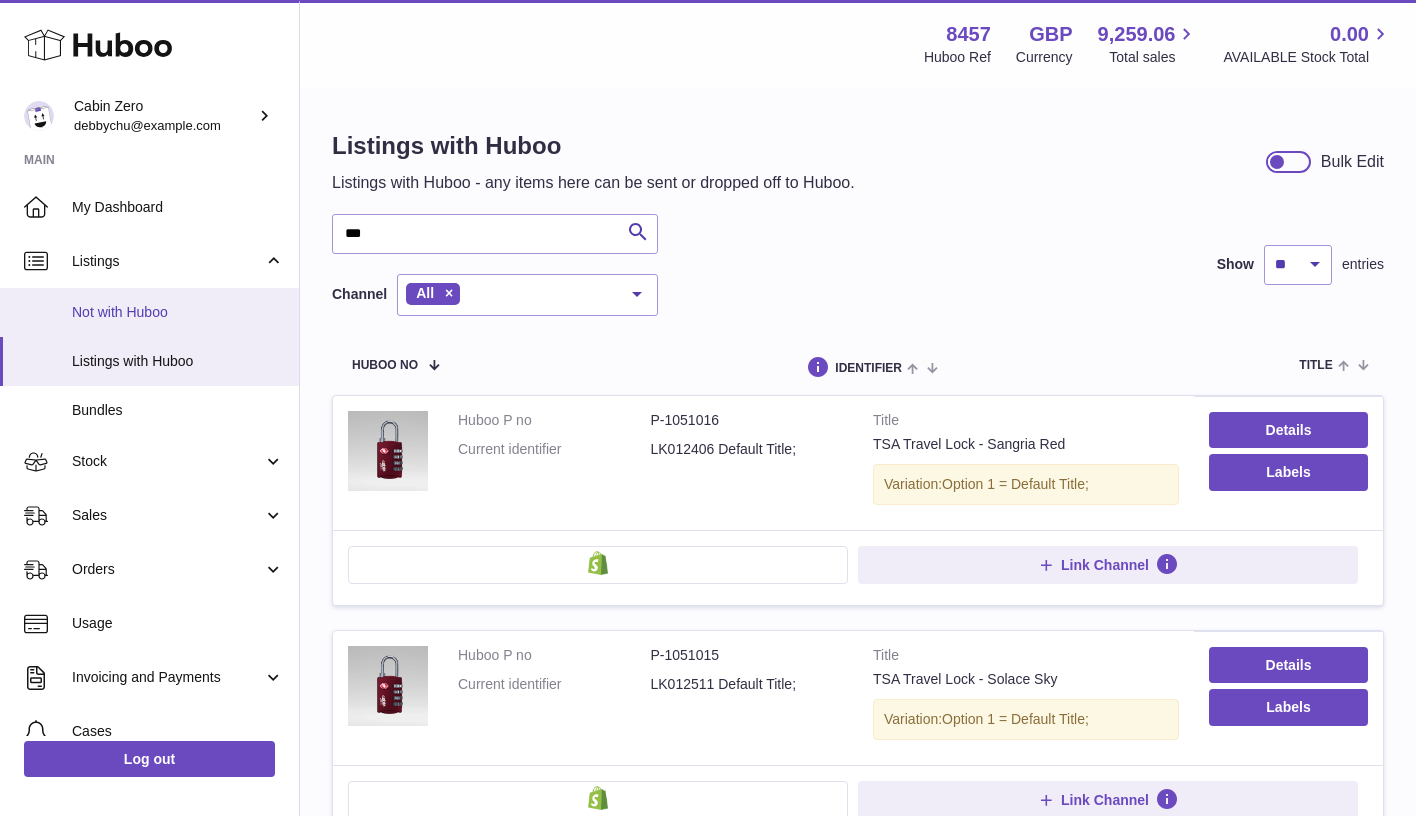 click on "Not with Huboo" at bounding box center (149, 312) 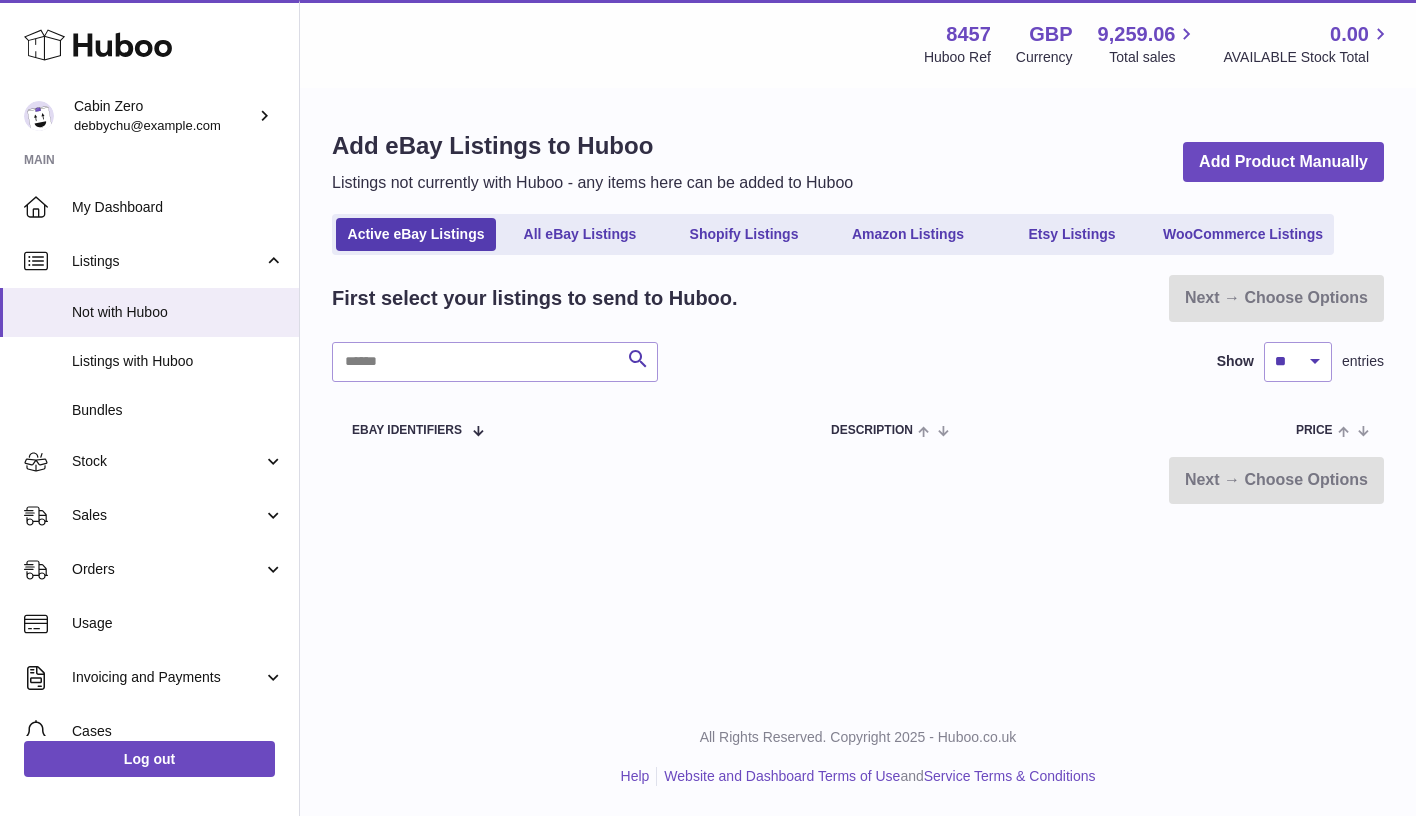 scroll, scrollTop: 0, scrollLeft: 0, axis: both 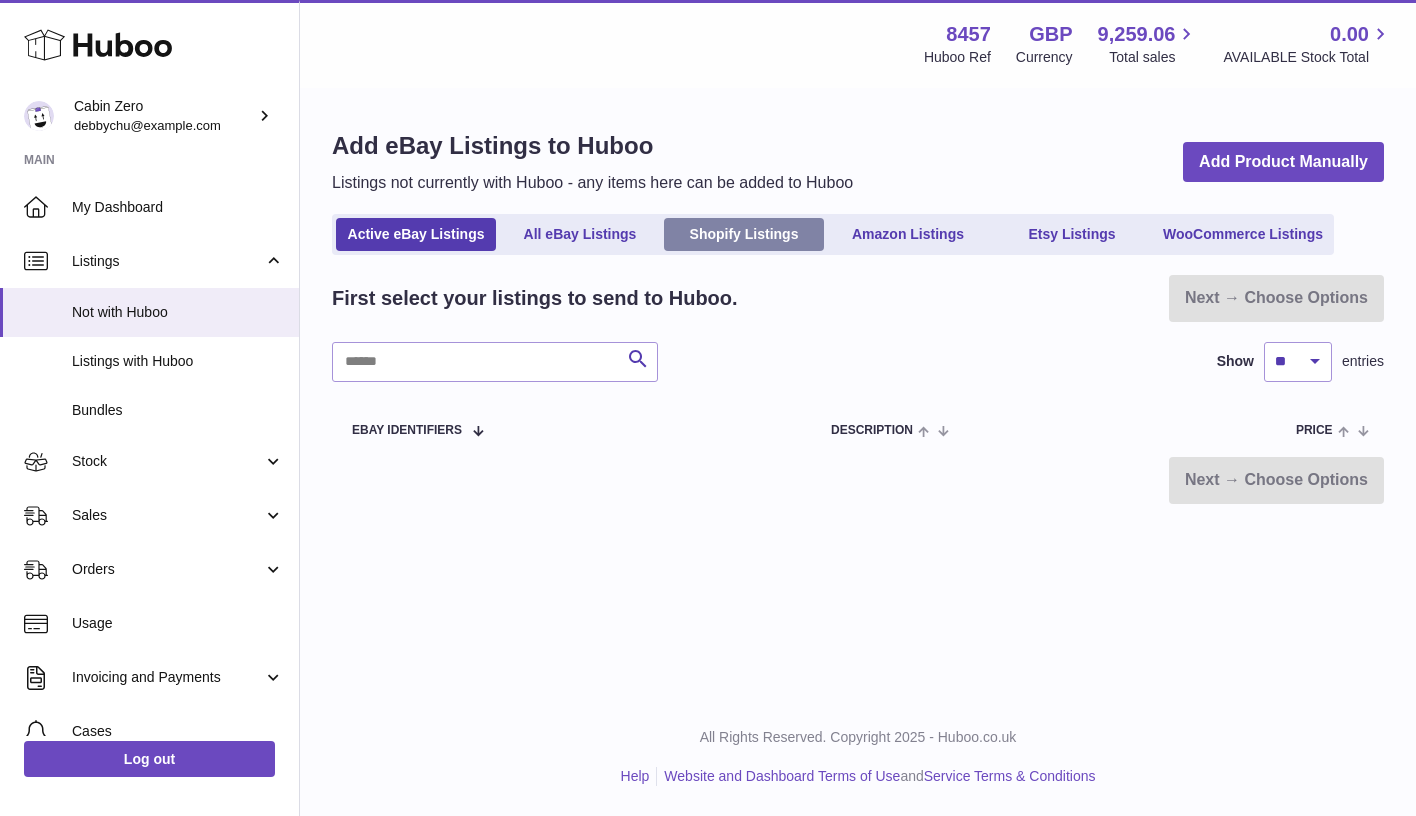click on "Shopify Listings" at bounding box center [744, 234] 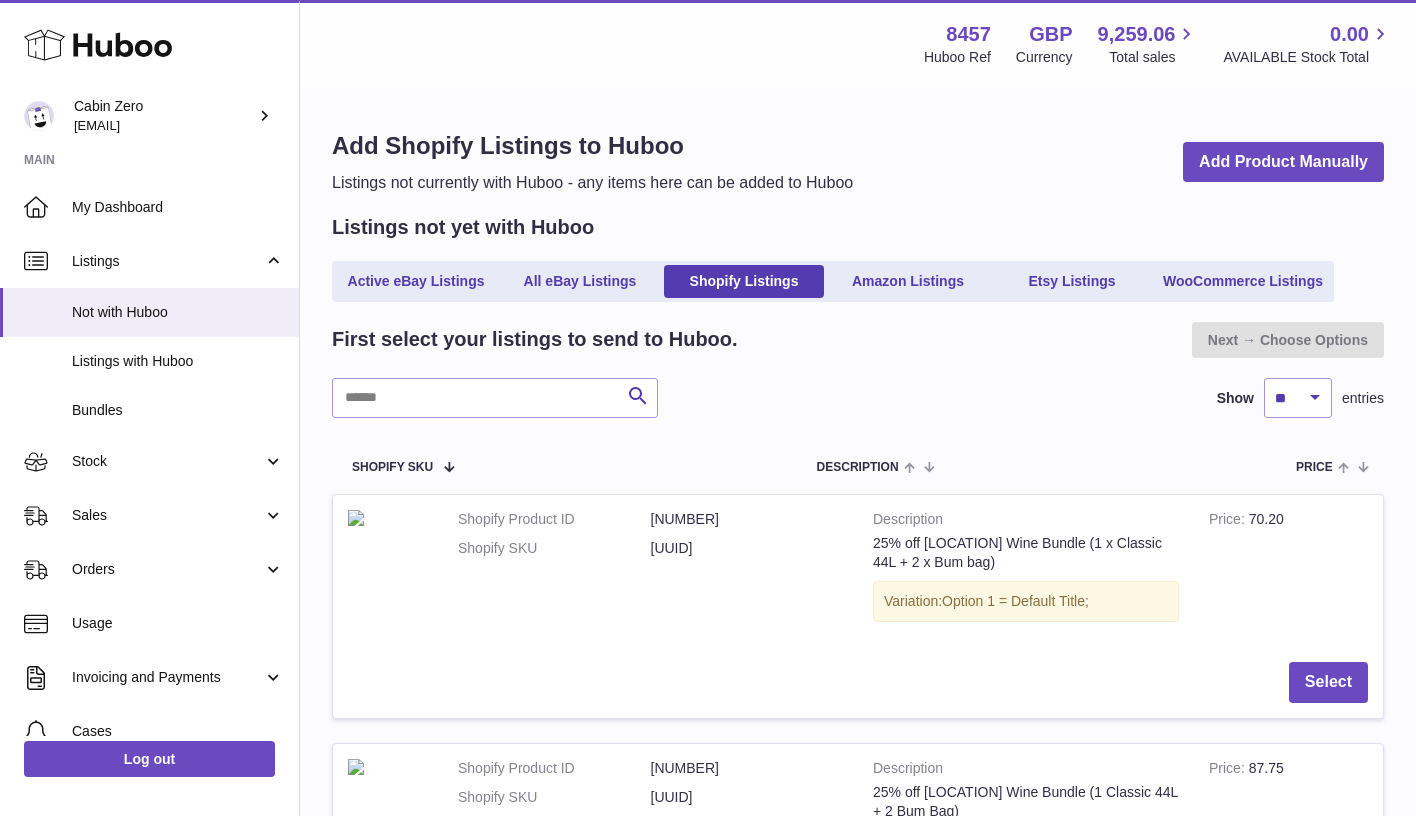 scroll, scrollTop: 0, scrollLeft: 0, axis: both 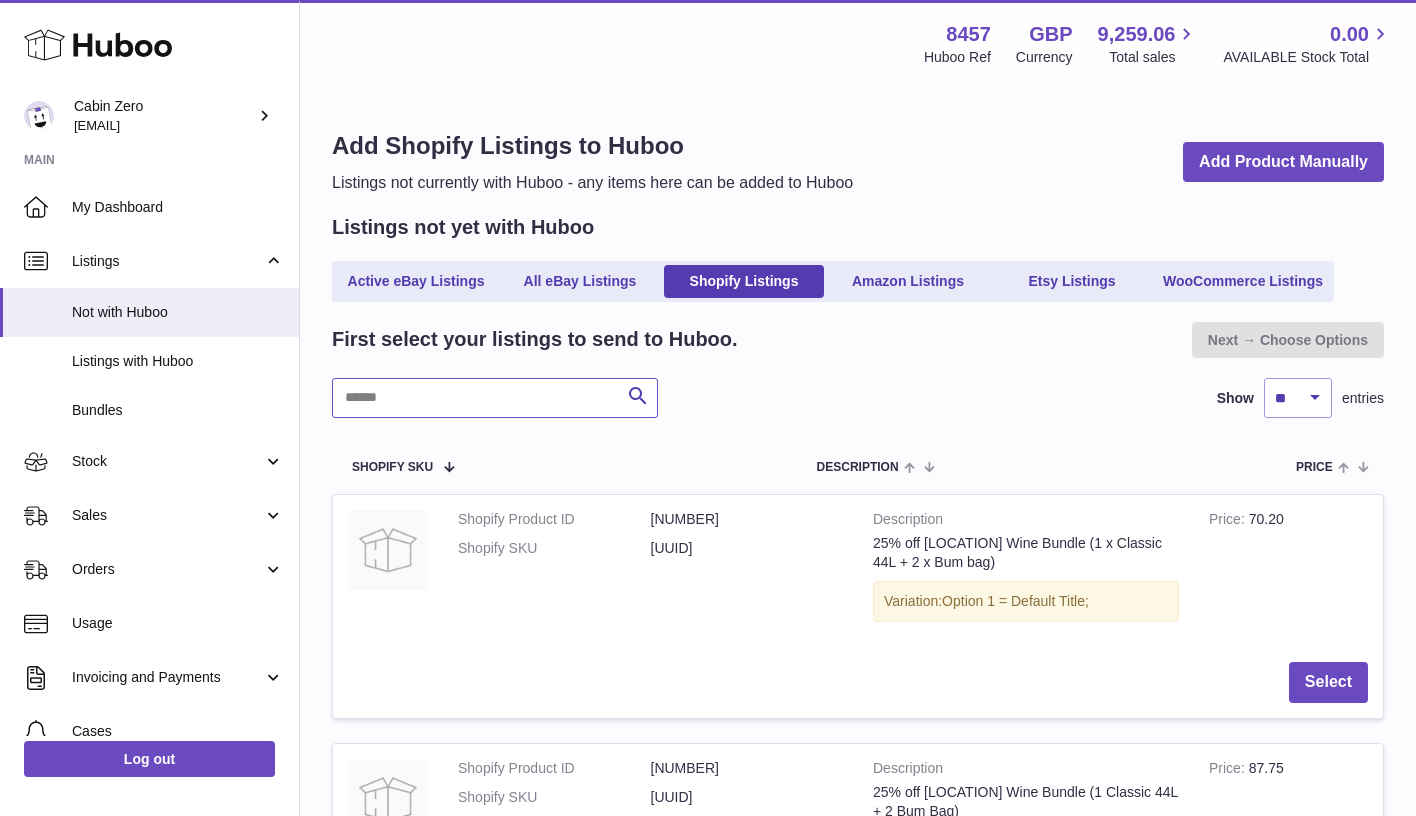 click at bounding box center (495, 398) 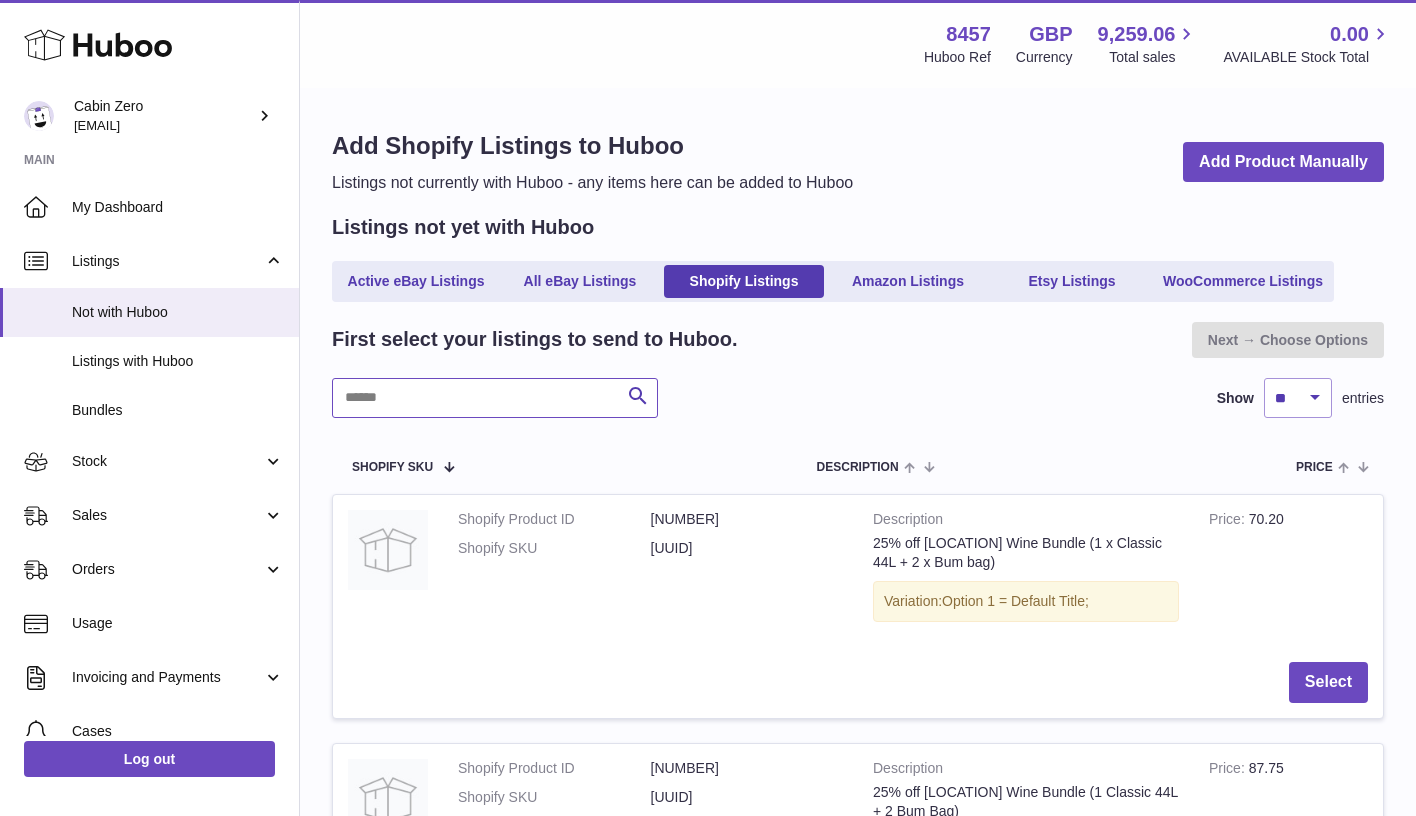 paste on "********" 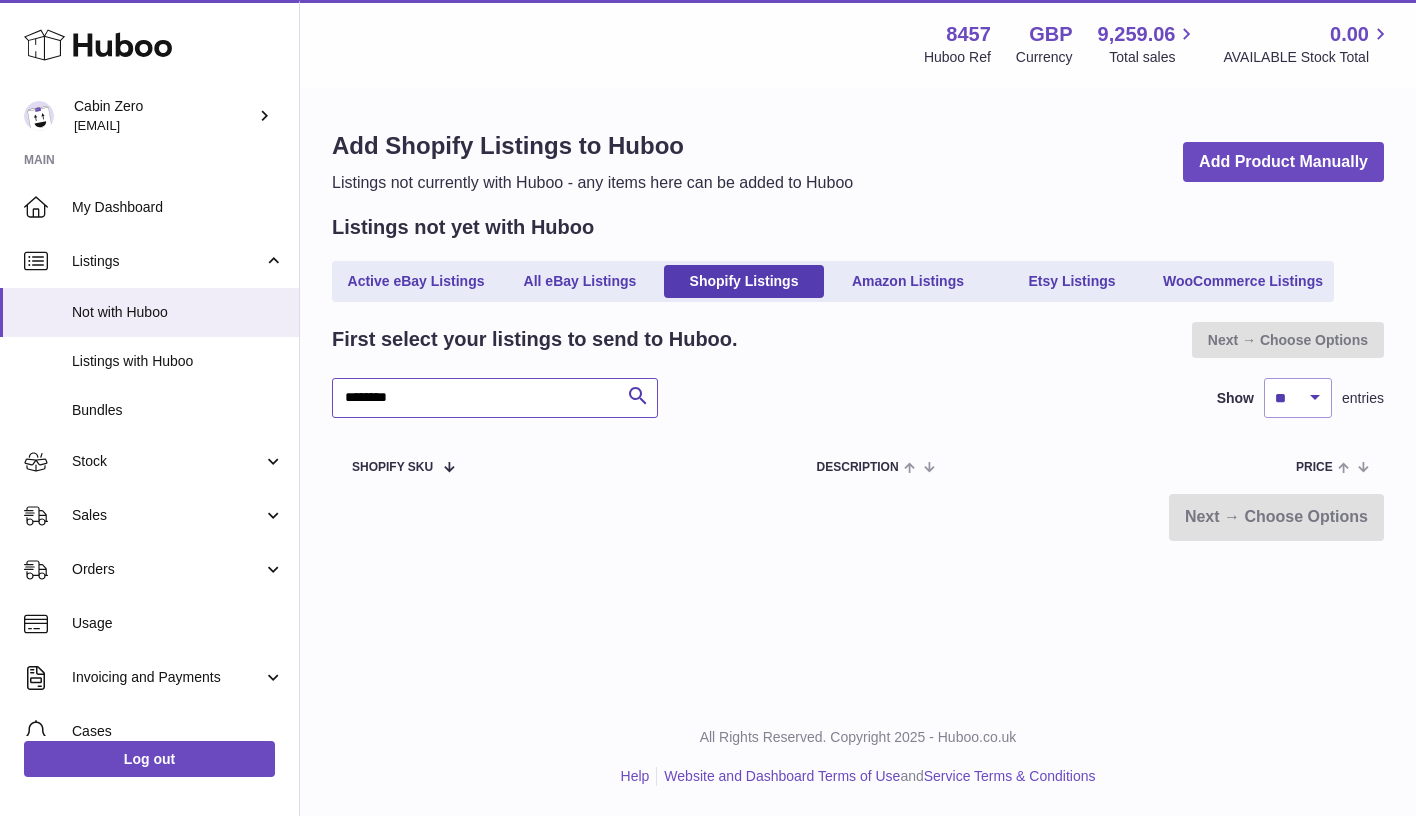type on "********" 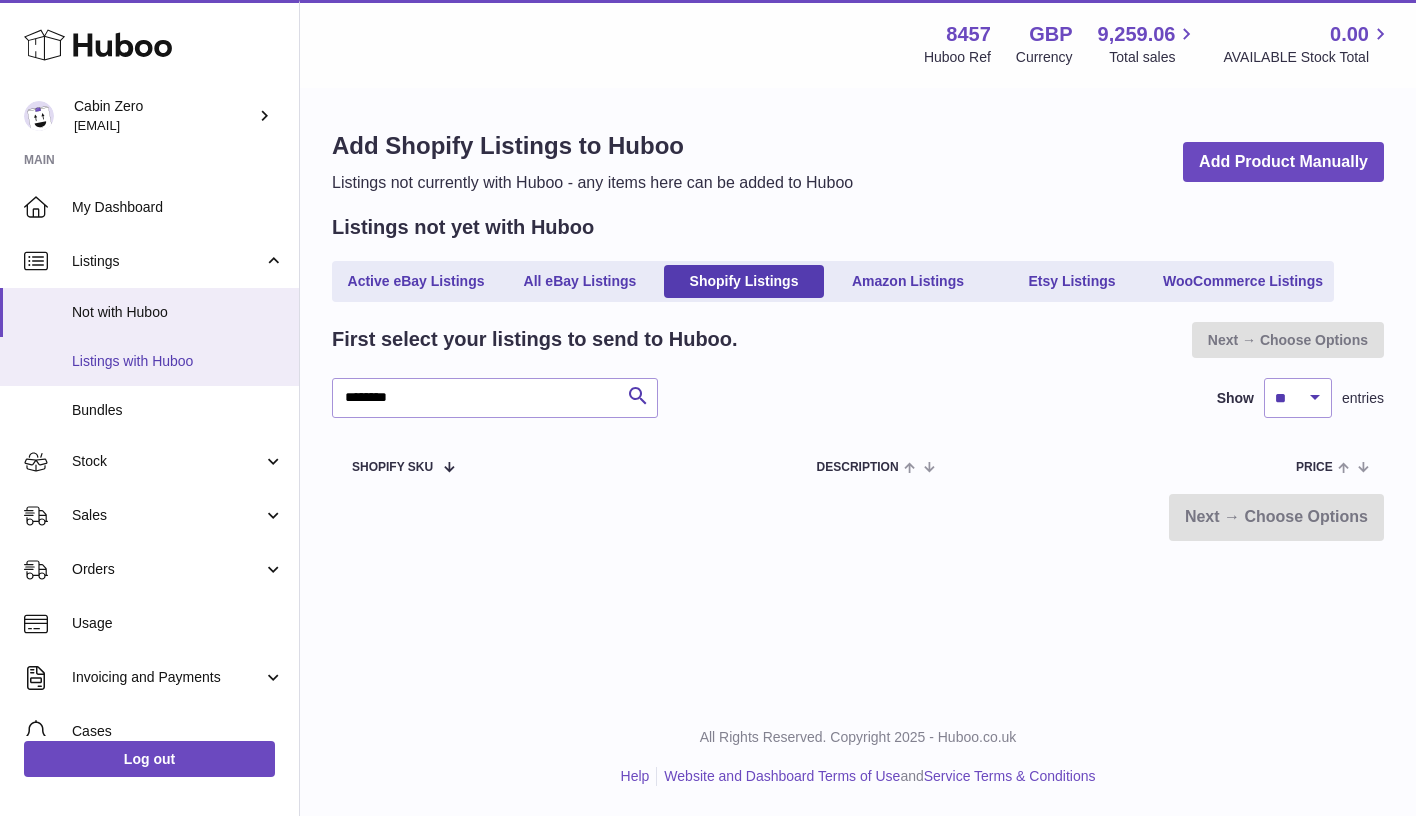 click on "Listings with Huboo" at bounding box center (178, 361) 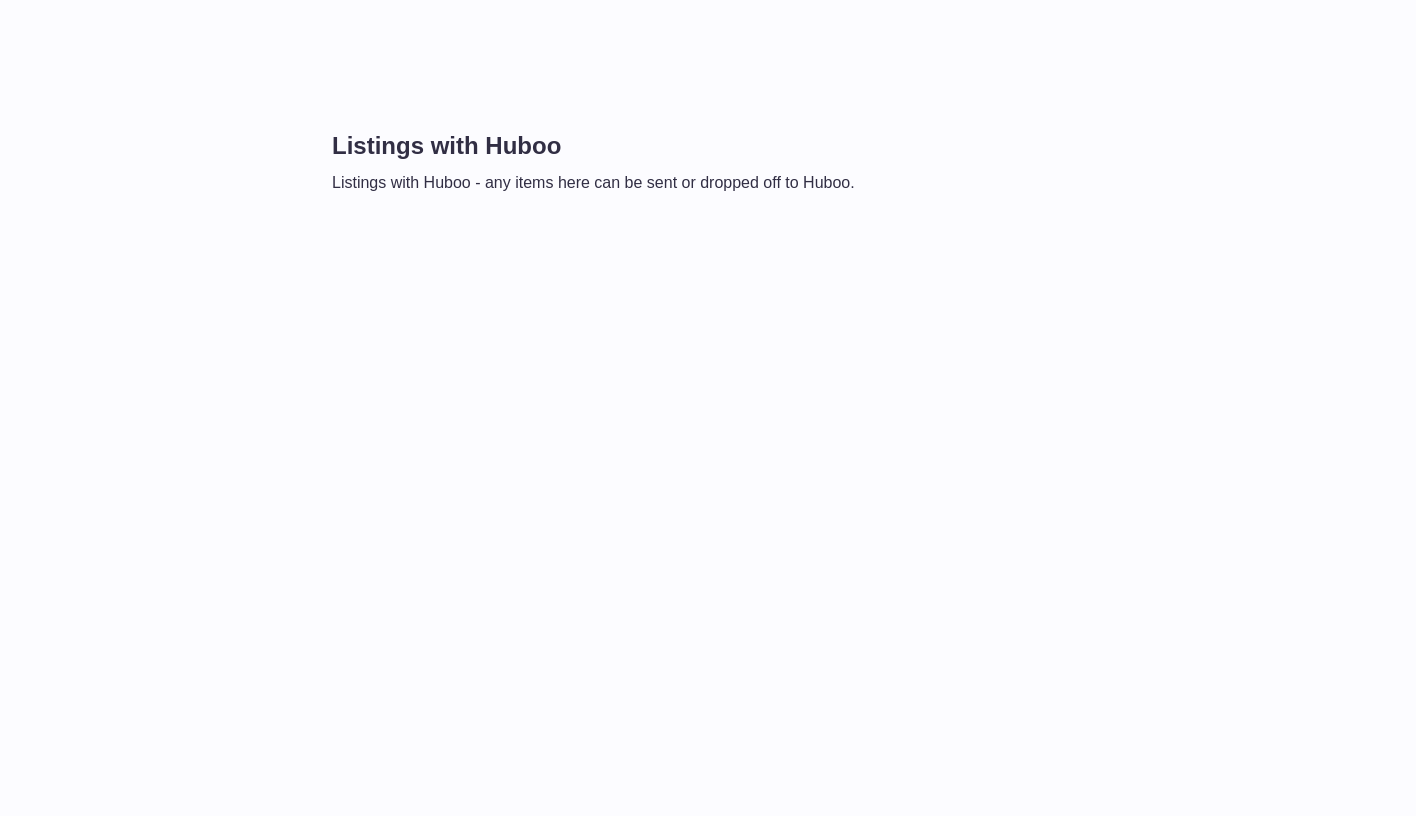 scroll, scrollTop: 0, scrollLeft: 0, axis: both 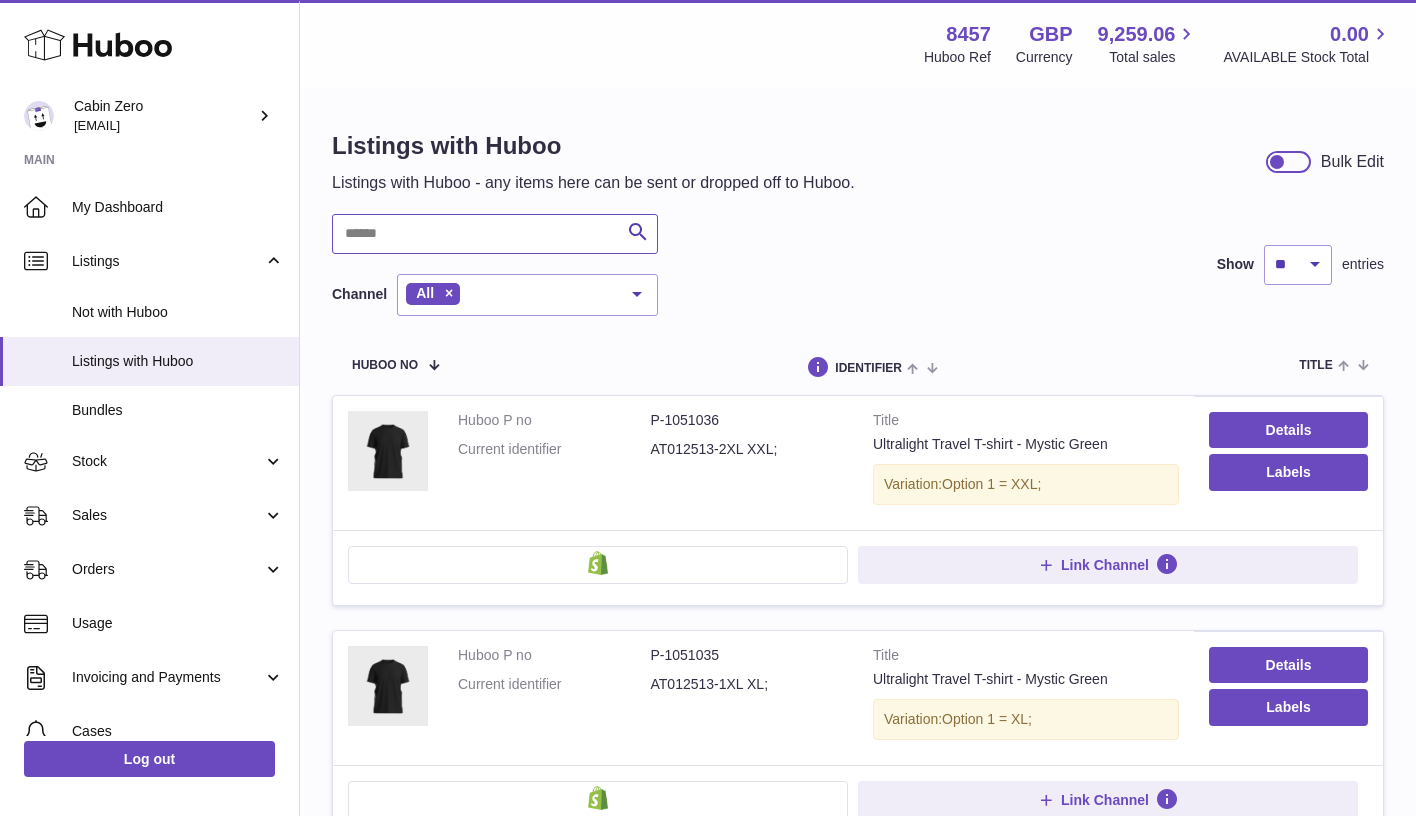 click at bounding box center (495, 234) 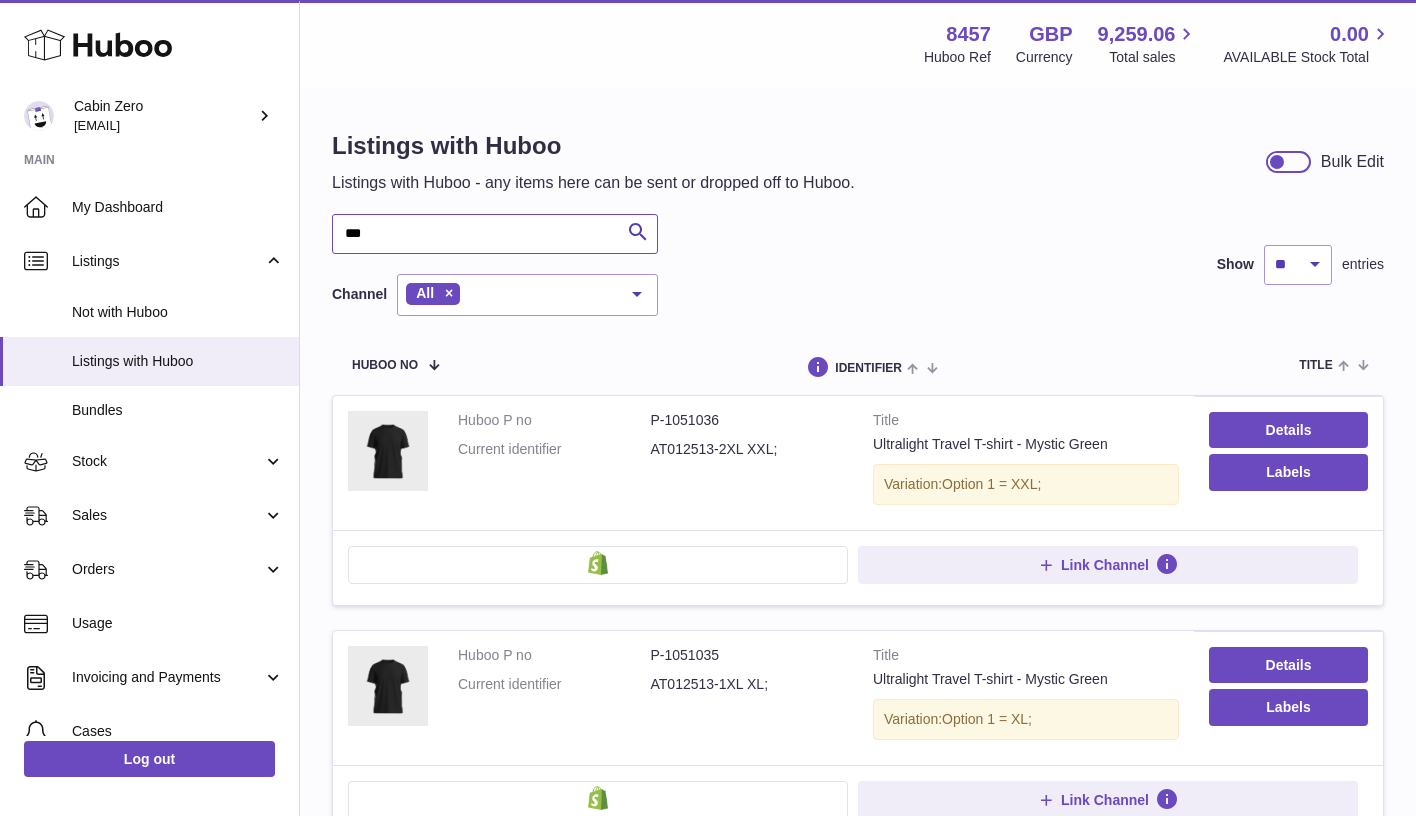 type on "***" 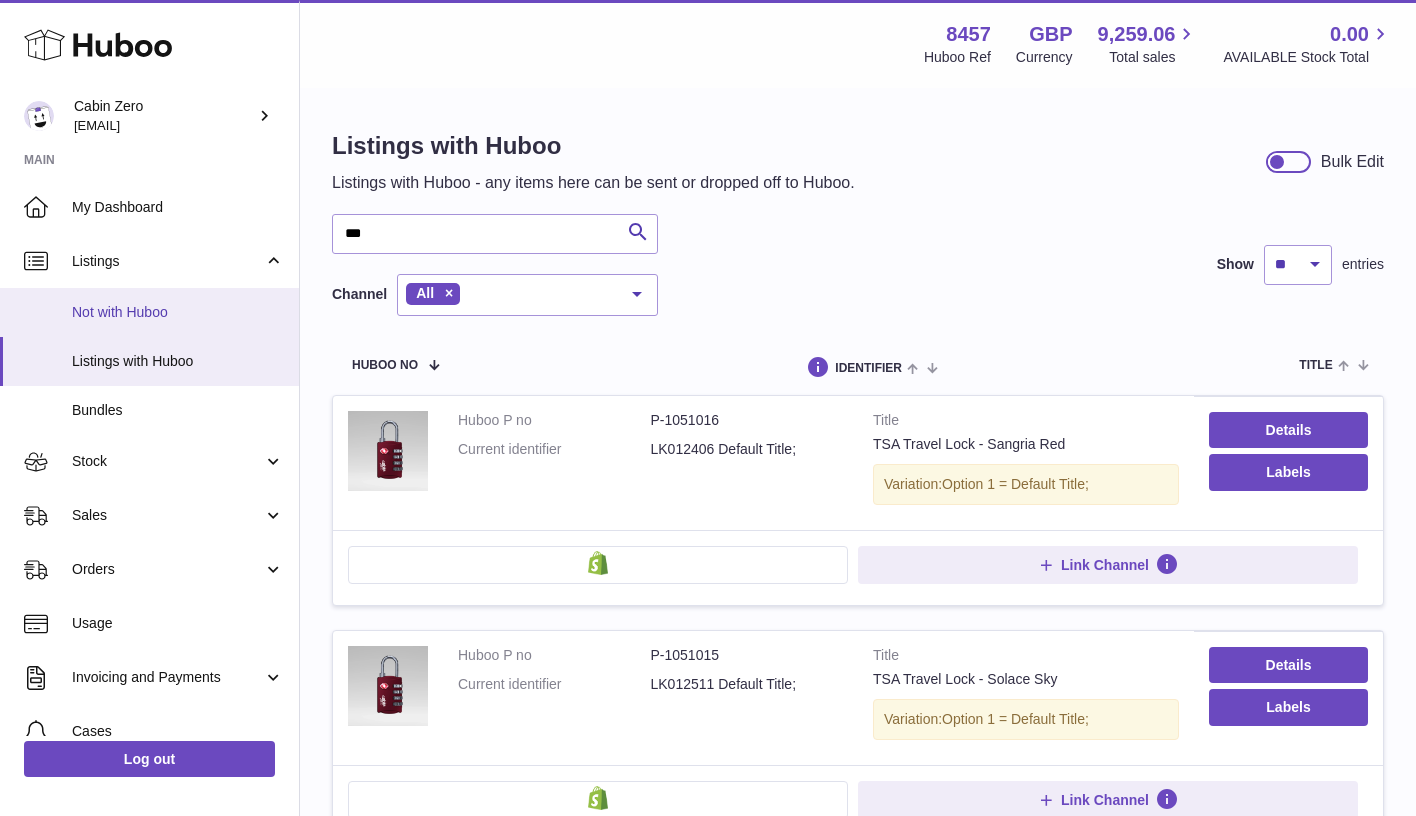 click on "Not with Huboo" at bounding box center (149, 312) 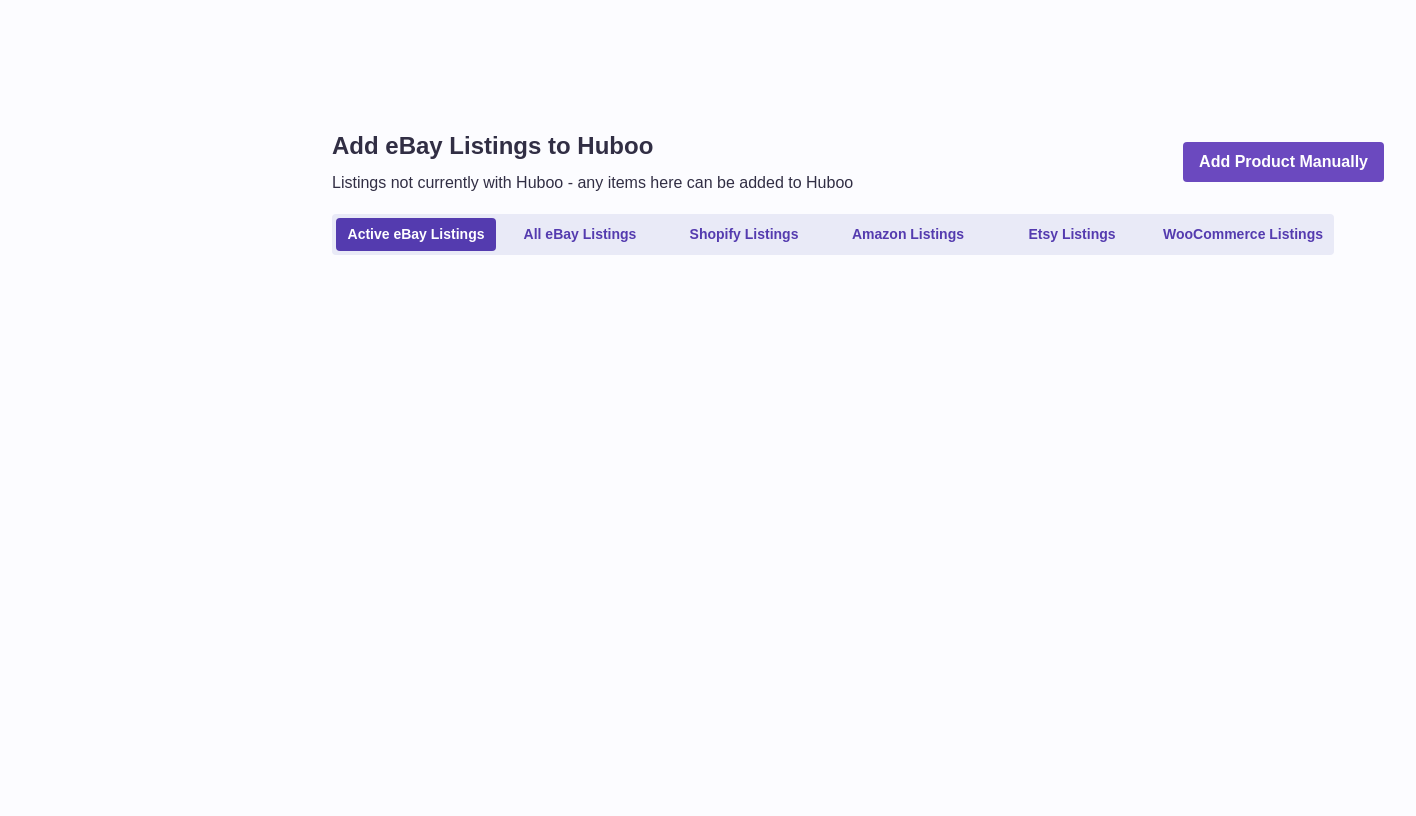 scroll, scrollTop: 0, scrollLeft: 0, axis: both 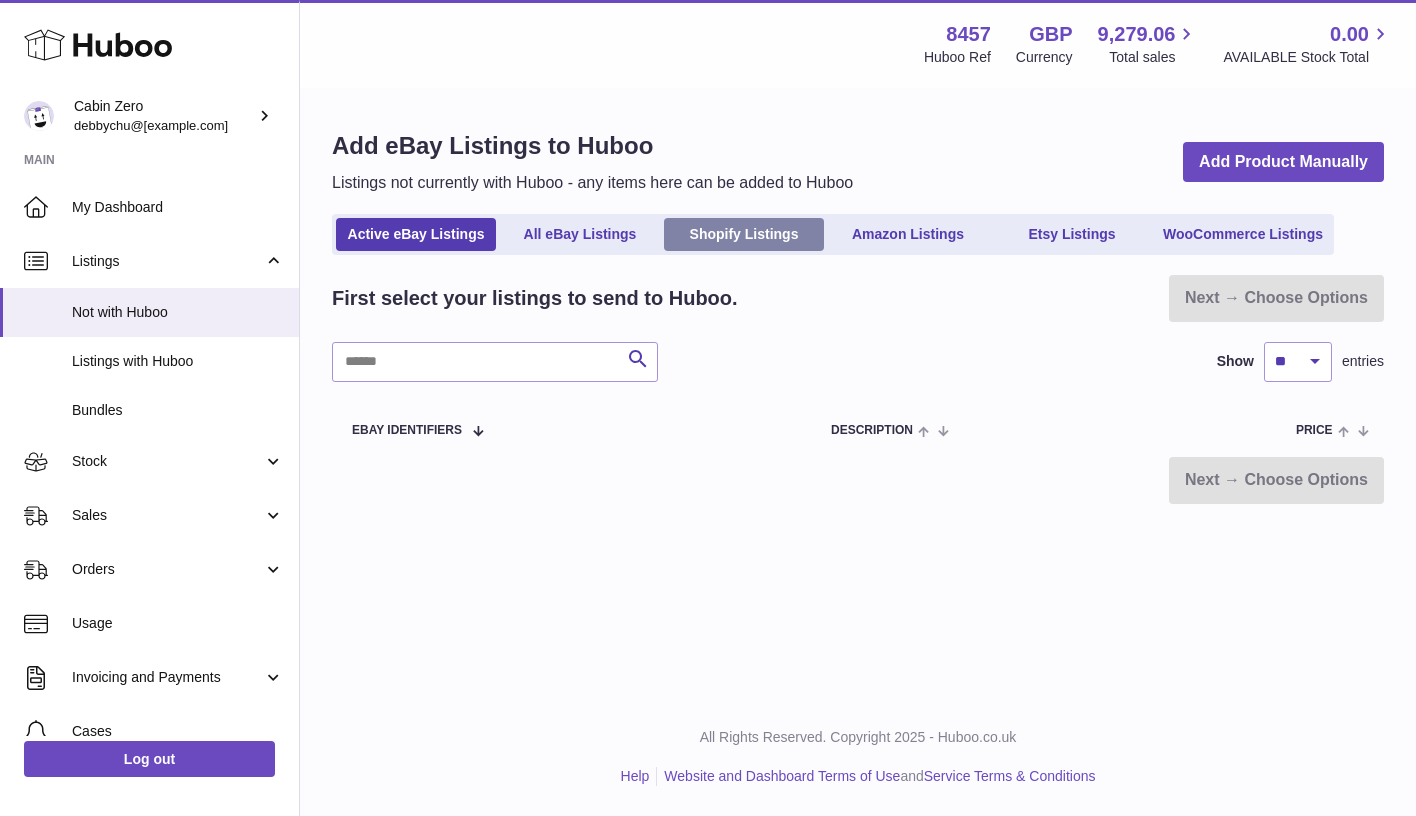 click on "Shopify Listings" at bounding box center [744, 234] 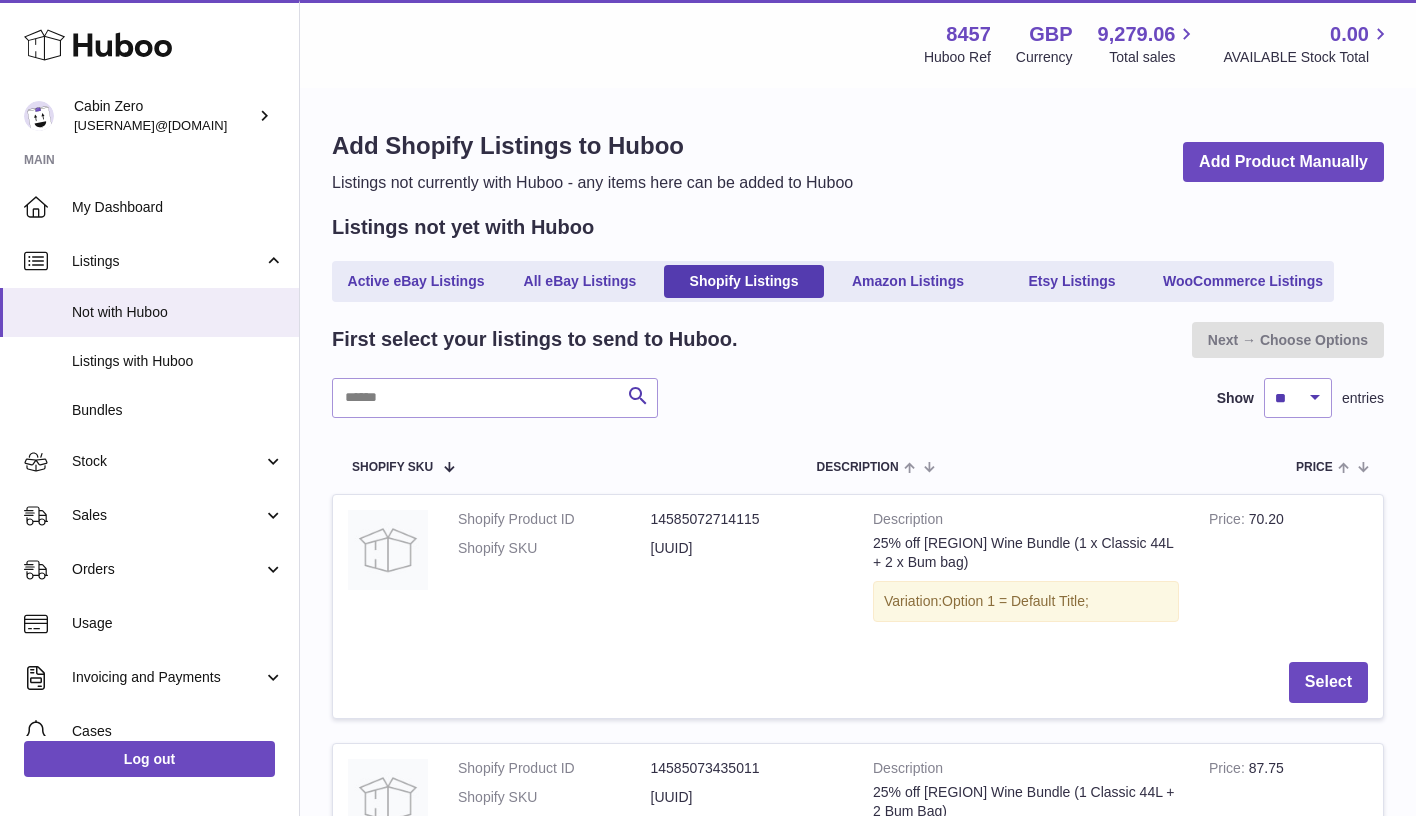 scroll, scrollTop: 0, scrollLeft: 0, axis: both 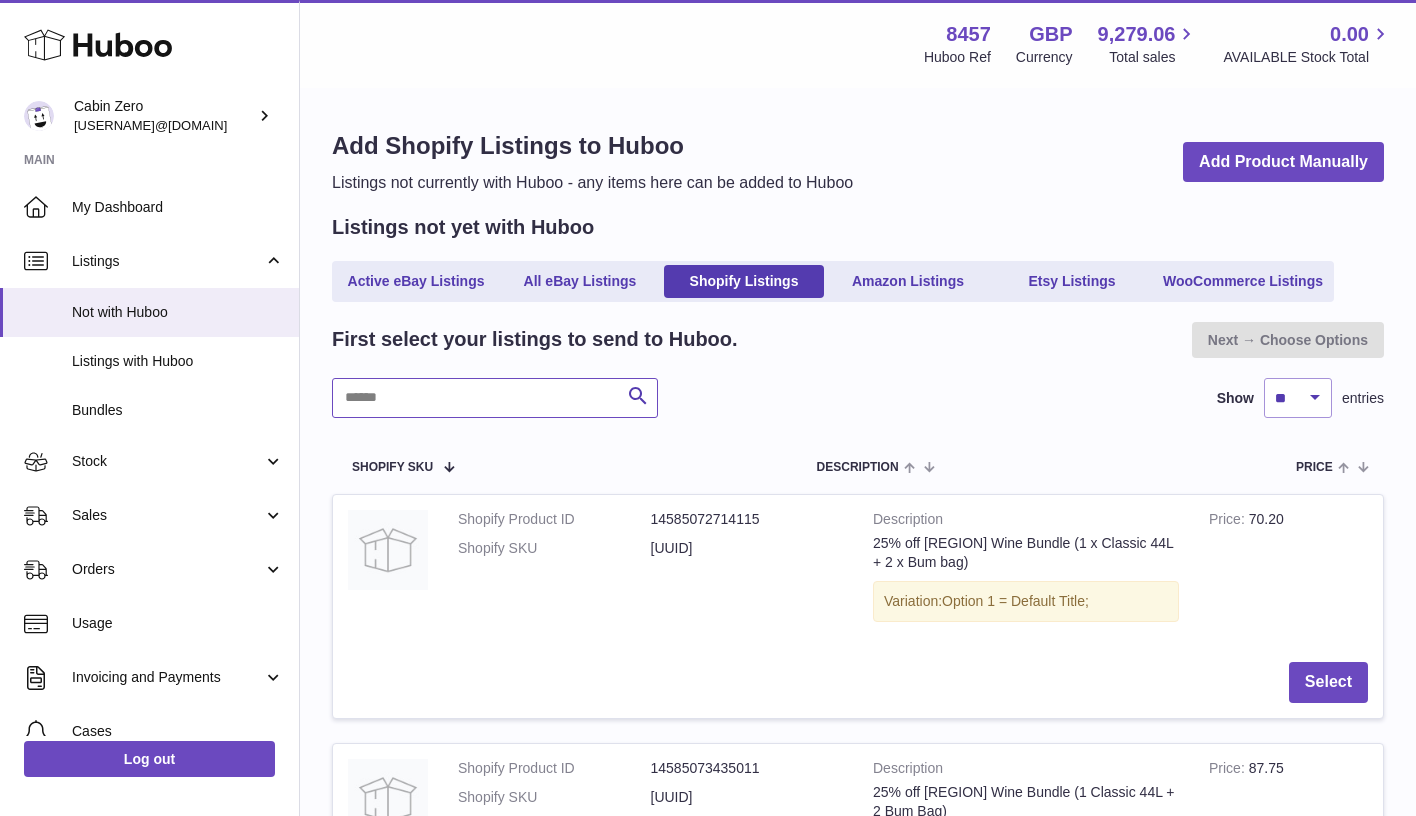 click at bounding box center [495, 398] 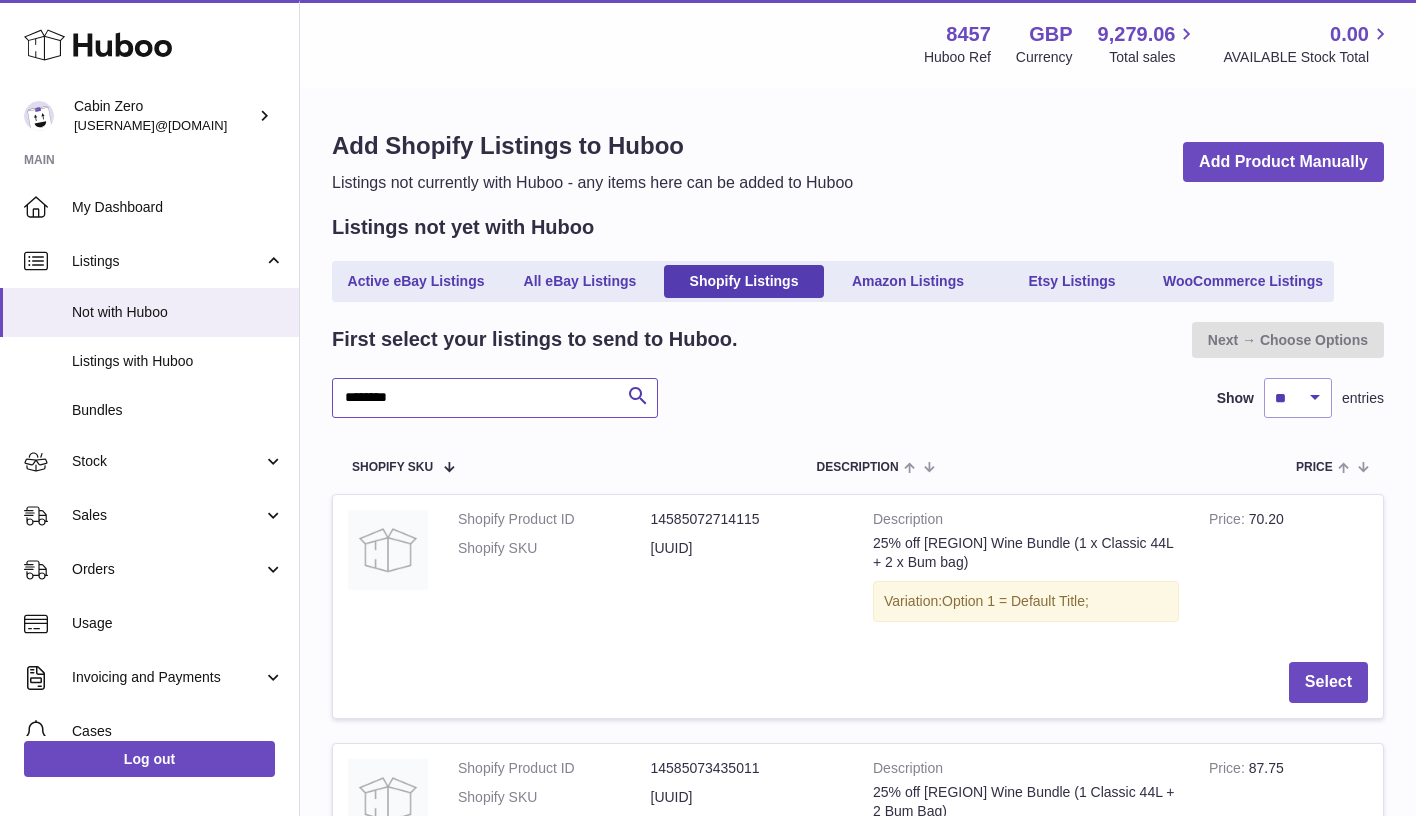 type on "********" 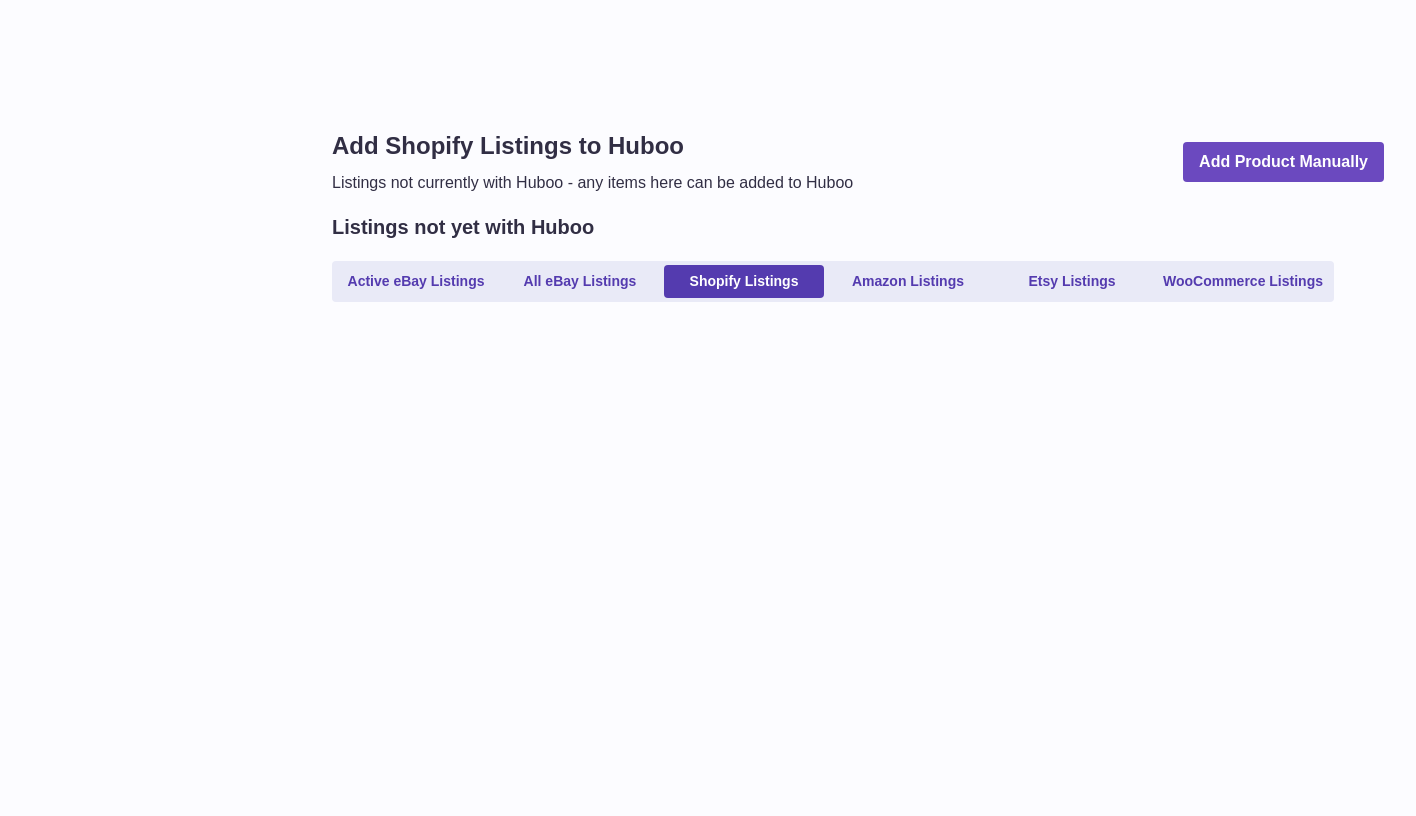 scroll, scrollTop: 0, scrollLeft: 0, axis: both 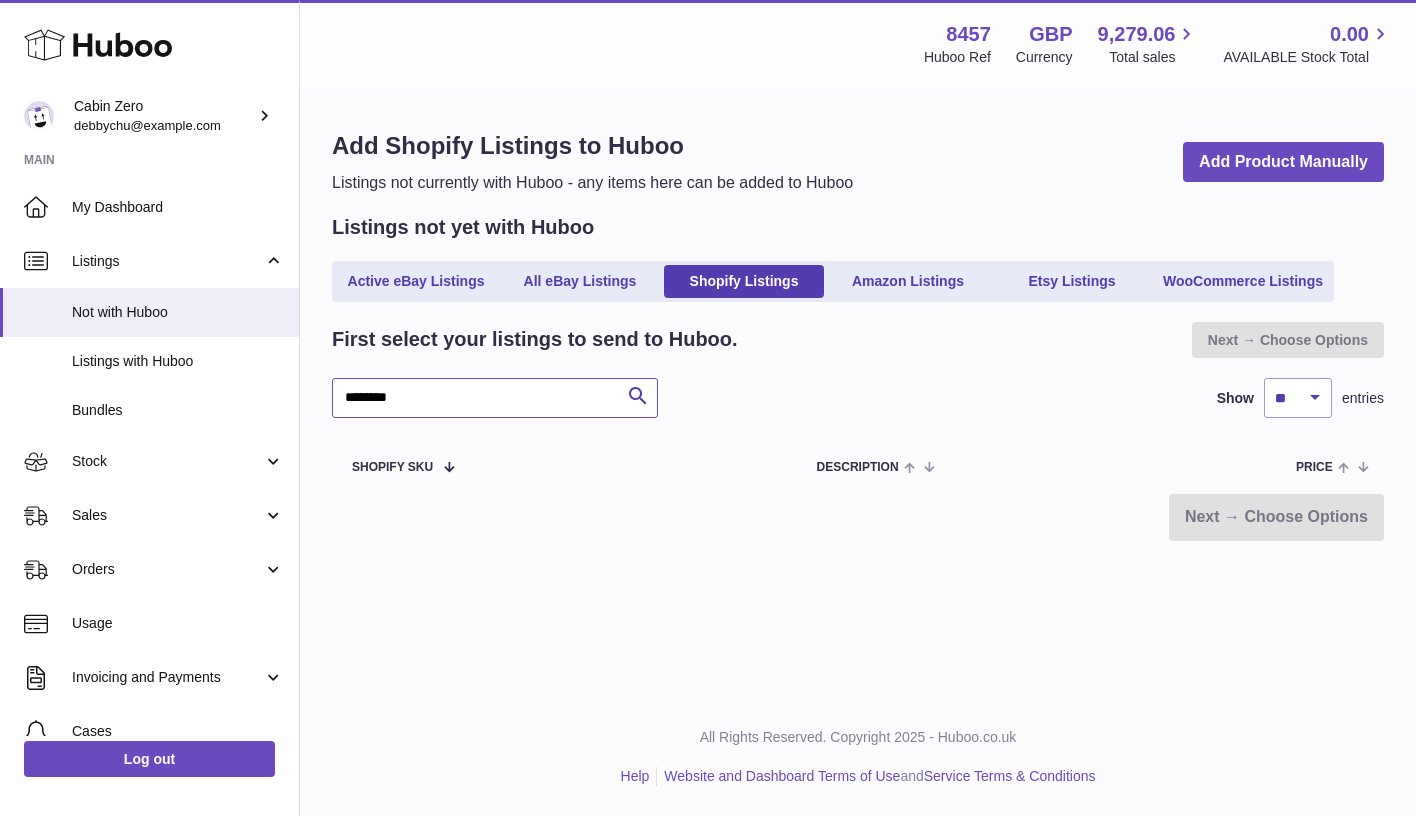 click on "********" at bounding box center (495, 398) 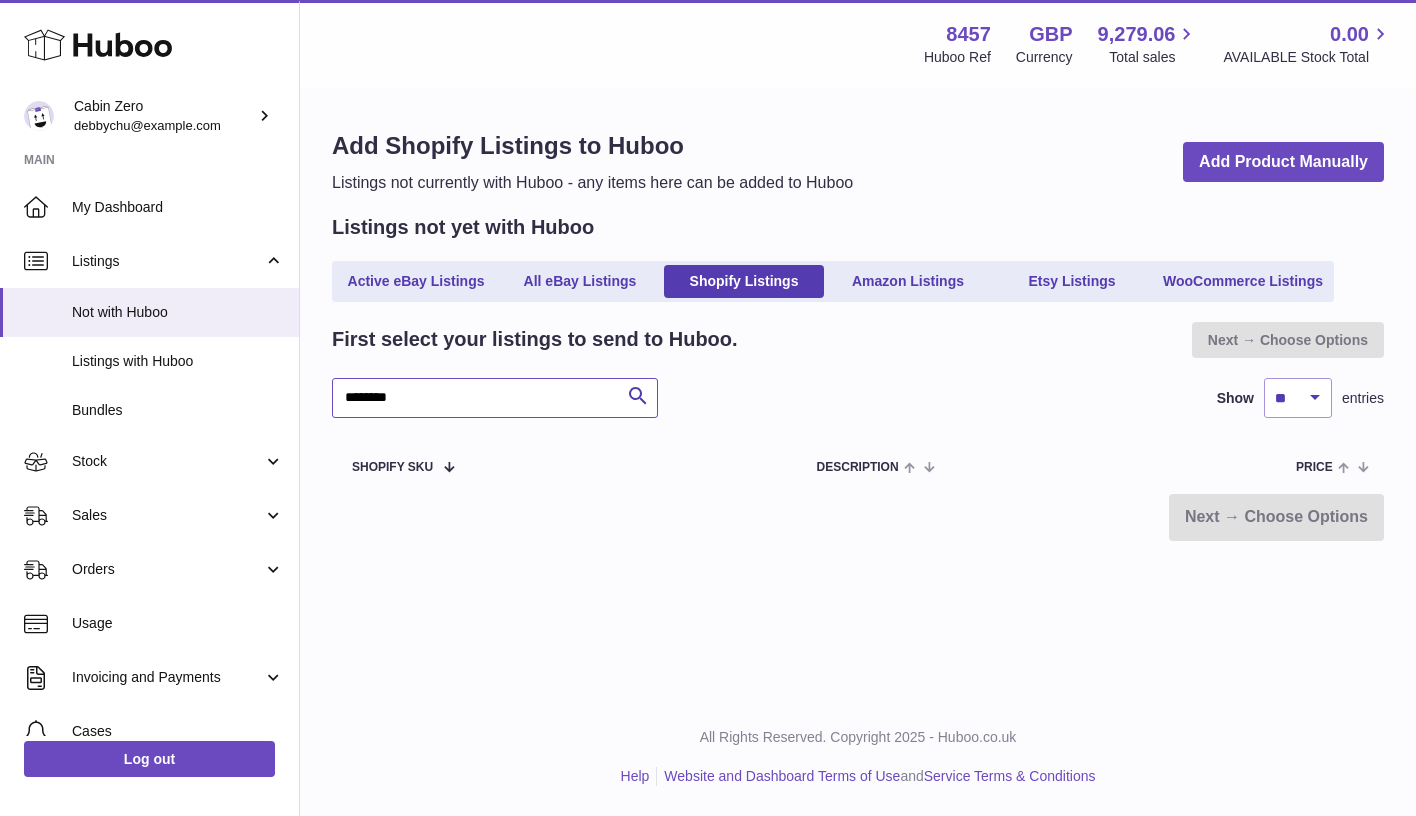 drag, startPoint x: 465, startPoint y: 401, endPoint x: 309, endPoint y: 376, distance: 157.99051 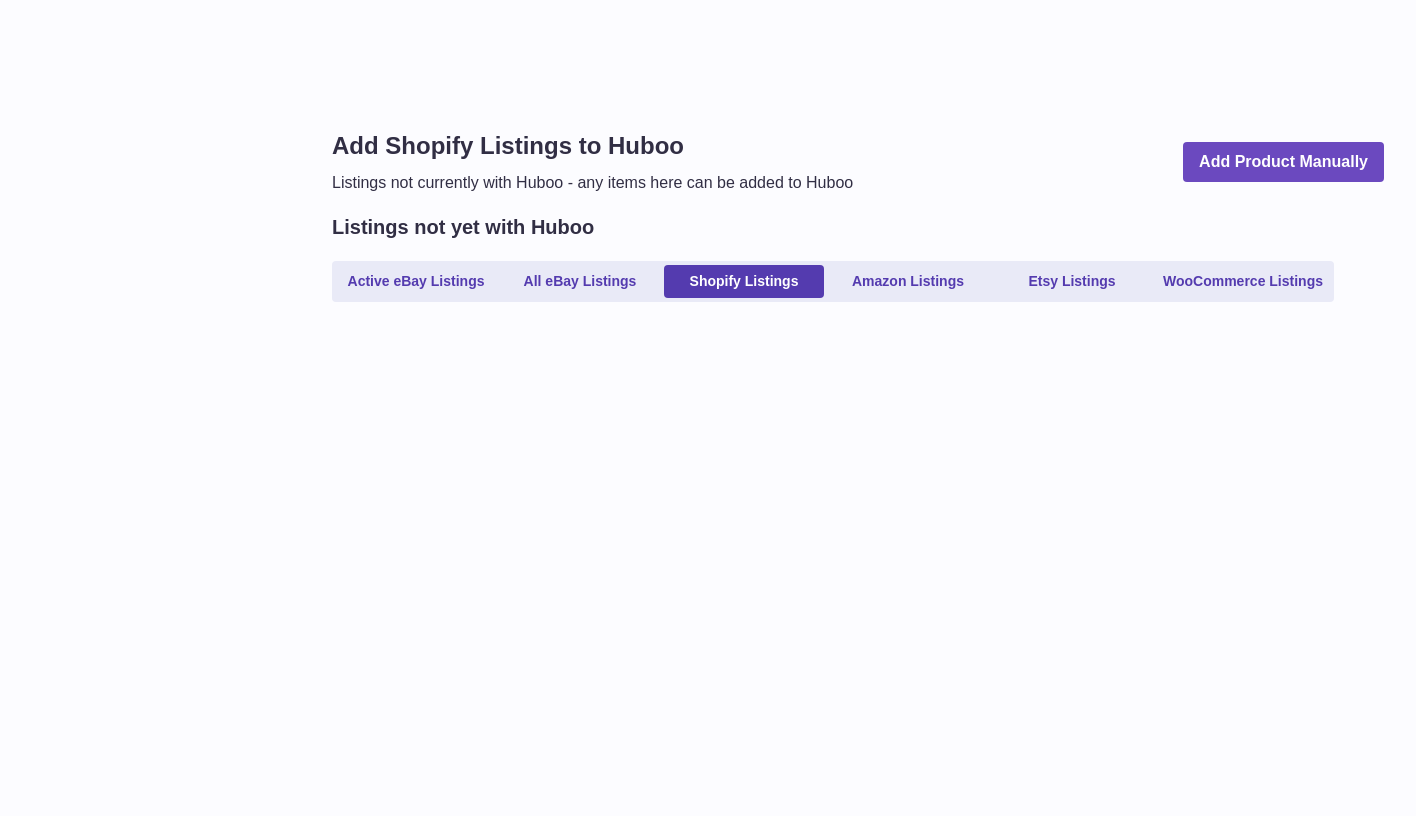 scroll, scrollTop: 0, scrollLeft: 0, axis: both 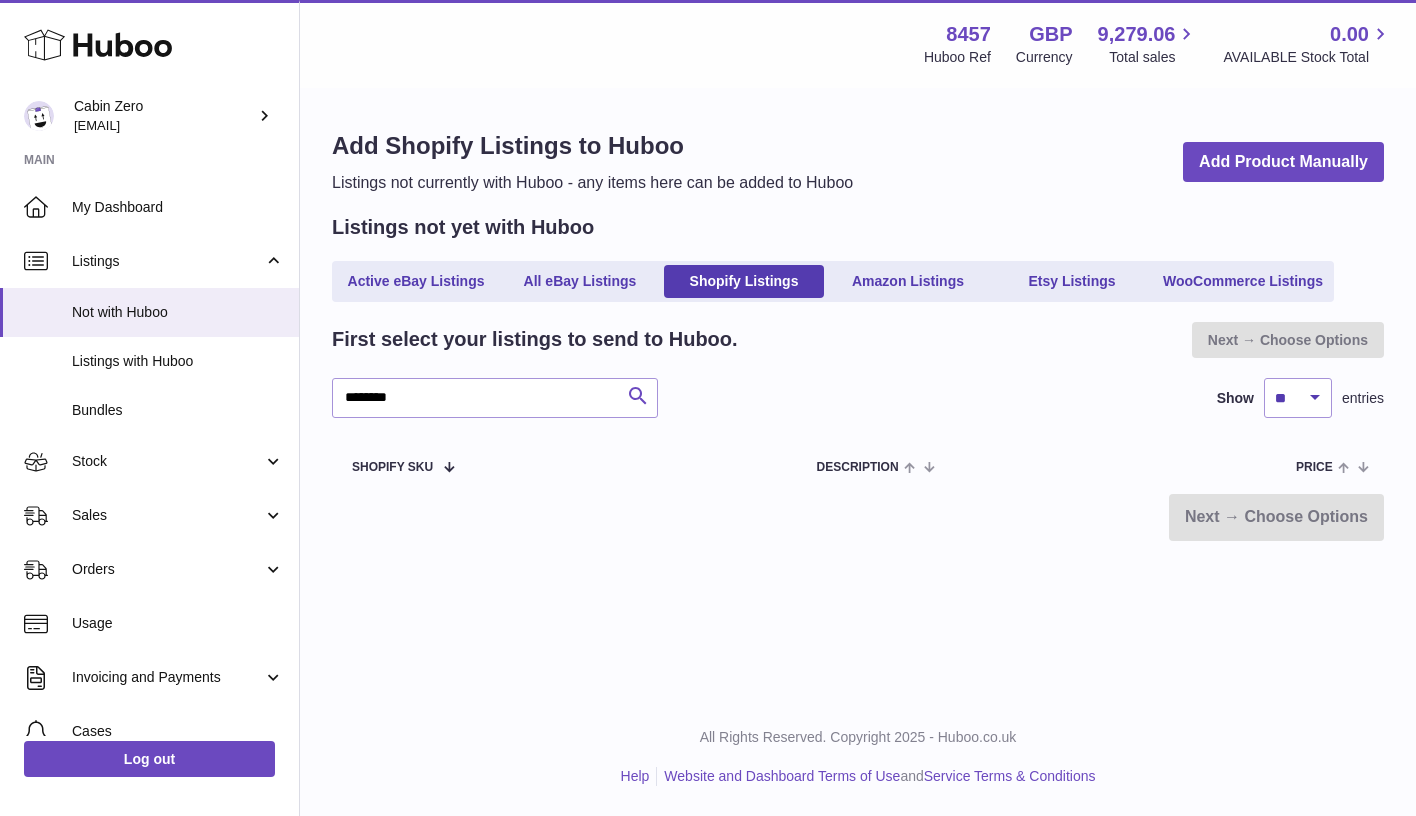 click at bounding box center [638, 396] 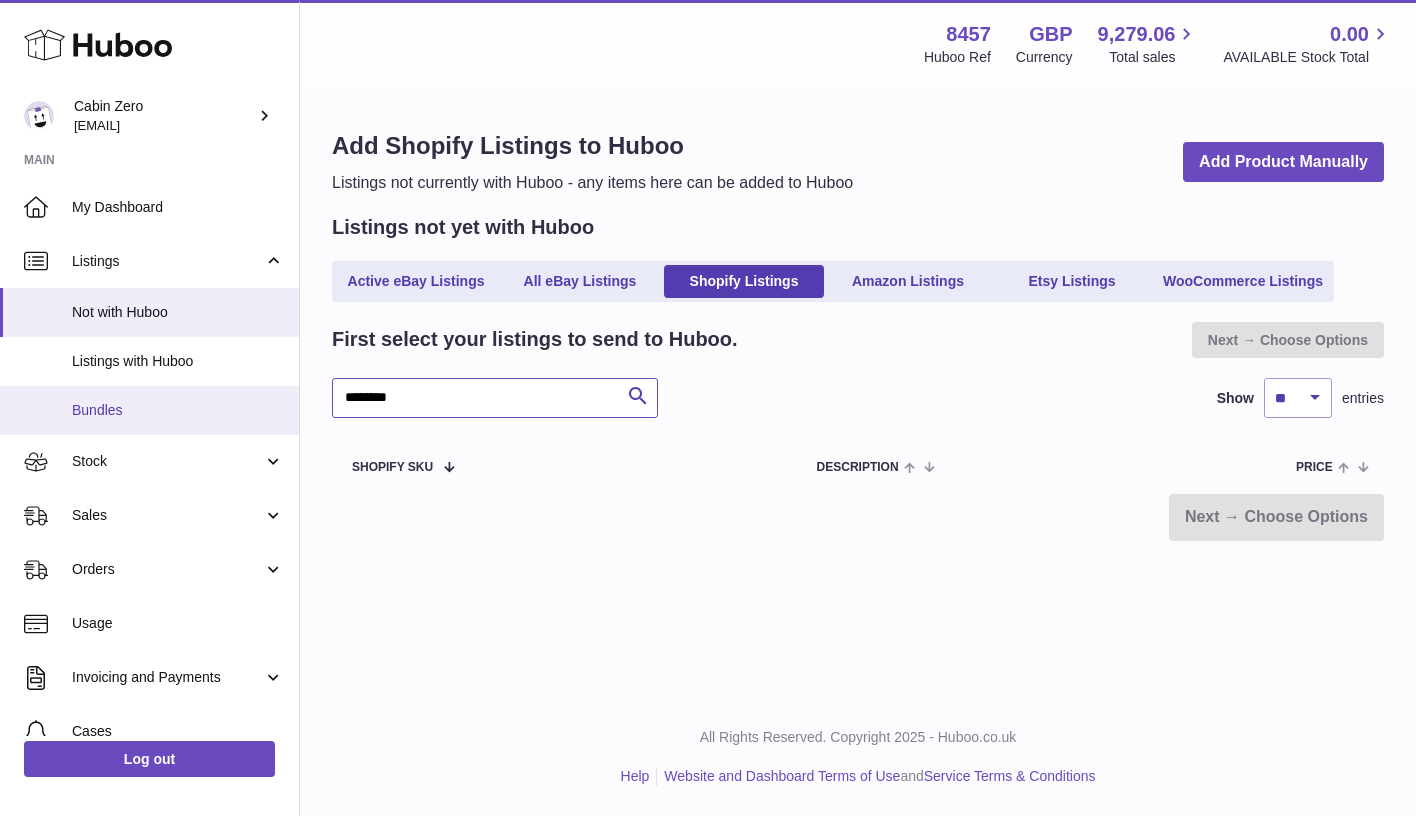 drag, startPoint x: 448, startPoint y: 406, endPoint x: 278, endPoint y: 393, distance: 170.49634 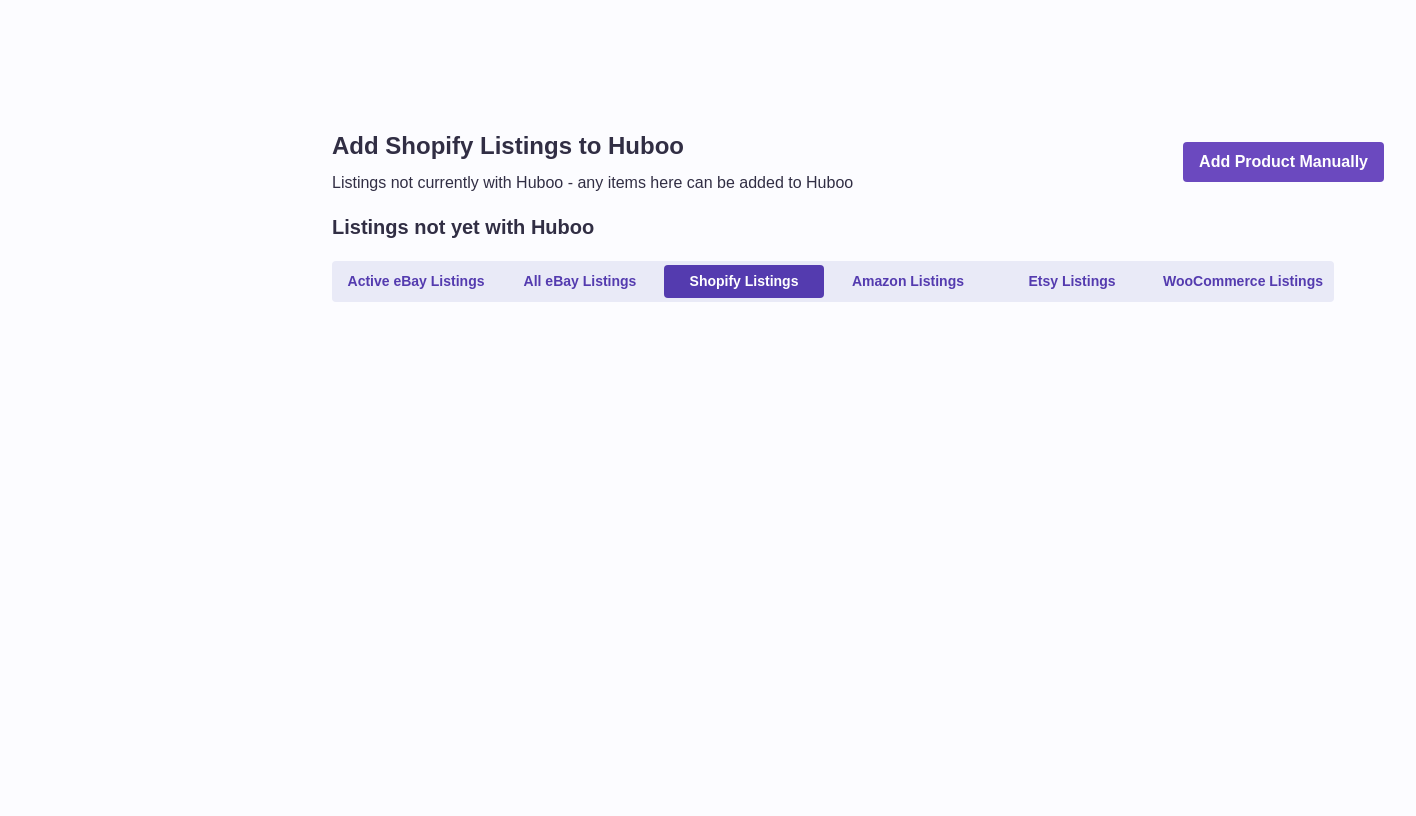 scroll, scrollTop: 0, scrollLeft: 0, axis: both 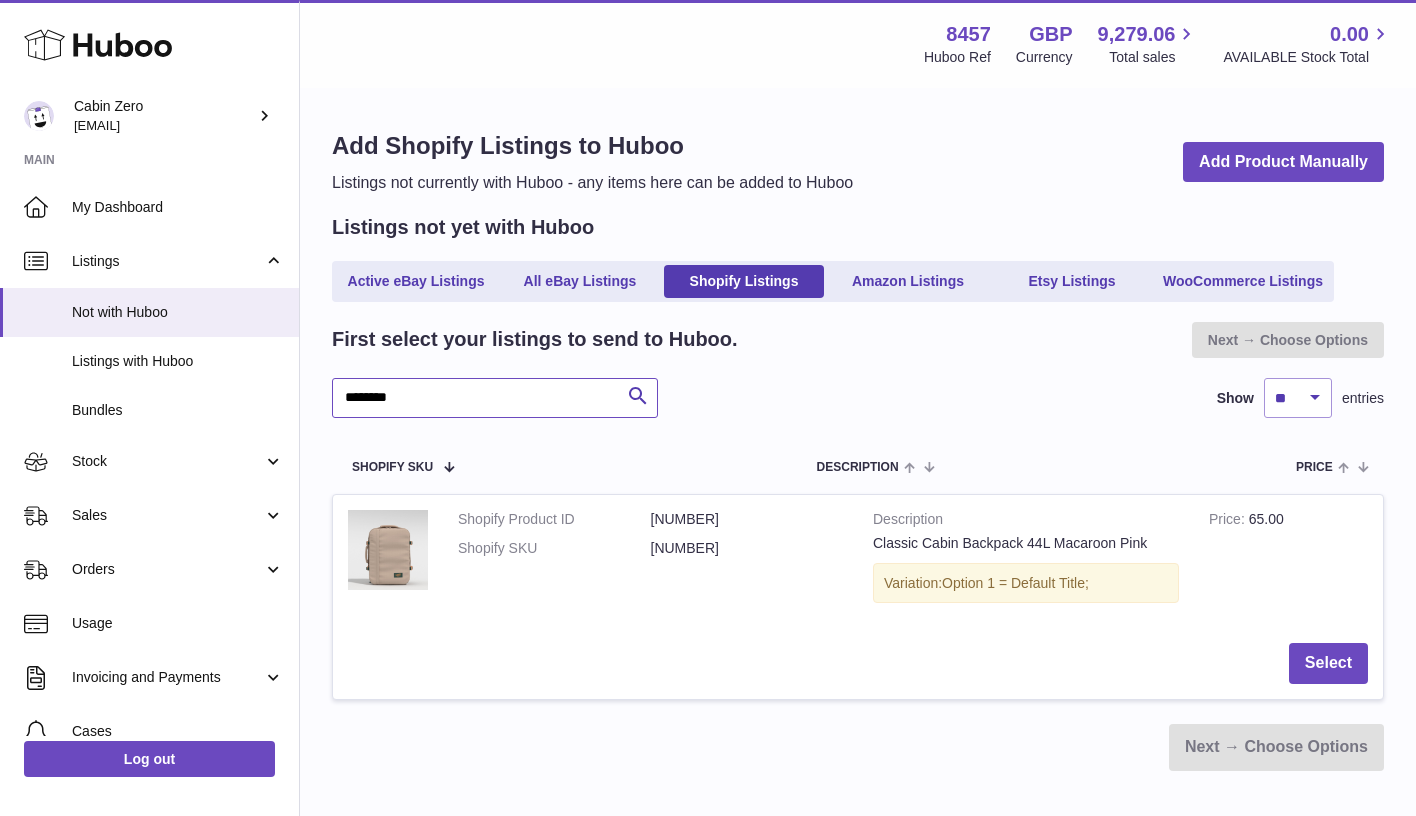 drag, startPoint x: 527, startPoint y: 394, endPoint x: 336, endPoint y: 380, distance: 191.5124 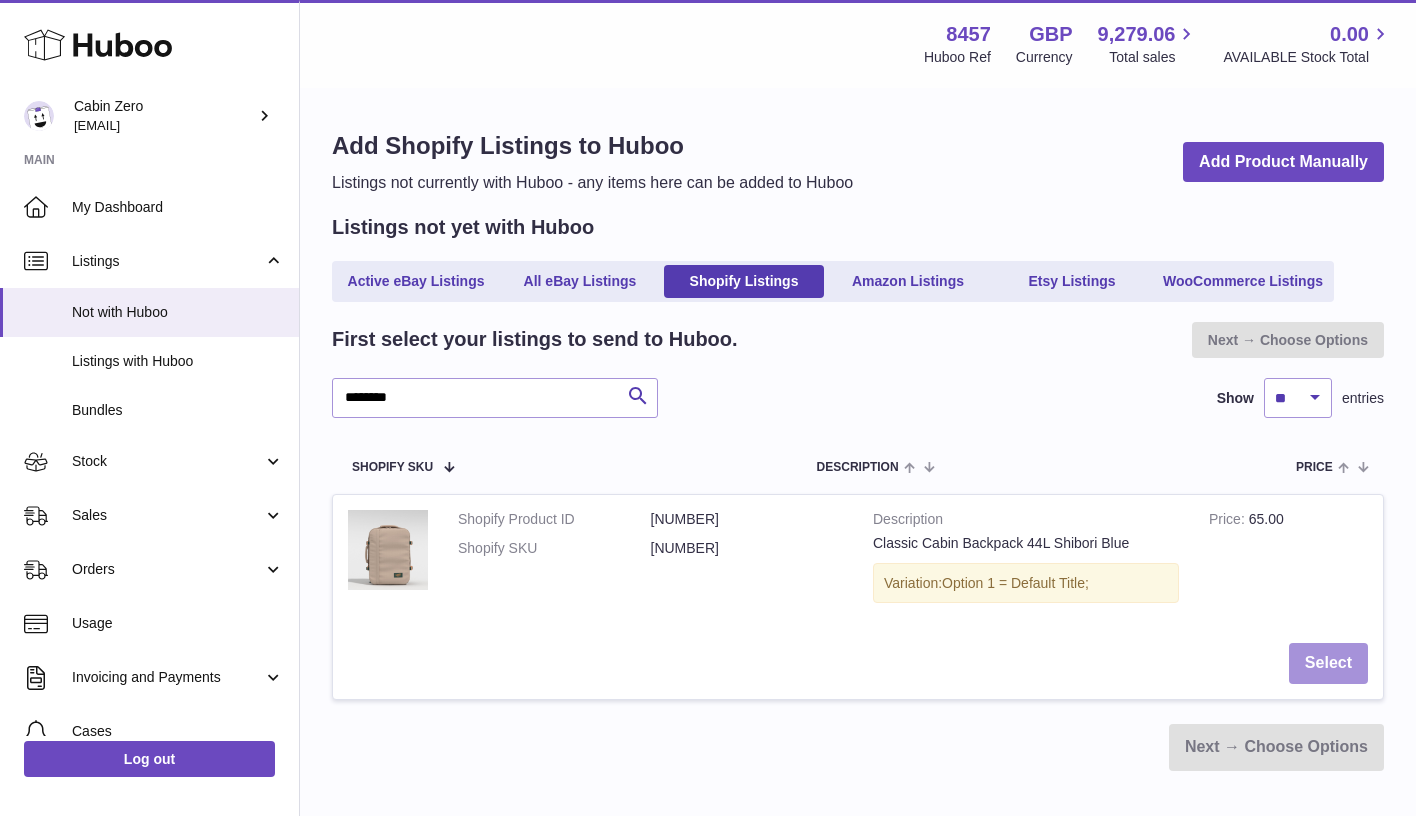 click on "Select" at bounding box center (1328, 663) 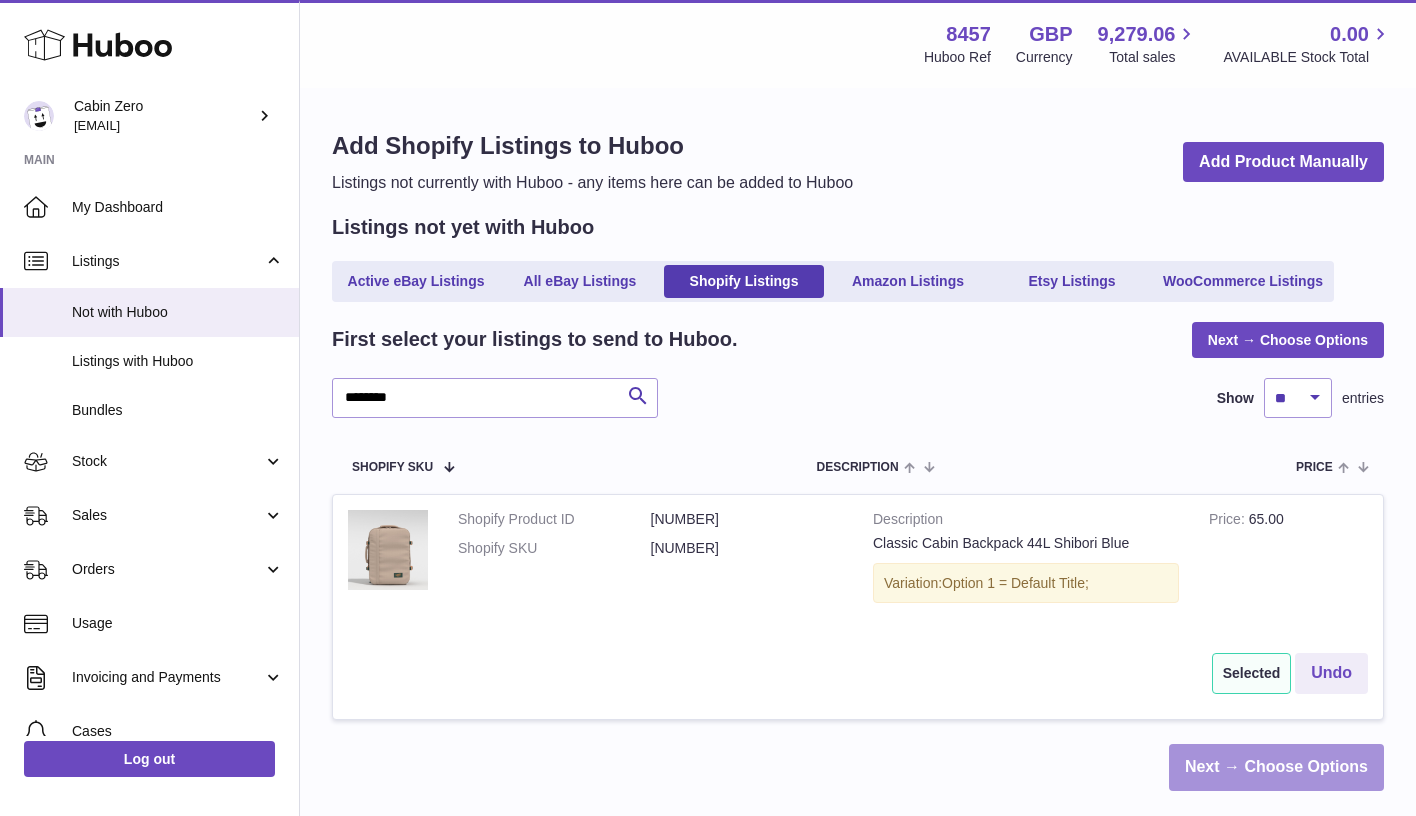 click on "Next → Choose Options" at bounding box center (1276, 767) 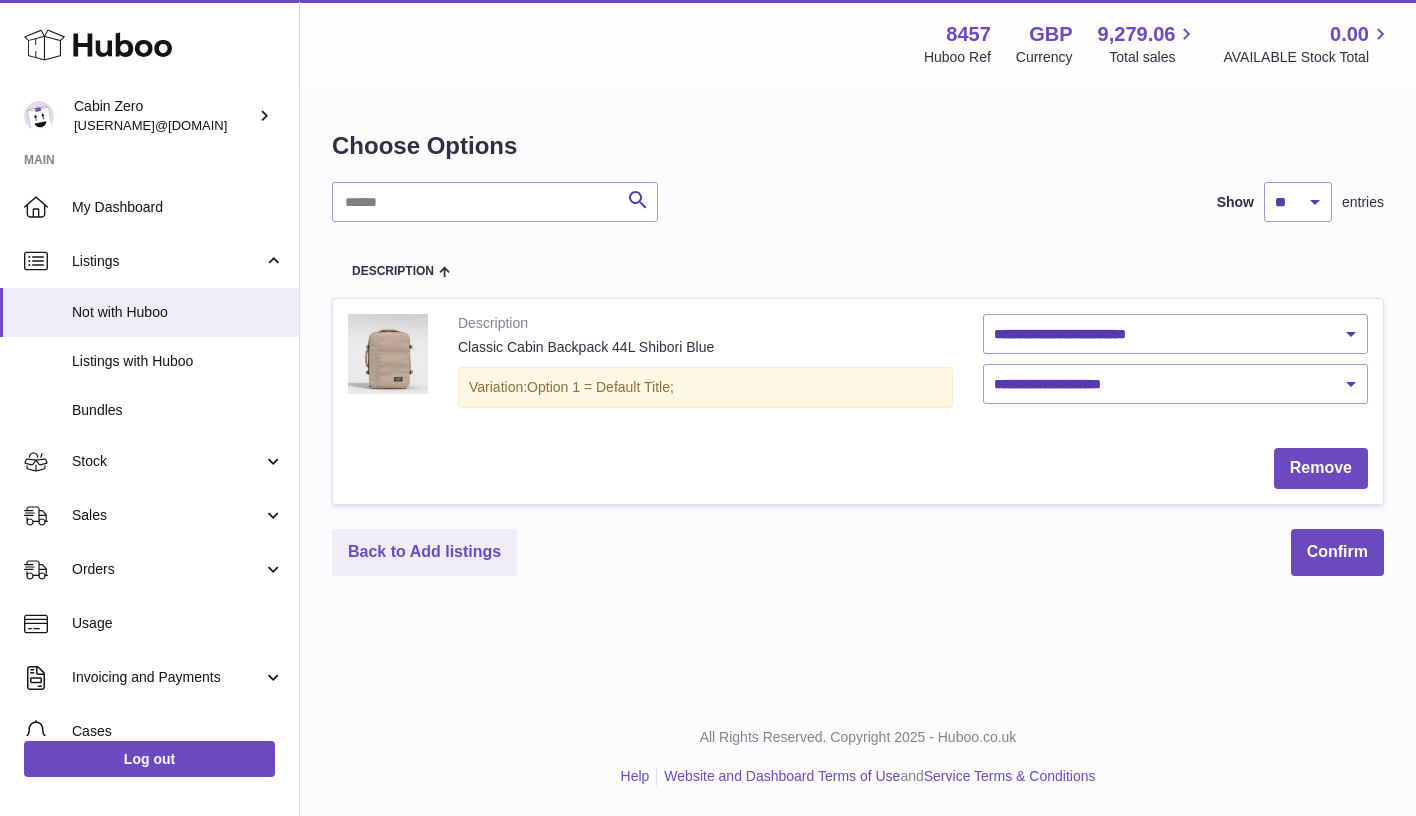 scroll, scrollTop: 0, scrollLeft: 0, axis: both 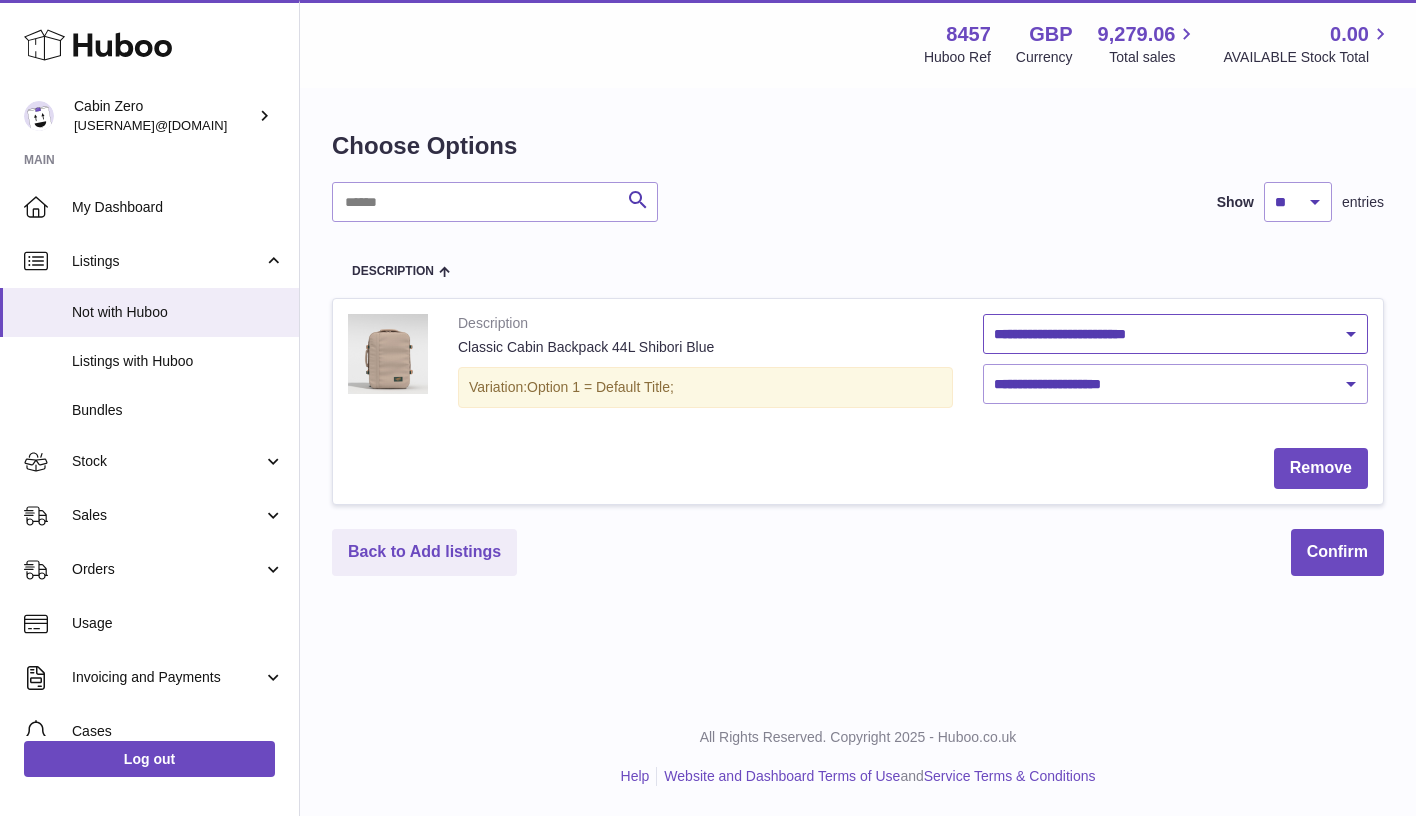 select on "********" 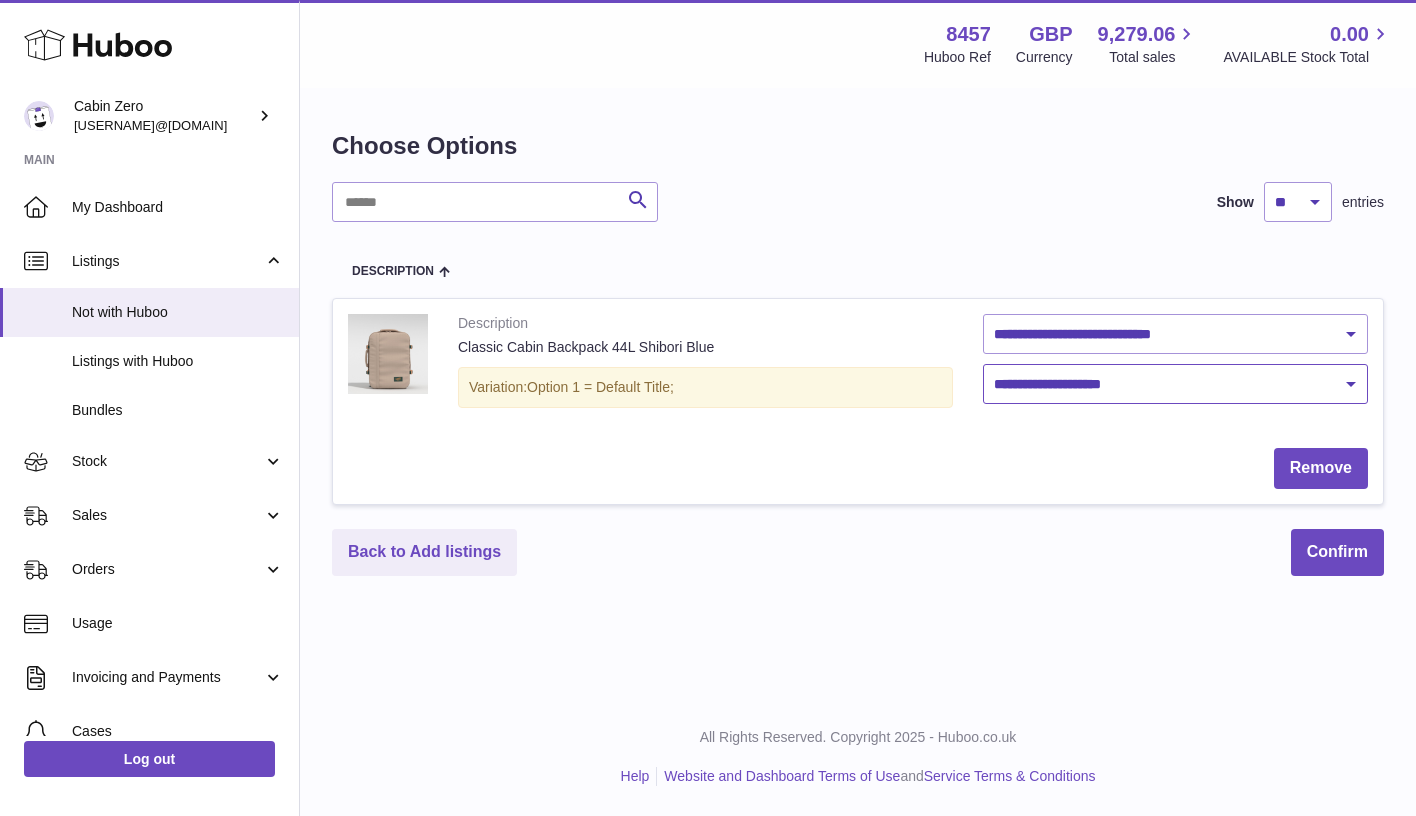 select on "****" 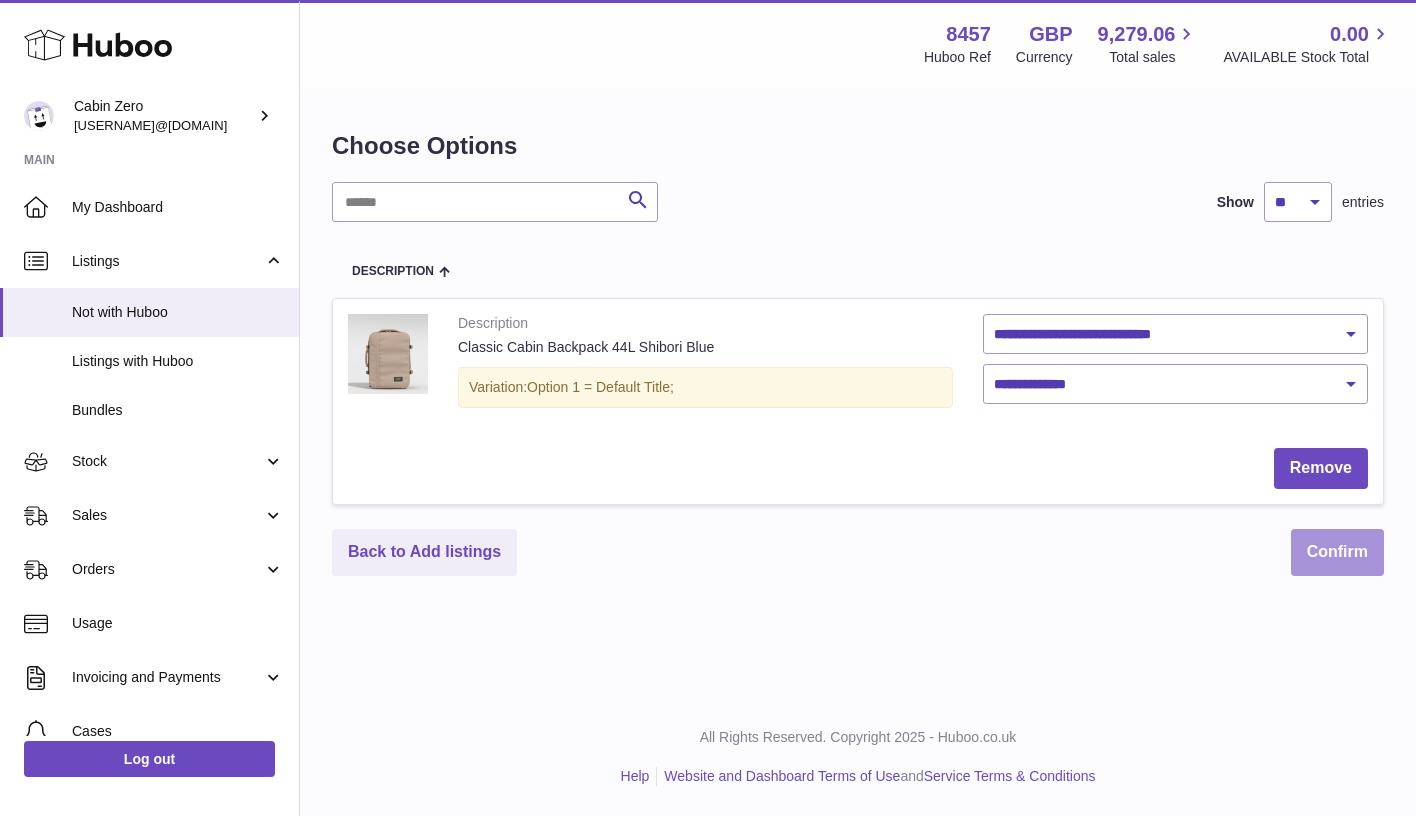 click on "Confirm" at bounding box center (1337, 552) 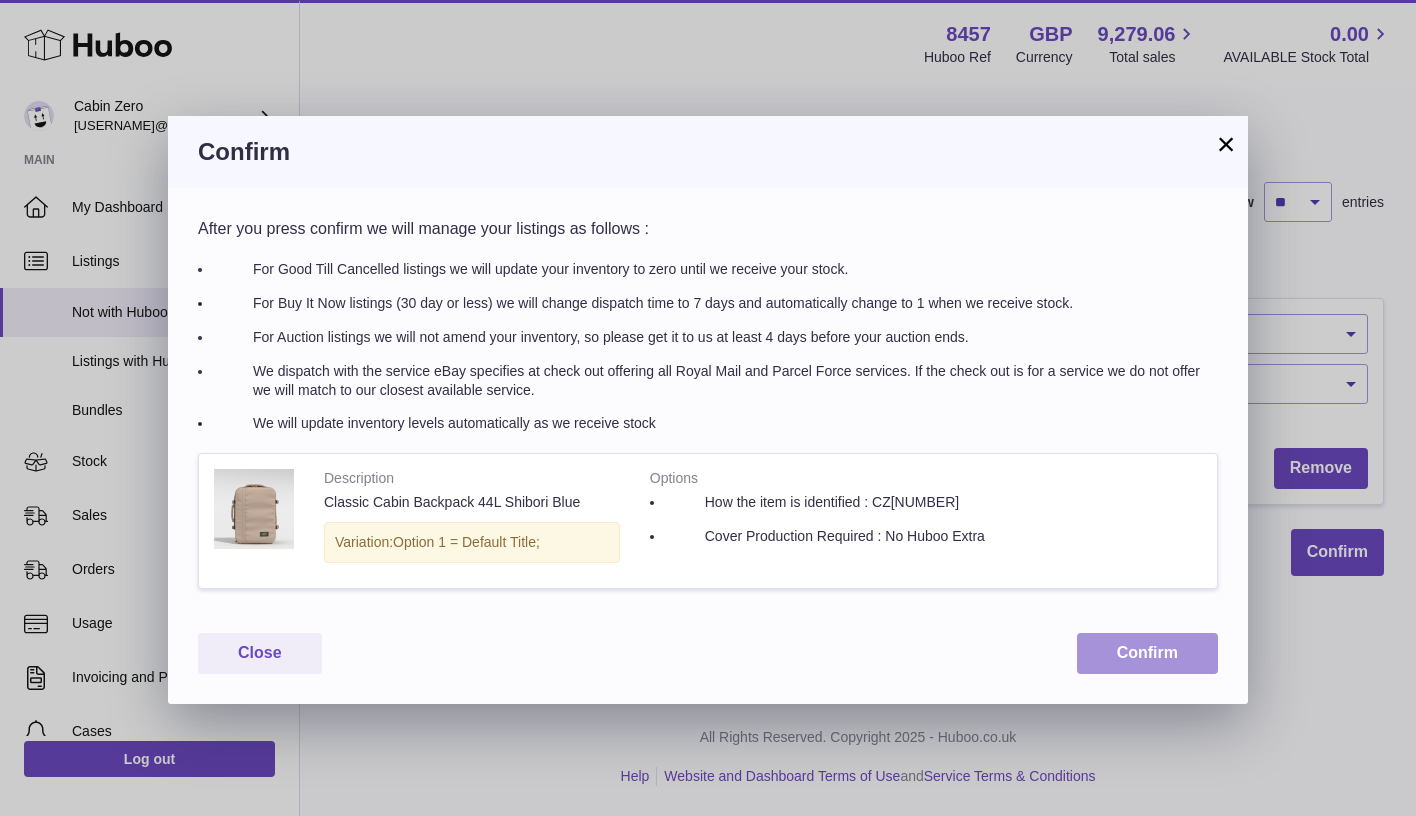 click on "Confirm" at bounding box center (1147, 653) 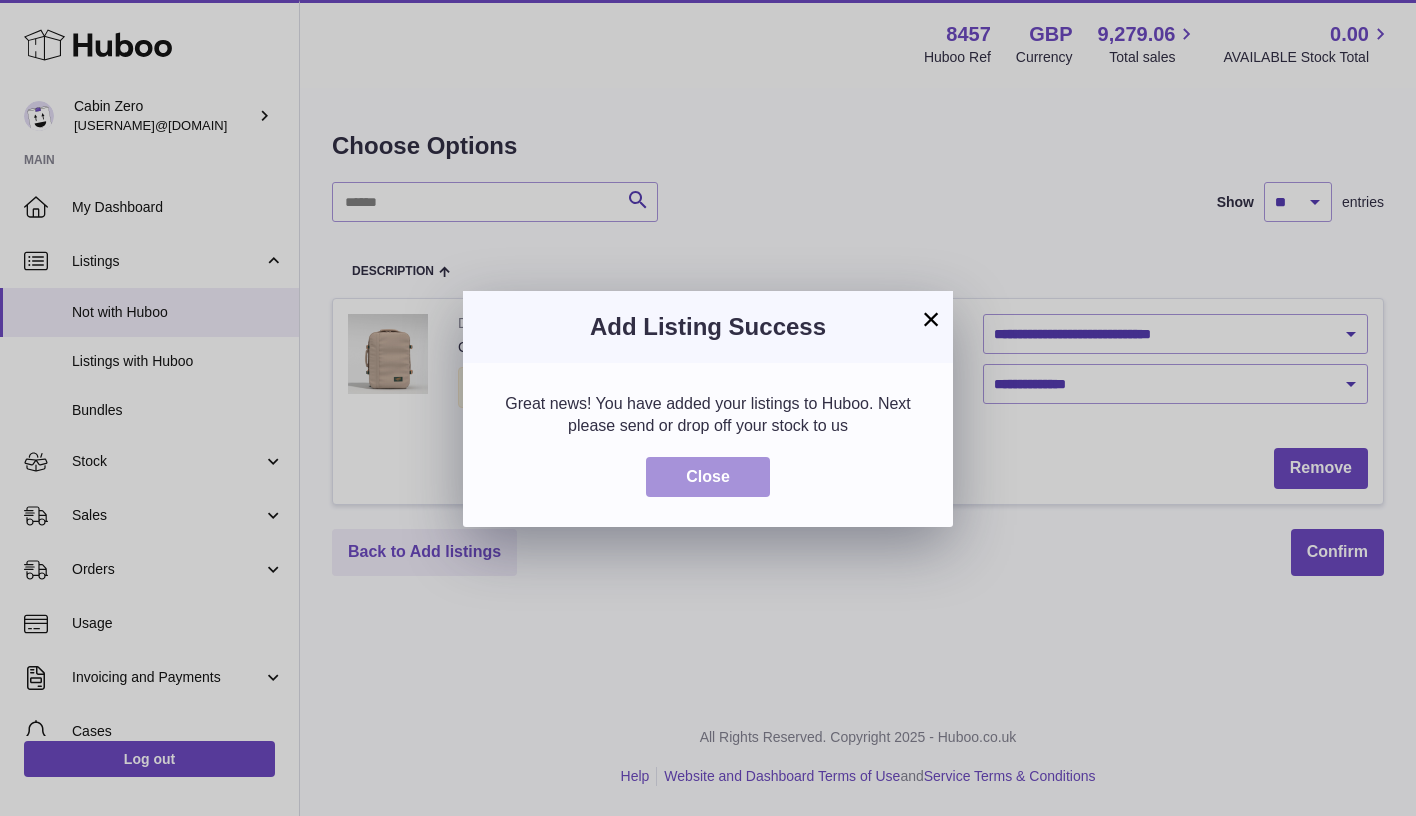 click on "Close" at bounding box center (708, 477) 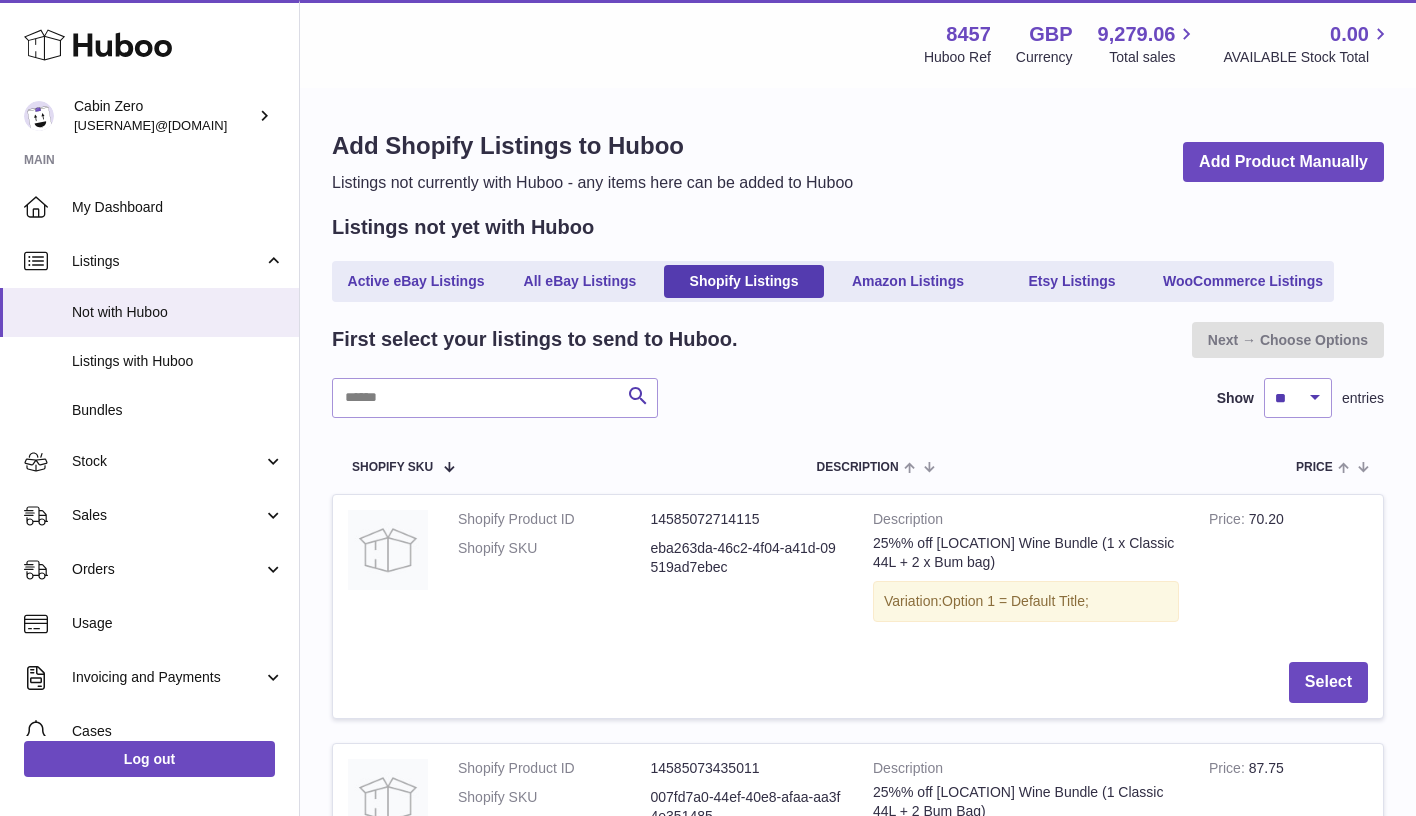 scroll, scrollTop: 0, scrollLeft: 0, axis: both 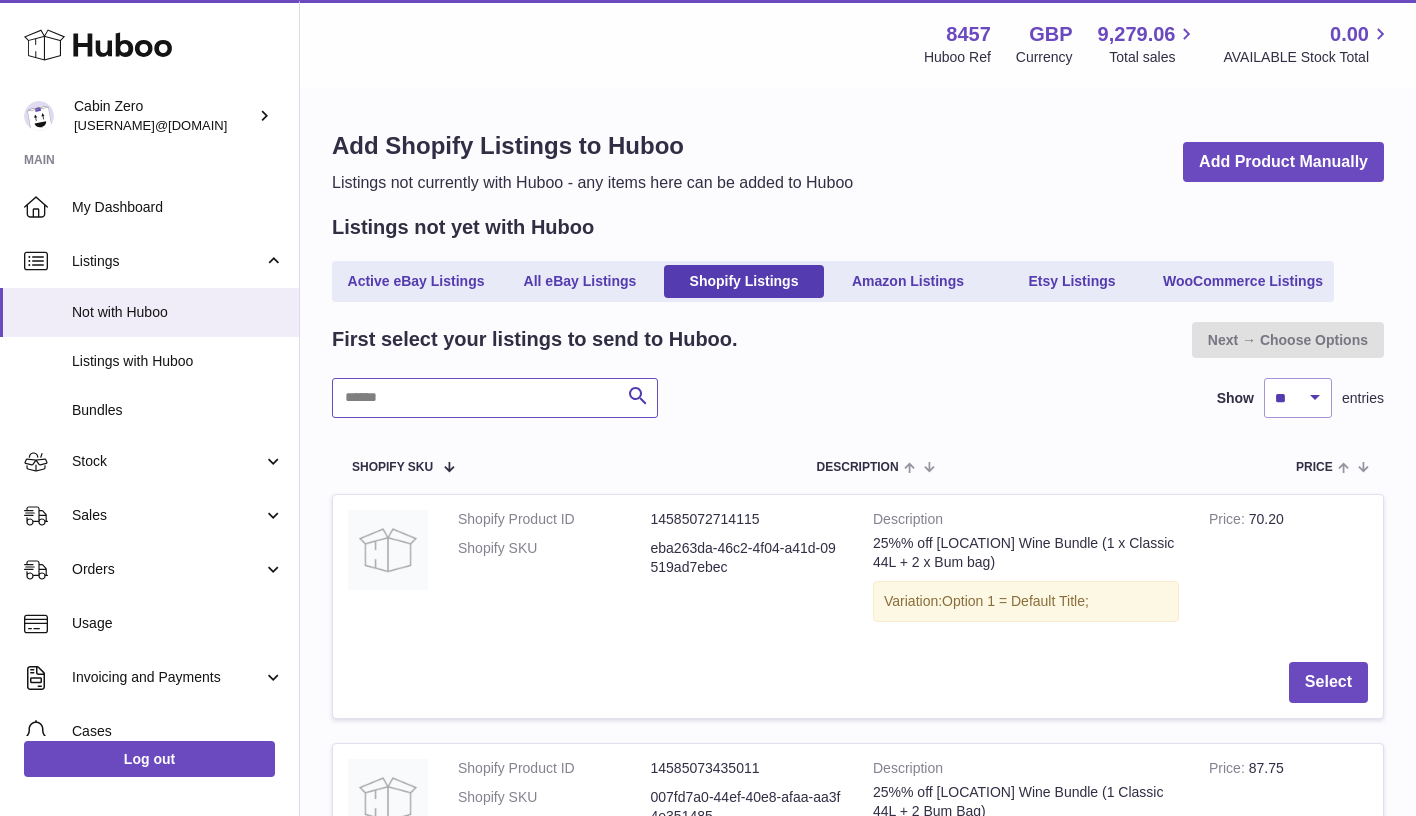 click at bounding box center [495, 398] 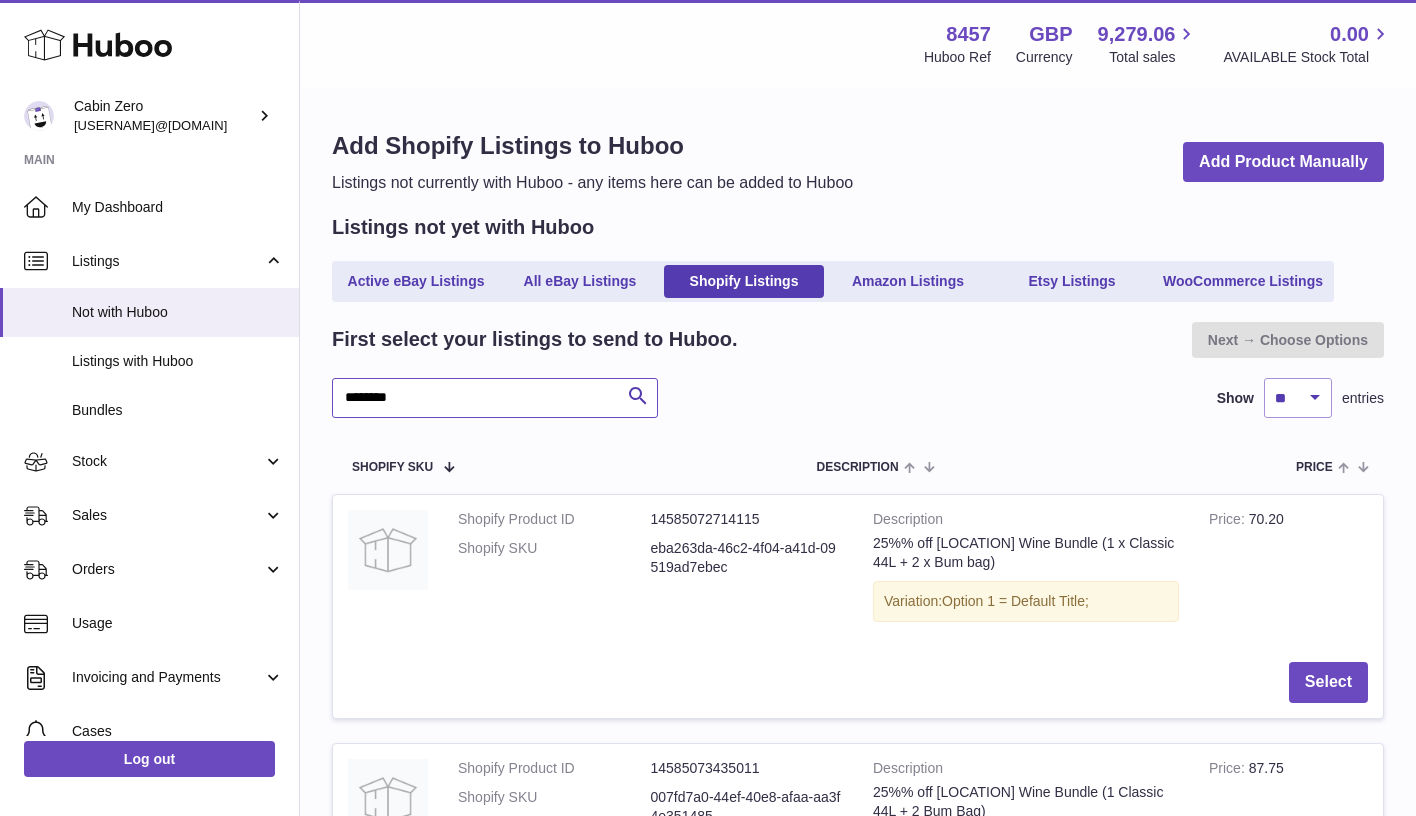 type on "********" 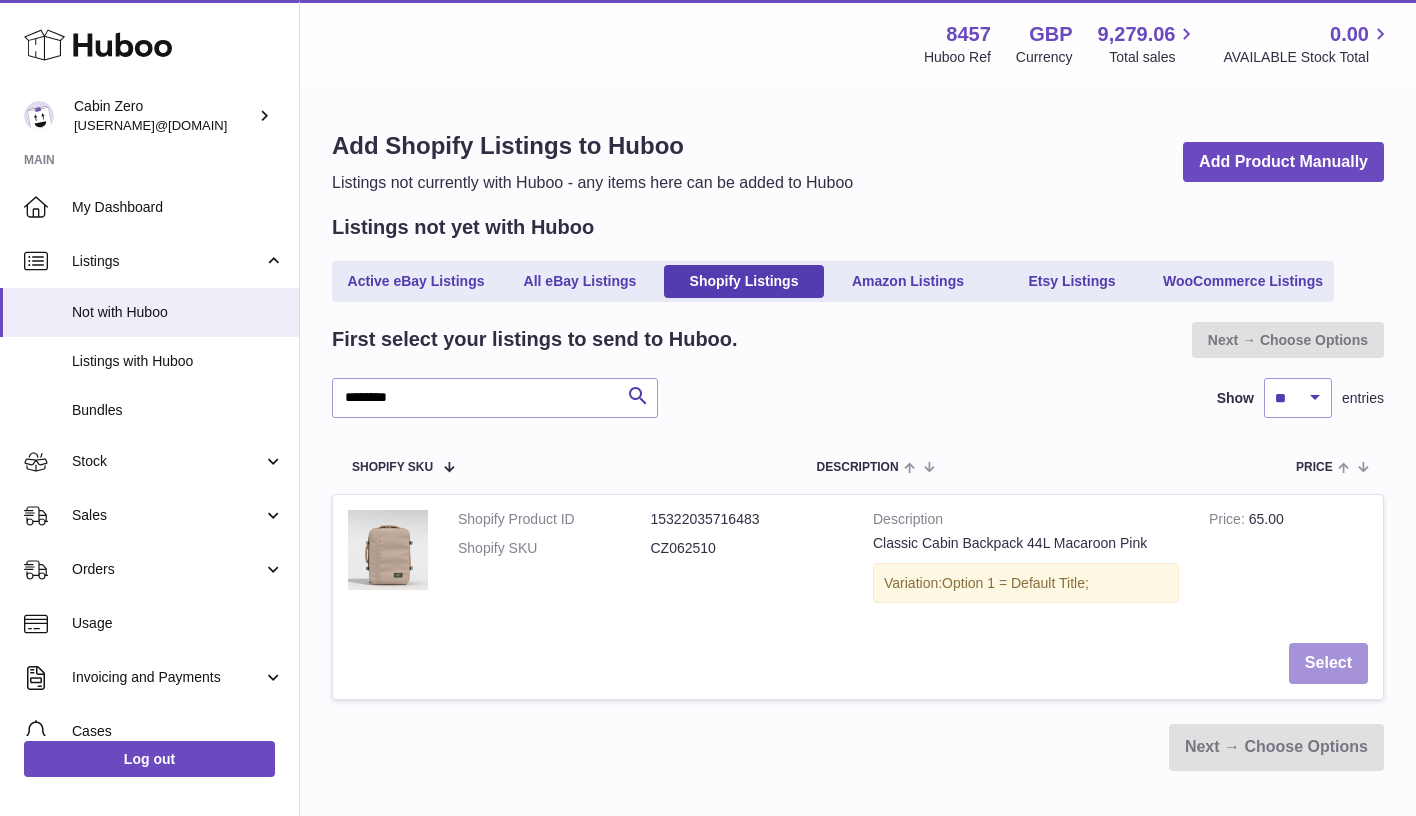 click on "Select" at bounding box center [1328, 663] 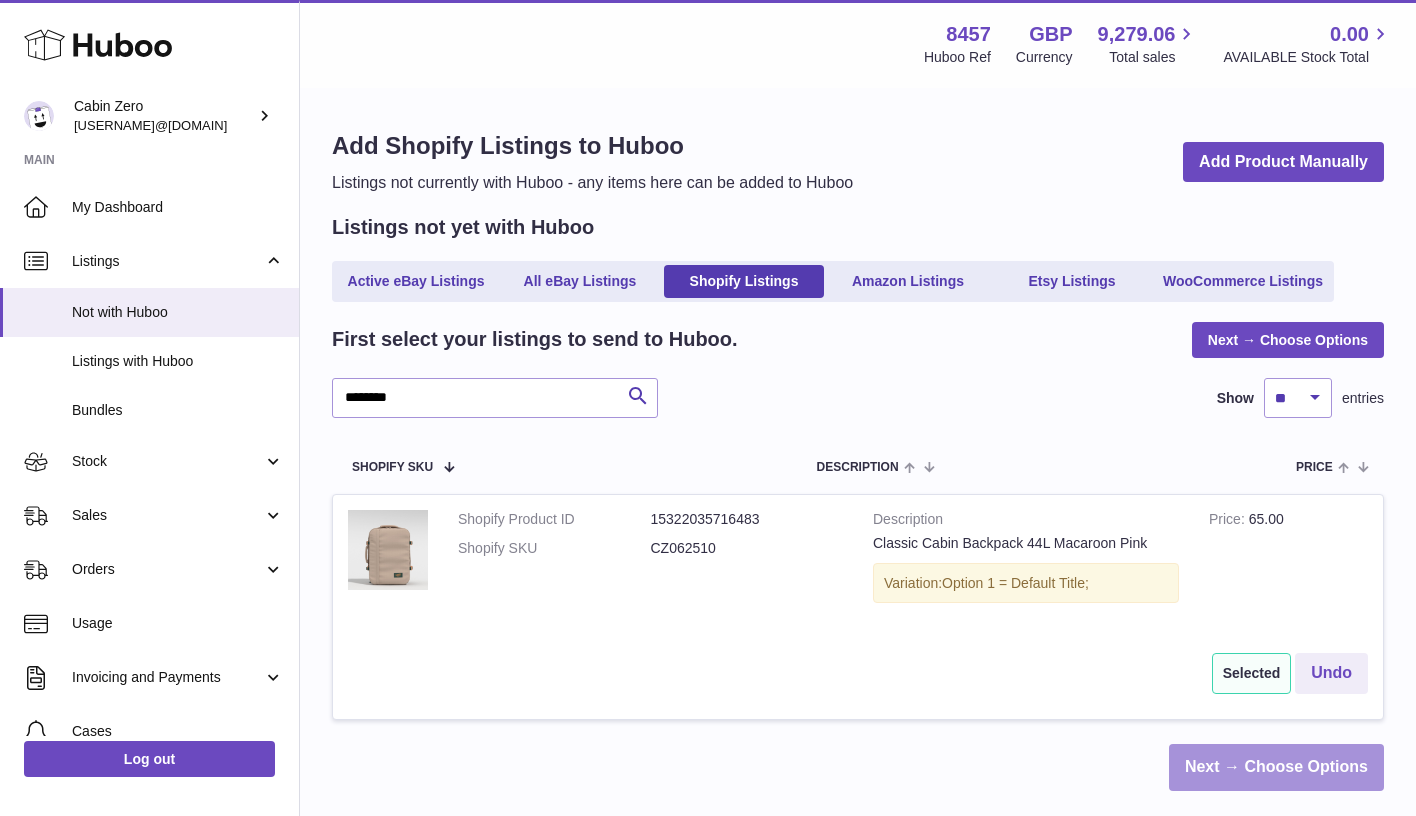 click on "Next → Choose Options" at bounding box center [1276, 767] 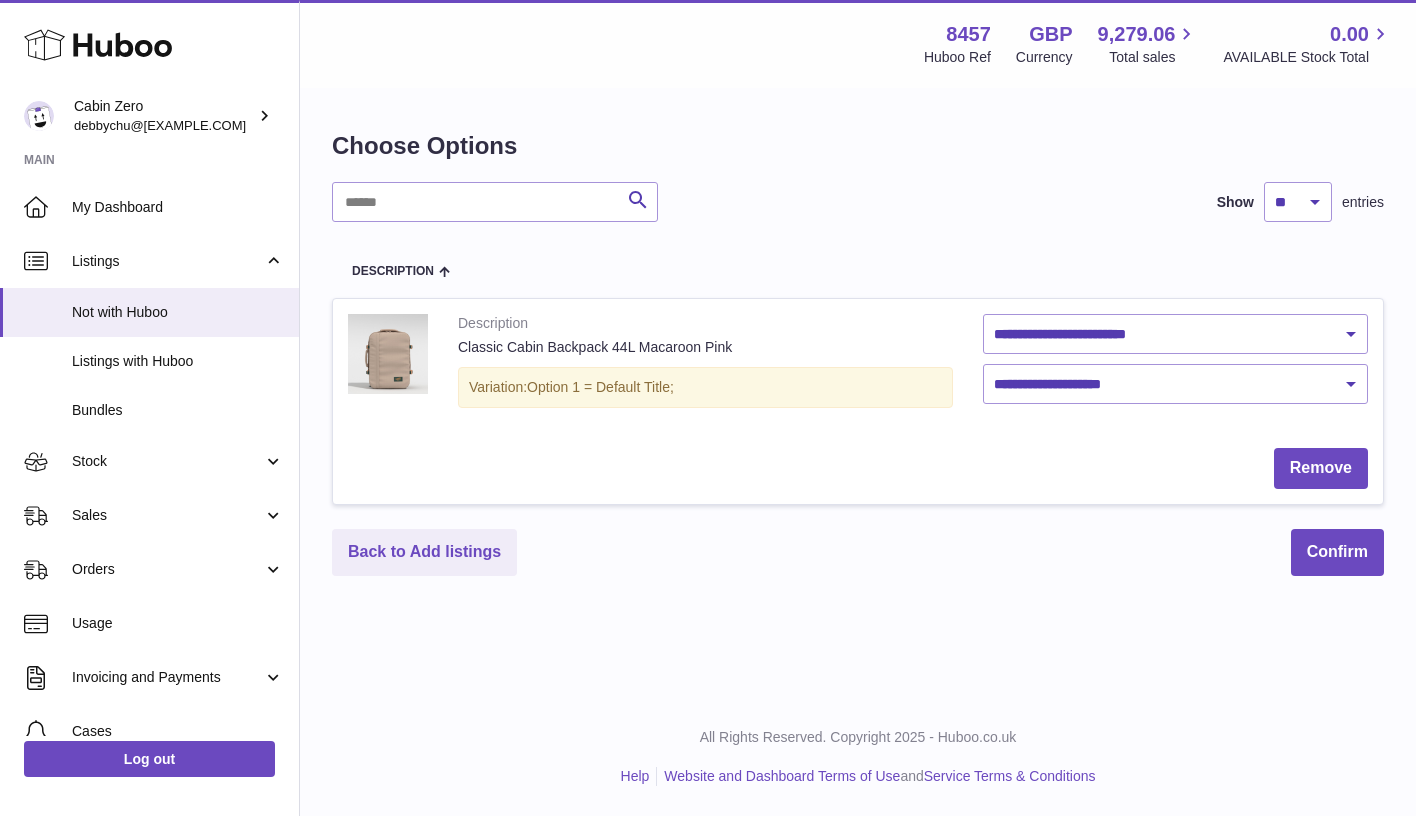 scroll, scrollTop: 0, scrollLeft: 0, axis: both 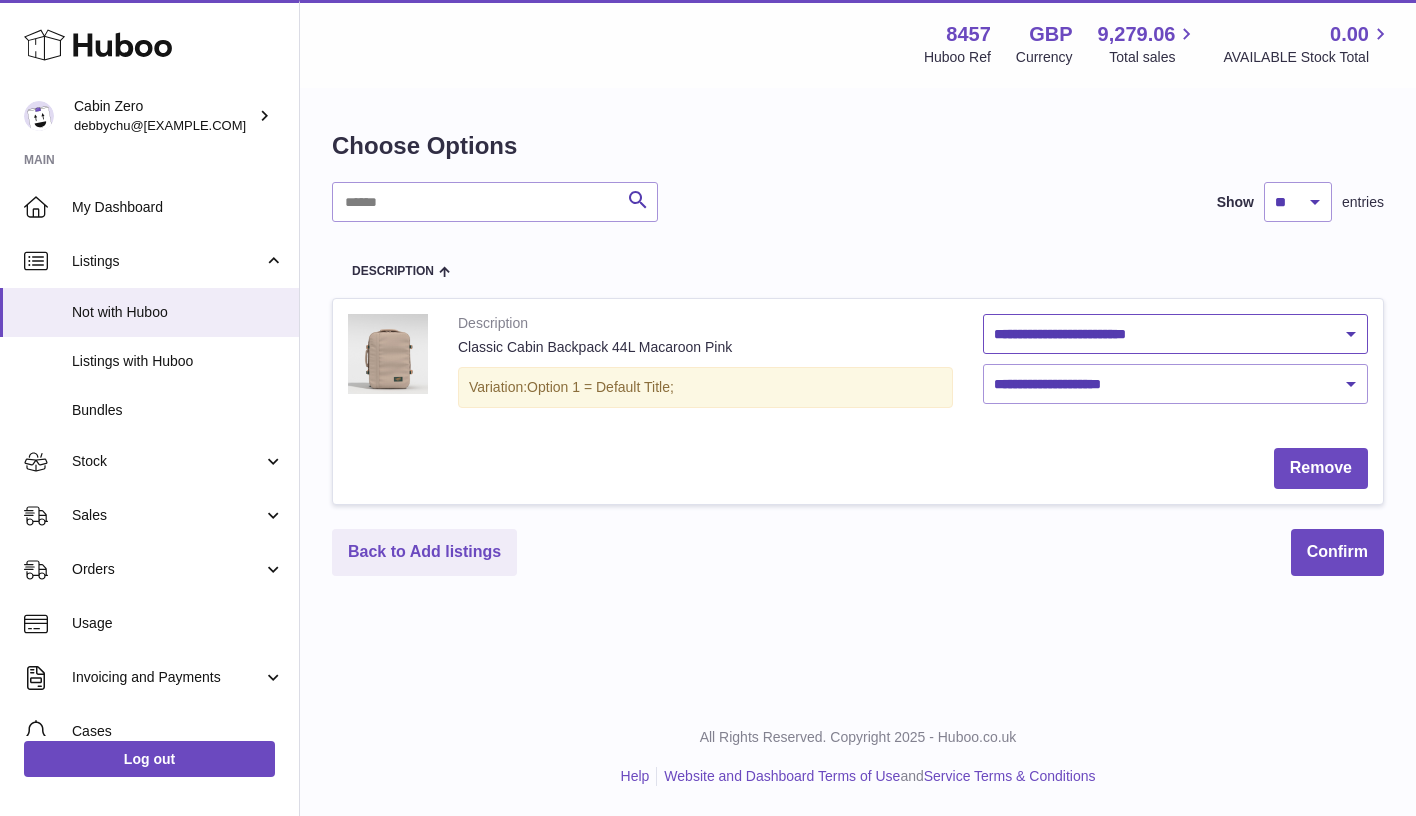 select on "********" 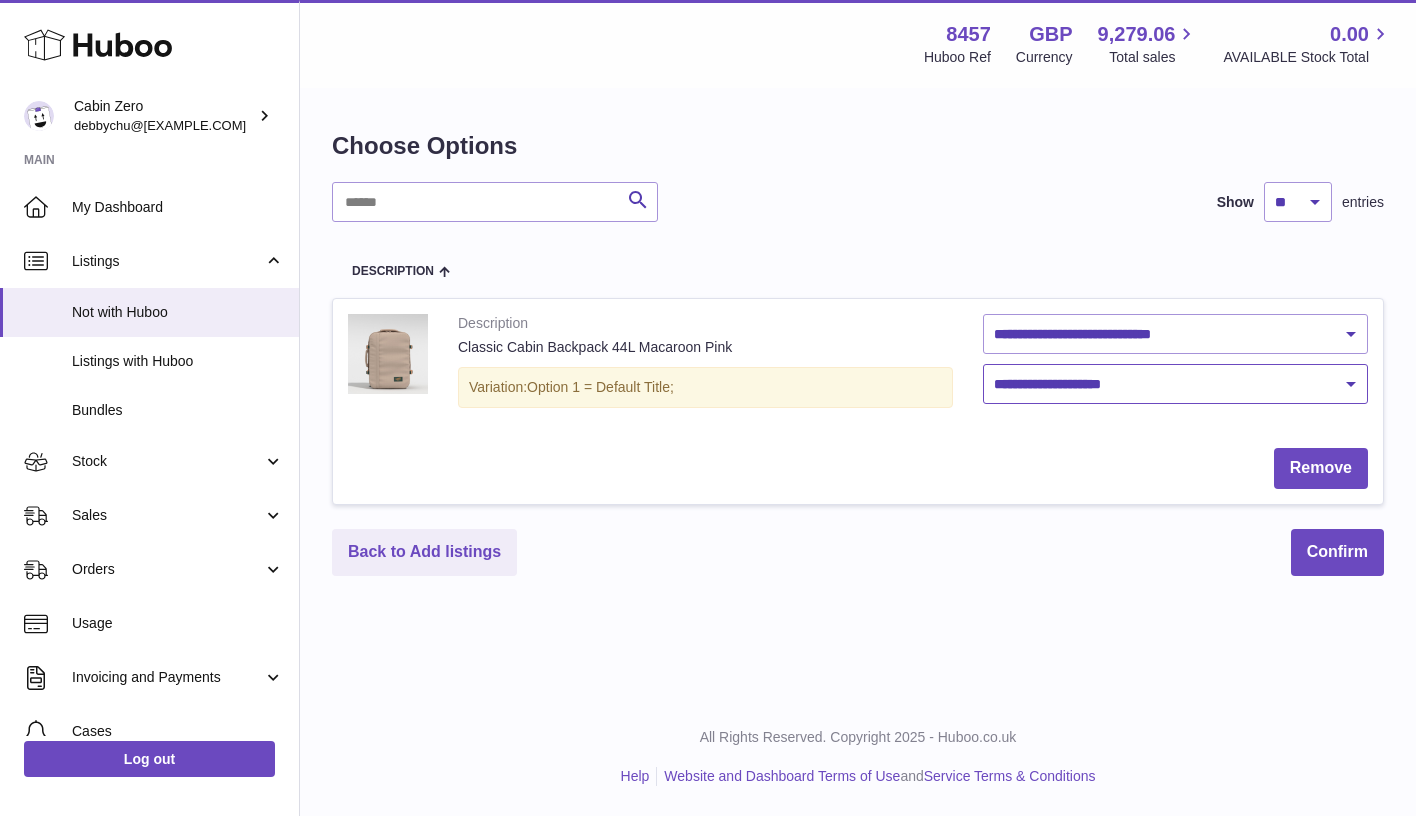select on "****" 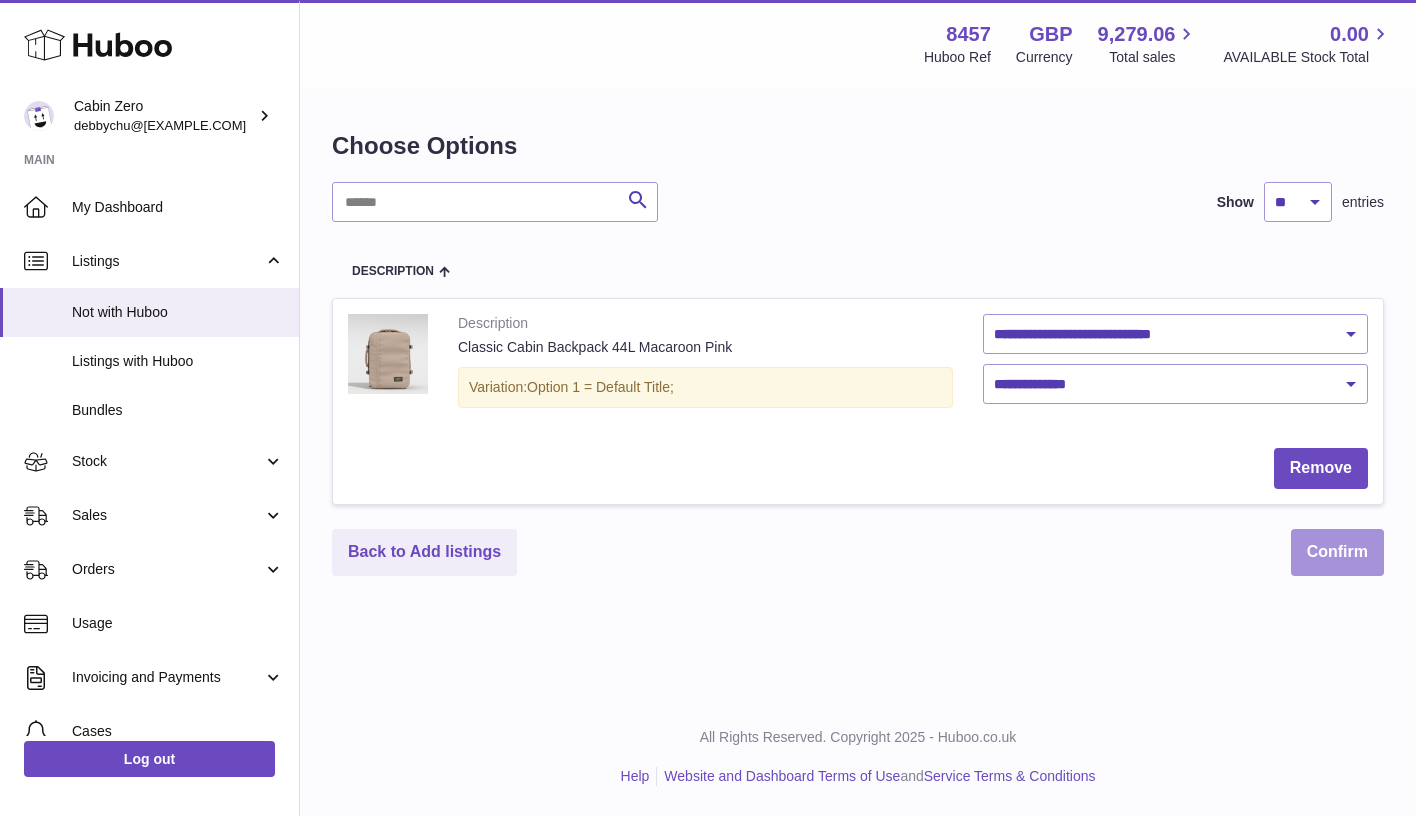 click on "Confirm" at bounding box center [1337, 552] 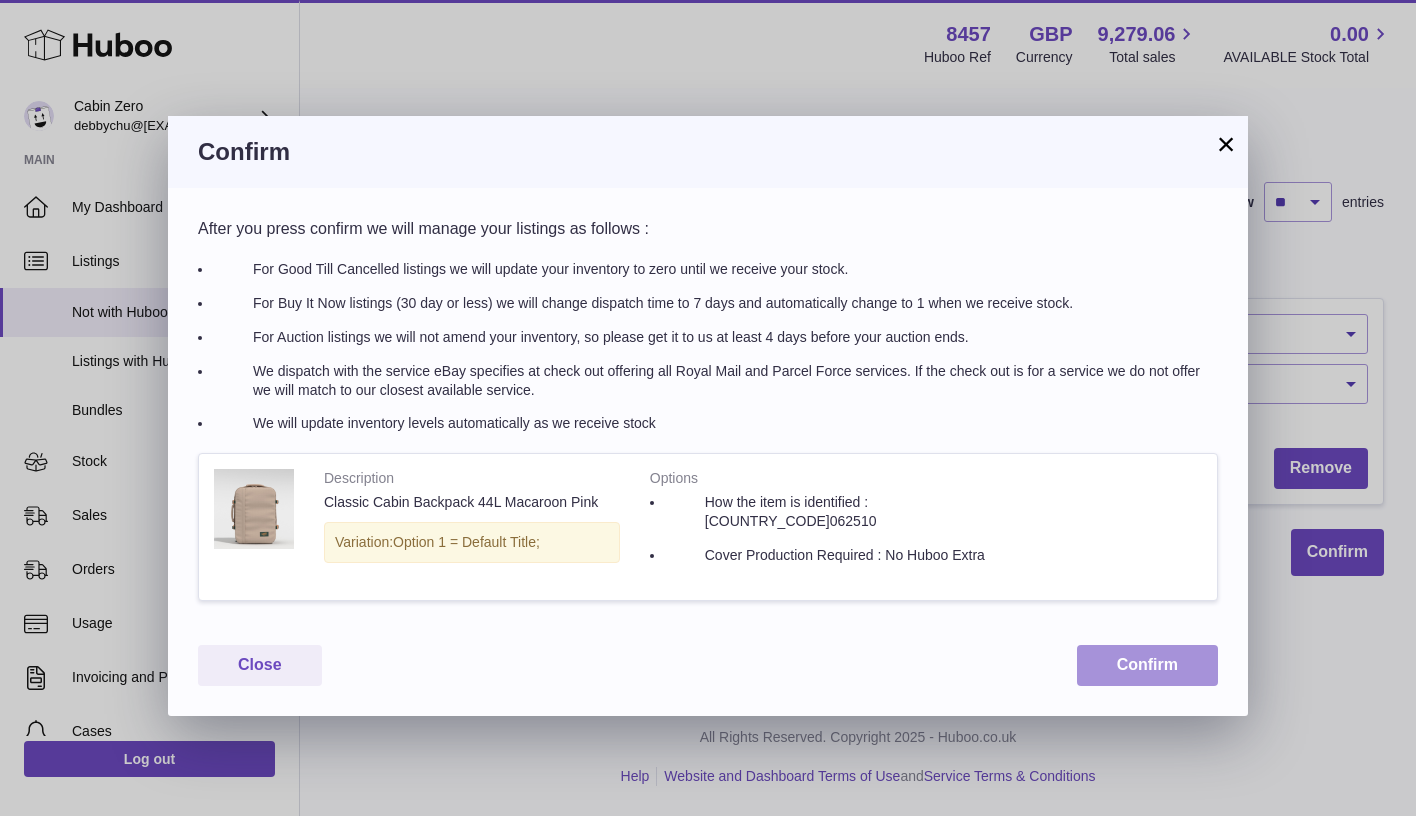 click on "Confirm" at bounding box center (1147, 665) 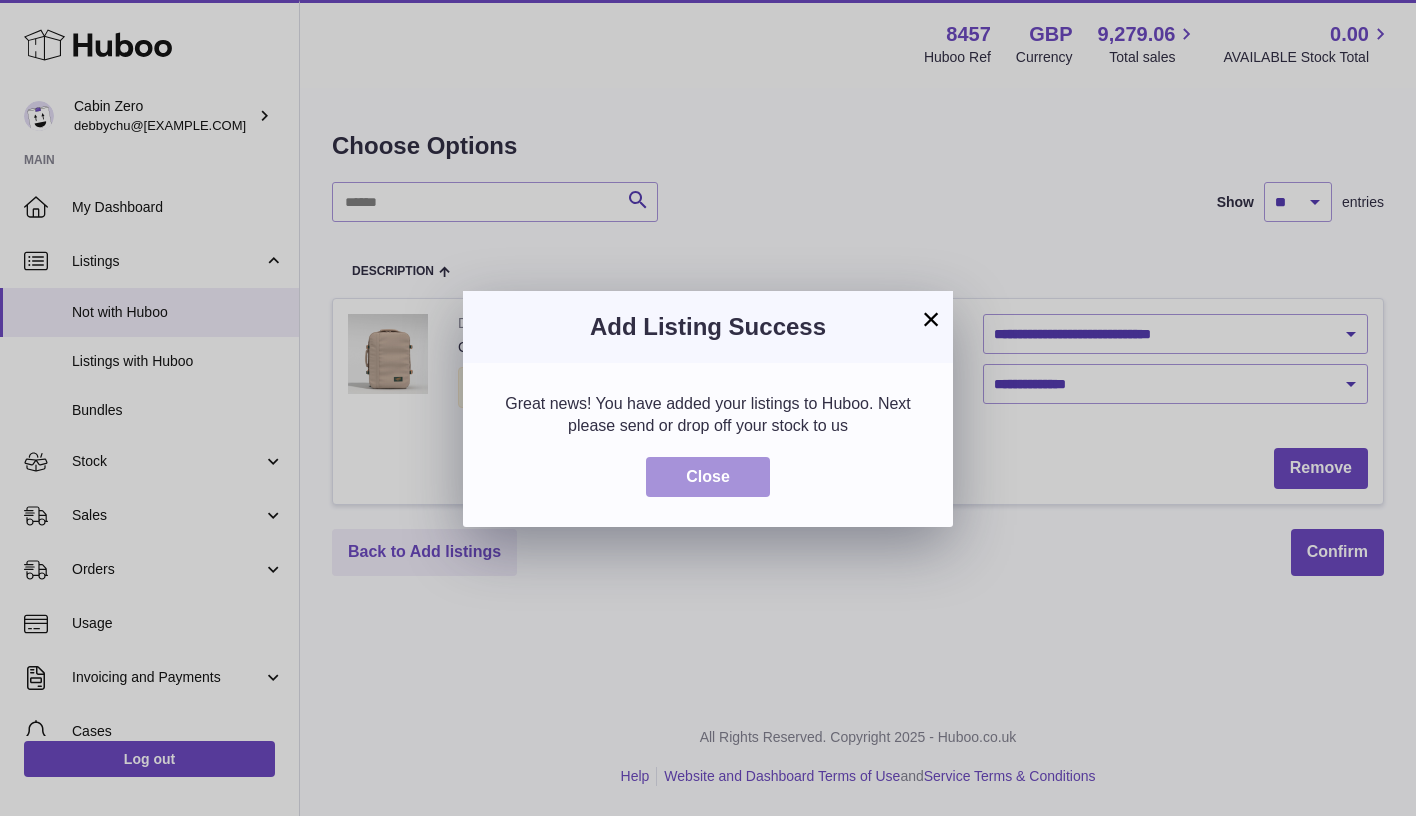 click on "Close" at bounding box center [708, 477] 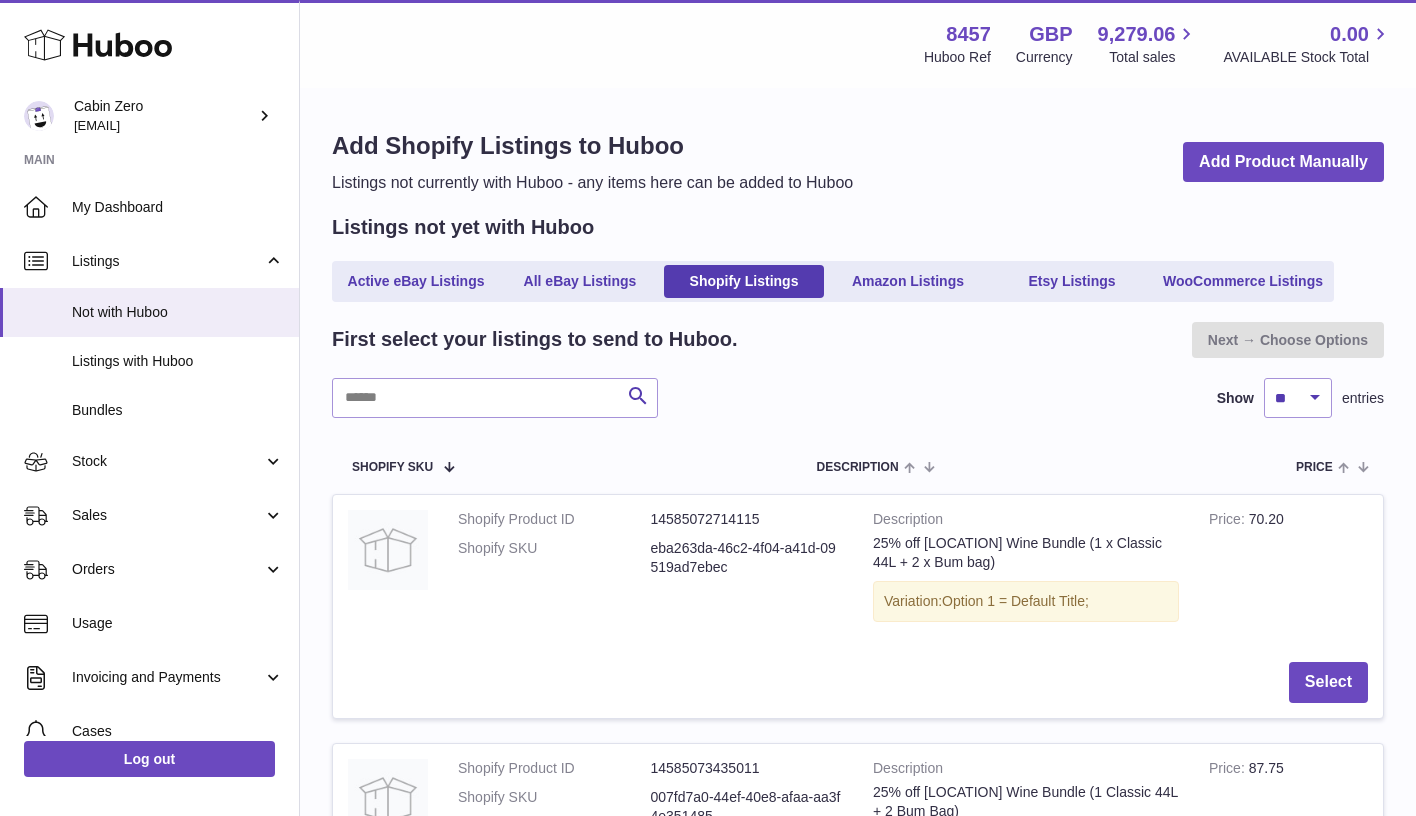 scroll, scrollTop: 0, scrollLeft: 0, axis: both 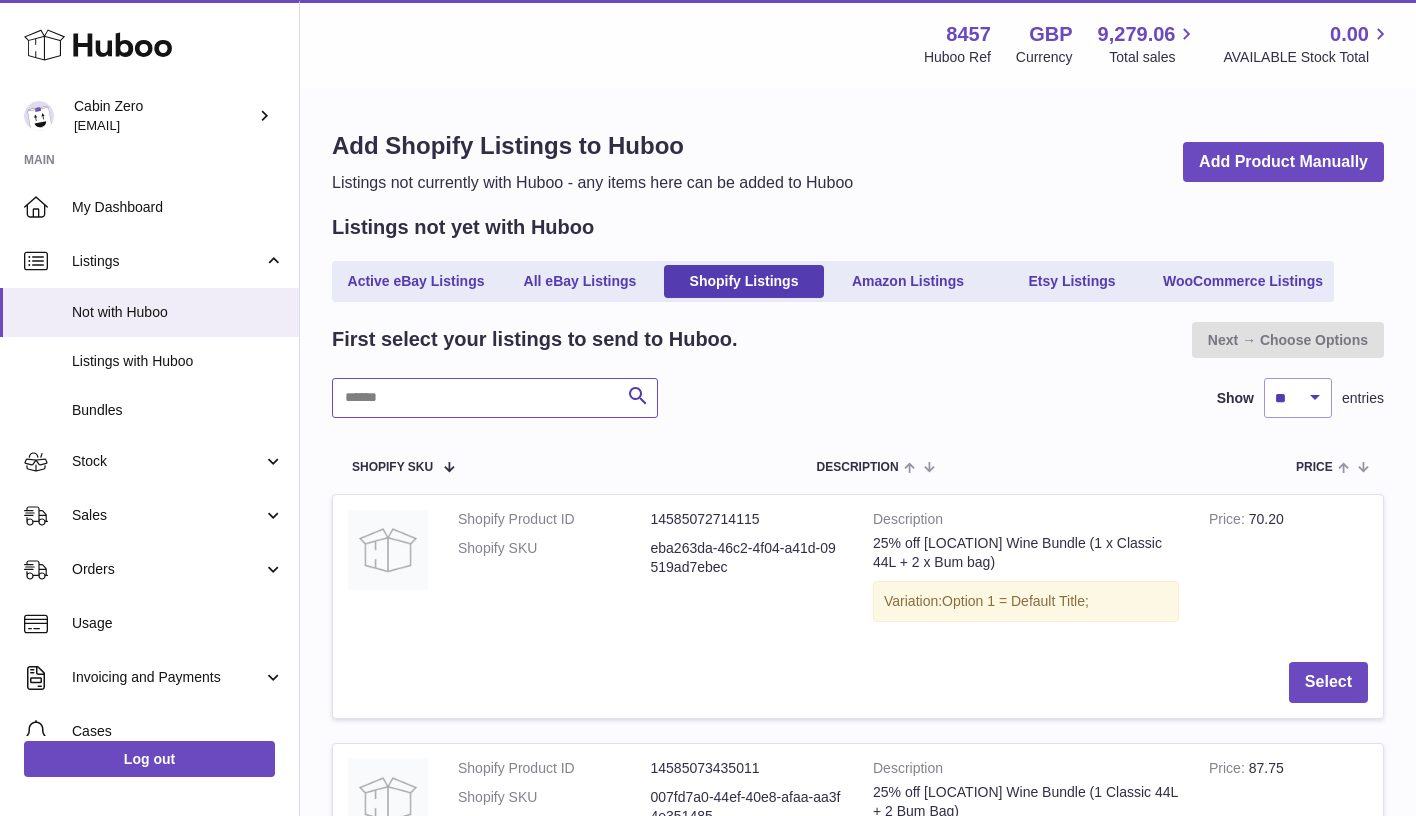 click at bounding box center (495, 398) 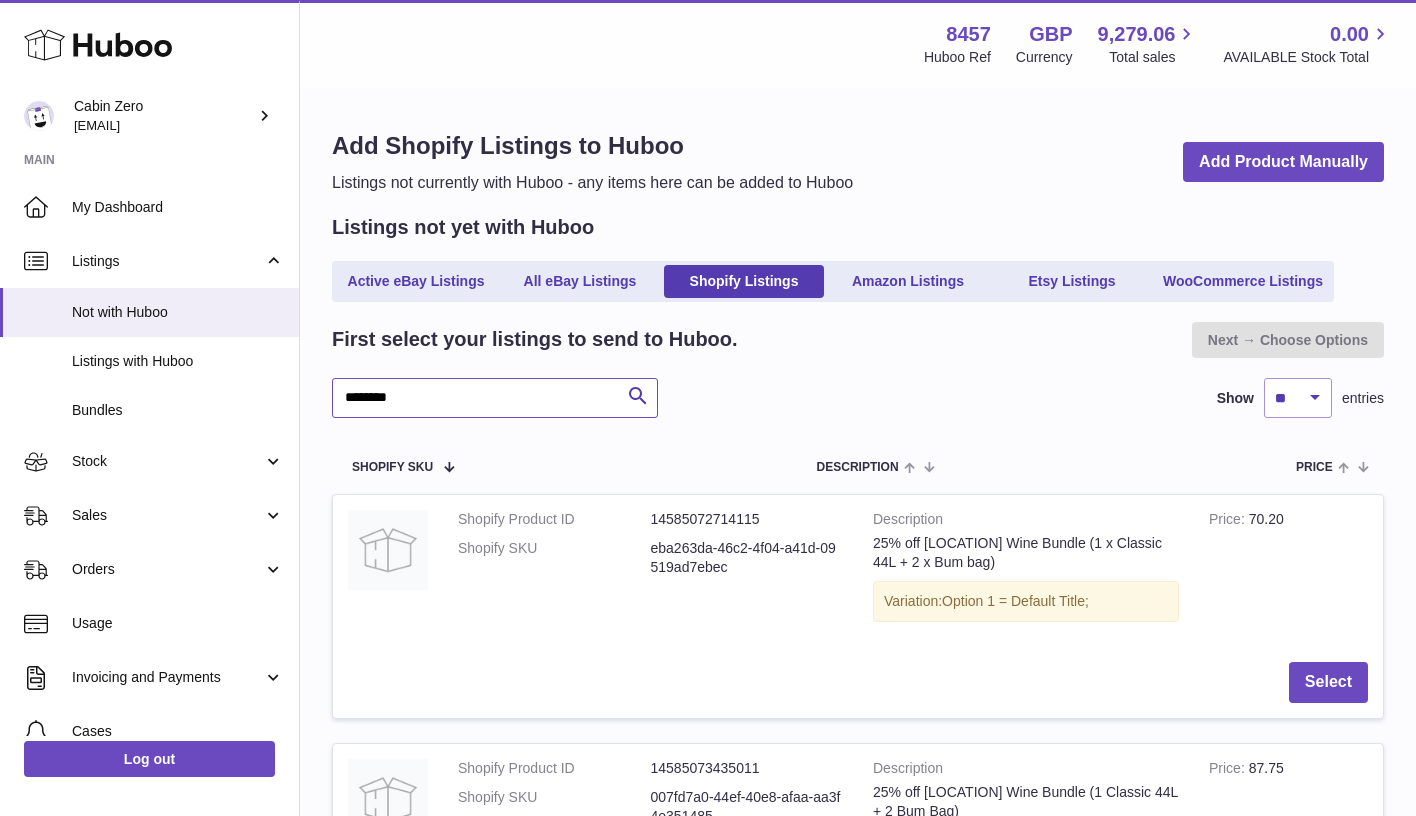 type on "********" 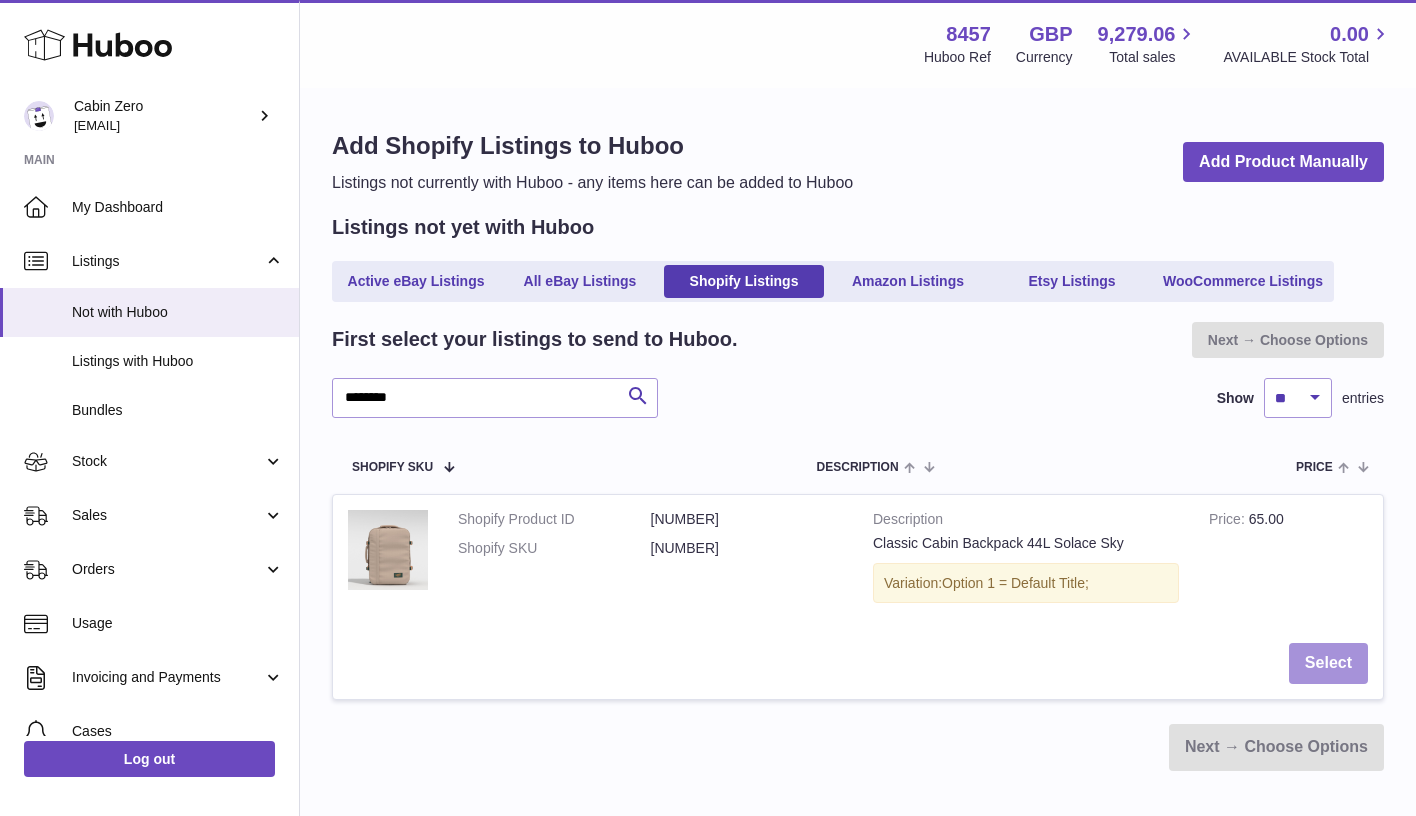 click on "Select" at bounding box center [1328, 663] 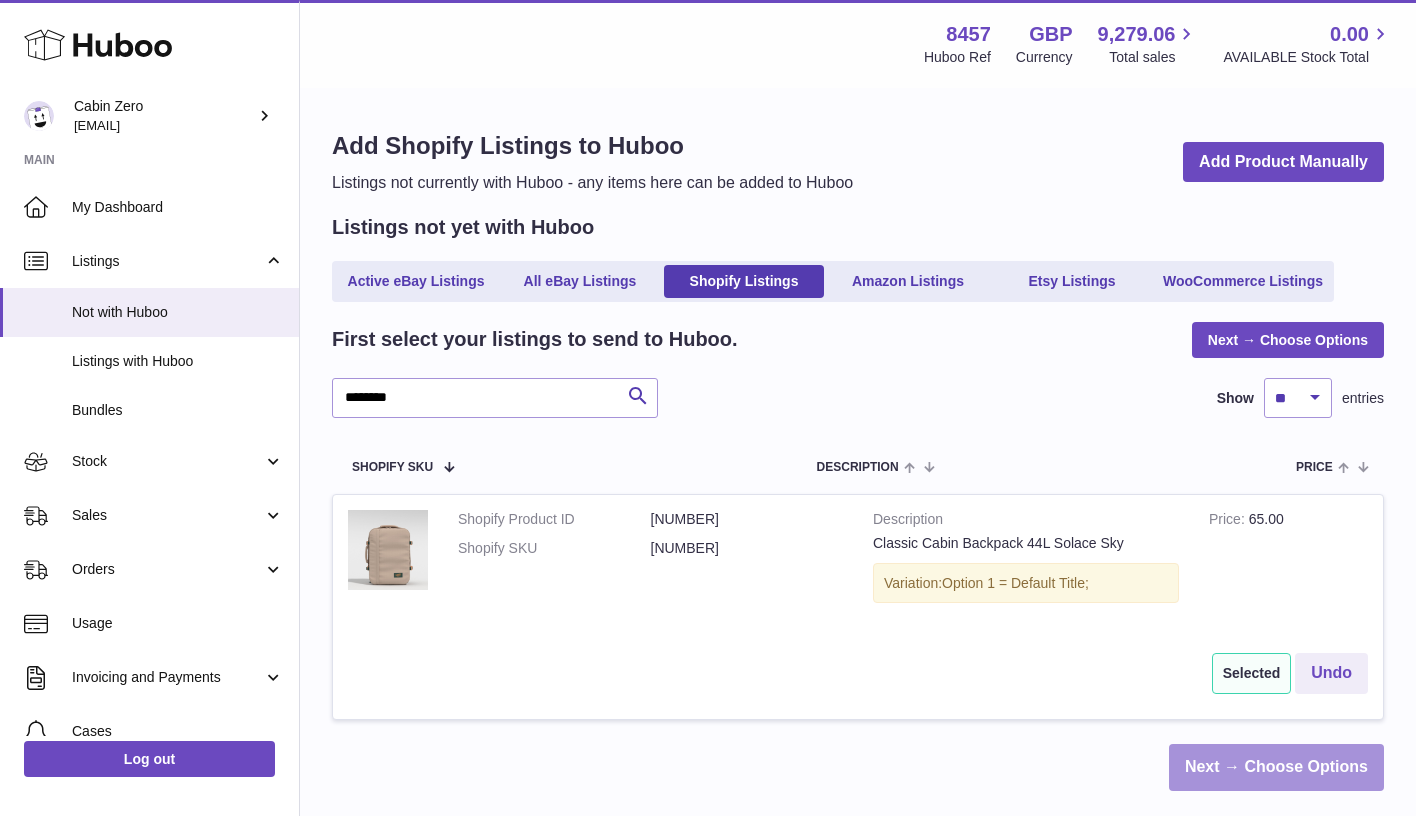 click on "Next → Choose Options" at bounding box center [1276, 767] 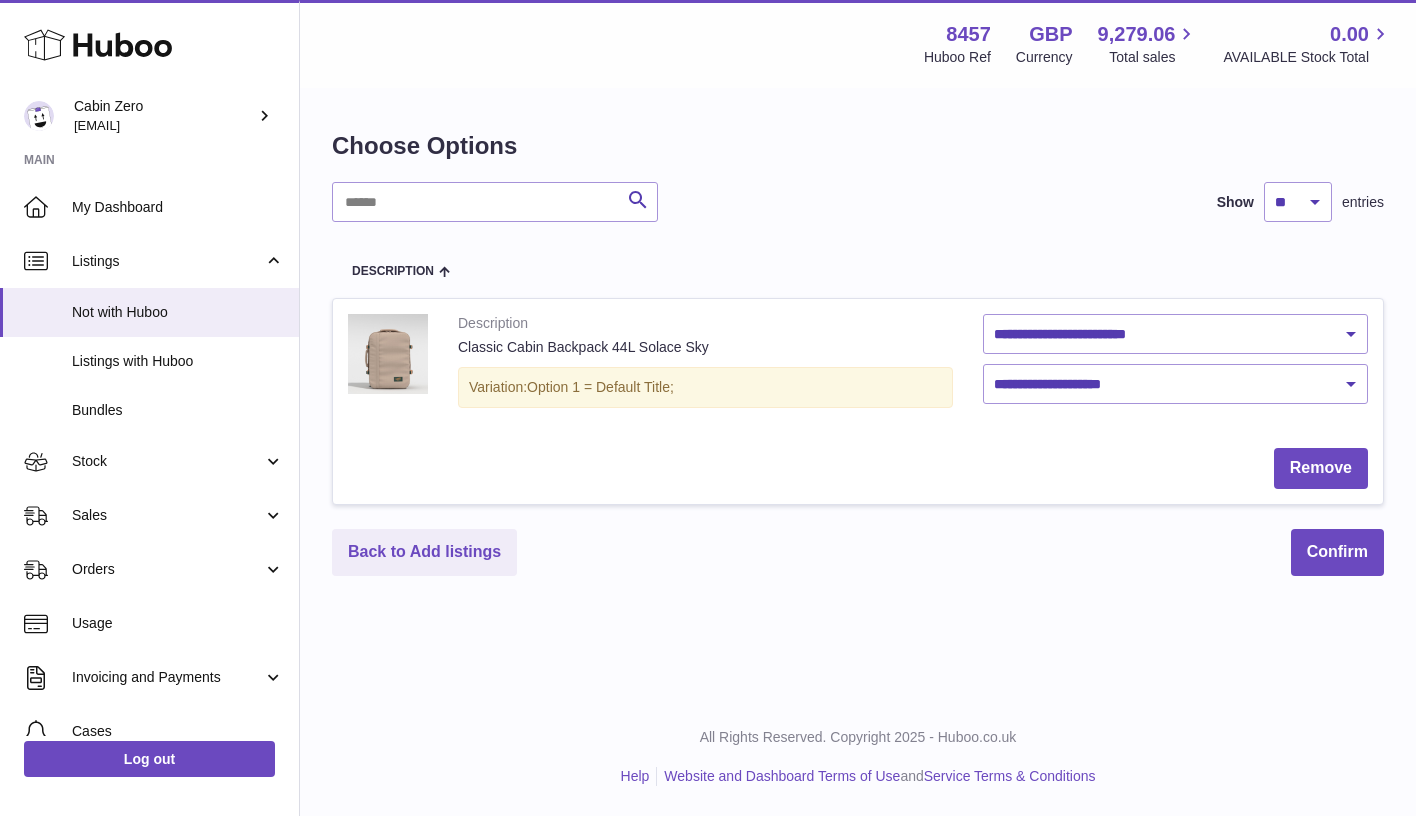 scroll, scrollTop: 0, scrollLeft: 0, axis: both 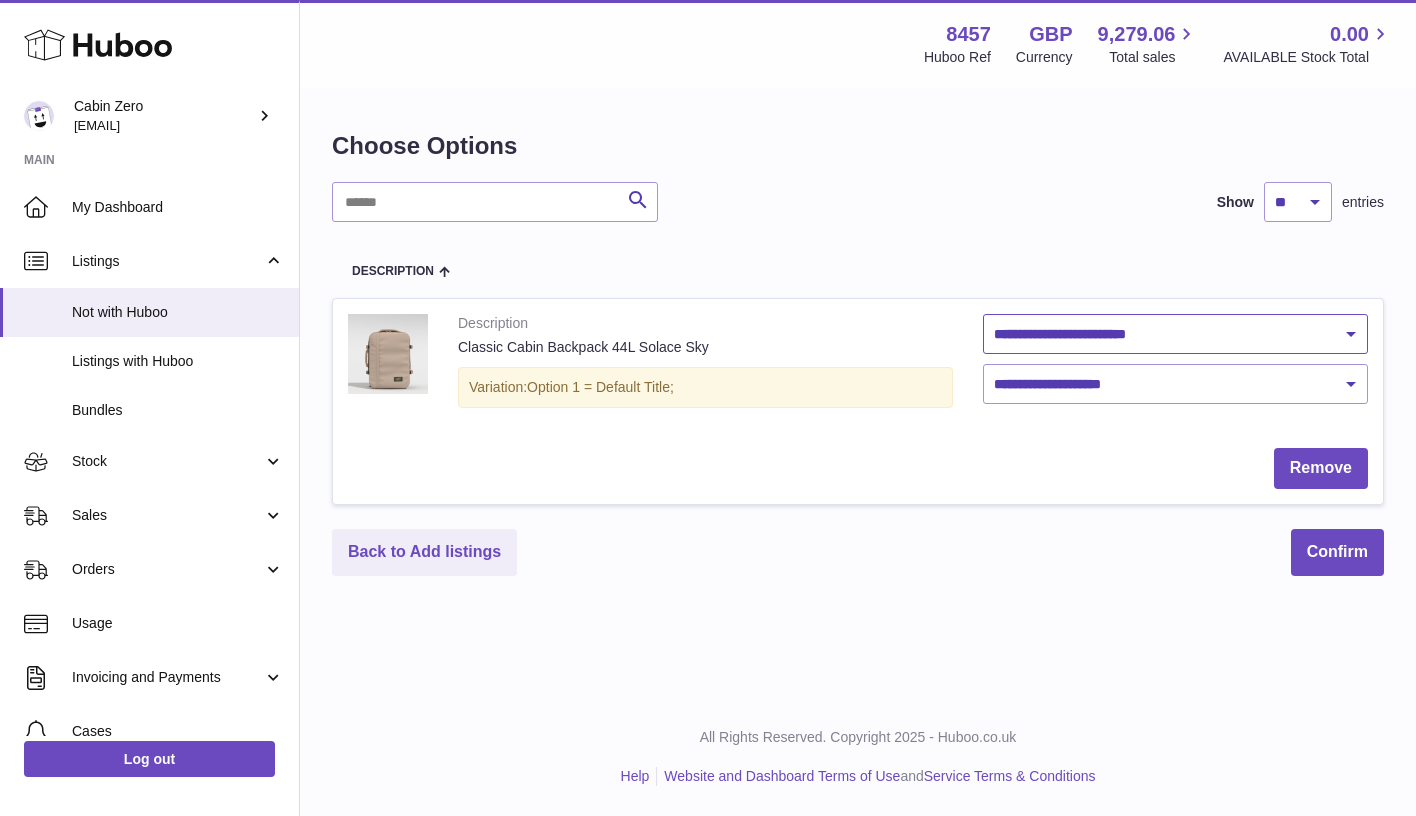 select on "********" 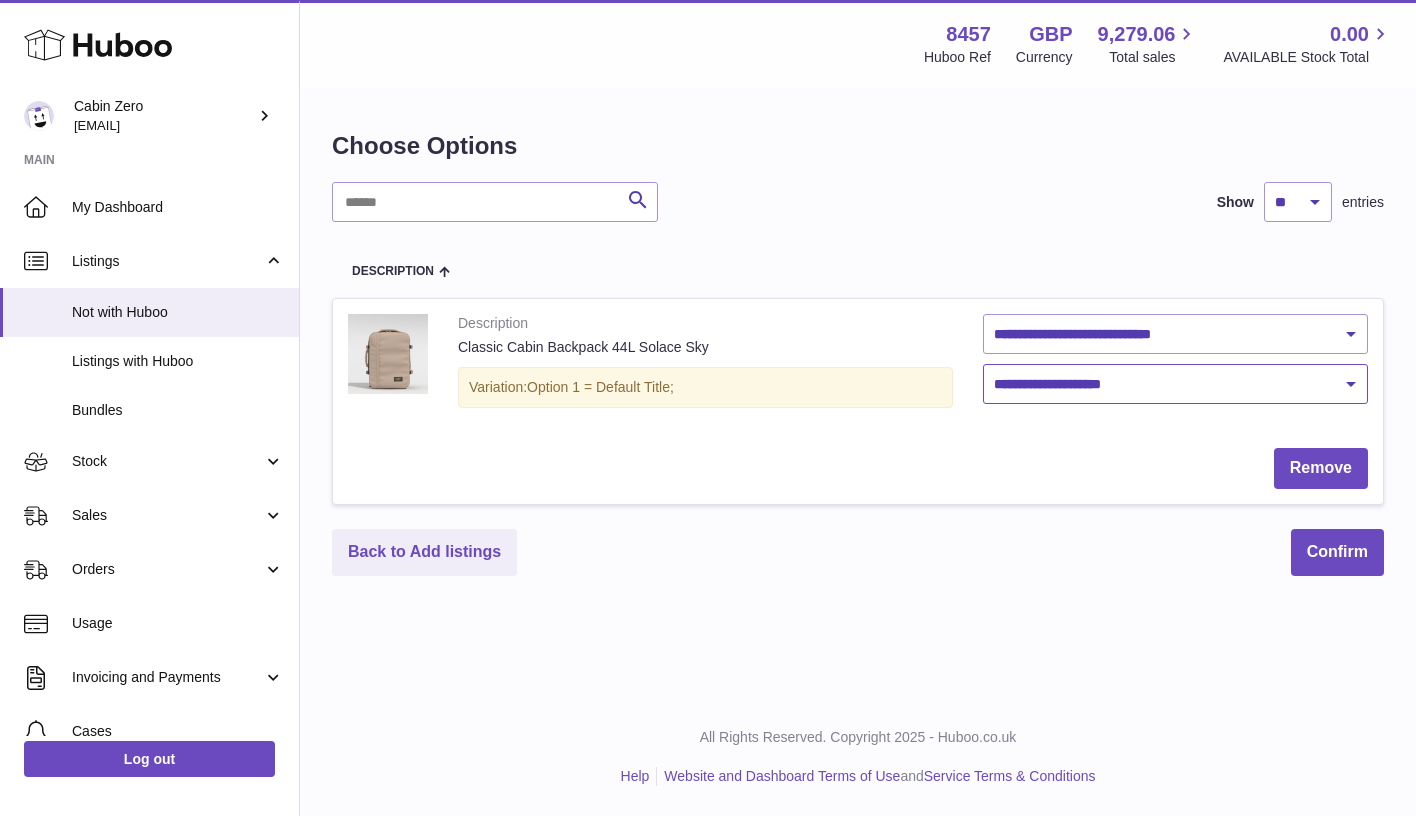 select on "****" 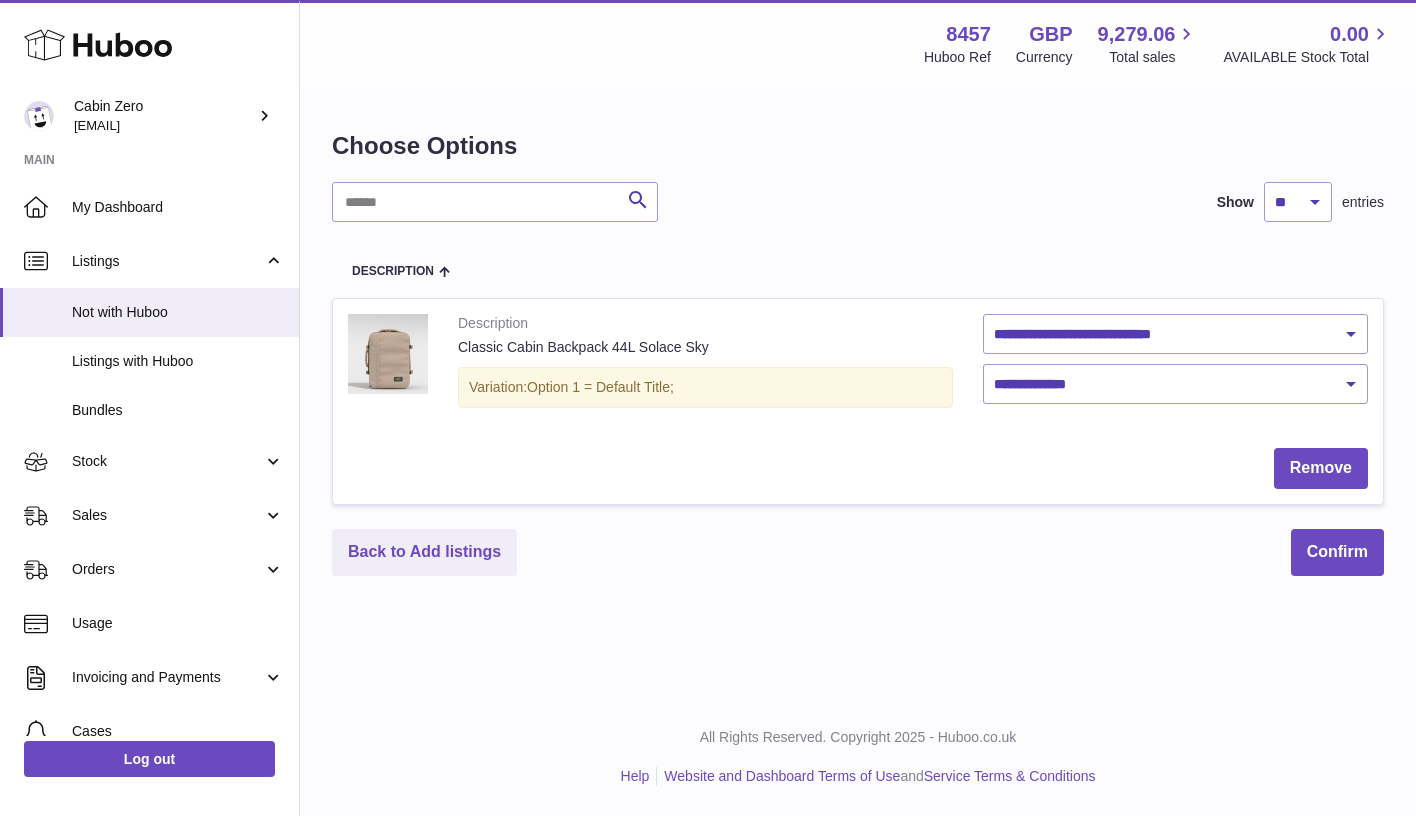 click on "**********" at bounding box center (858, 353) 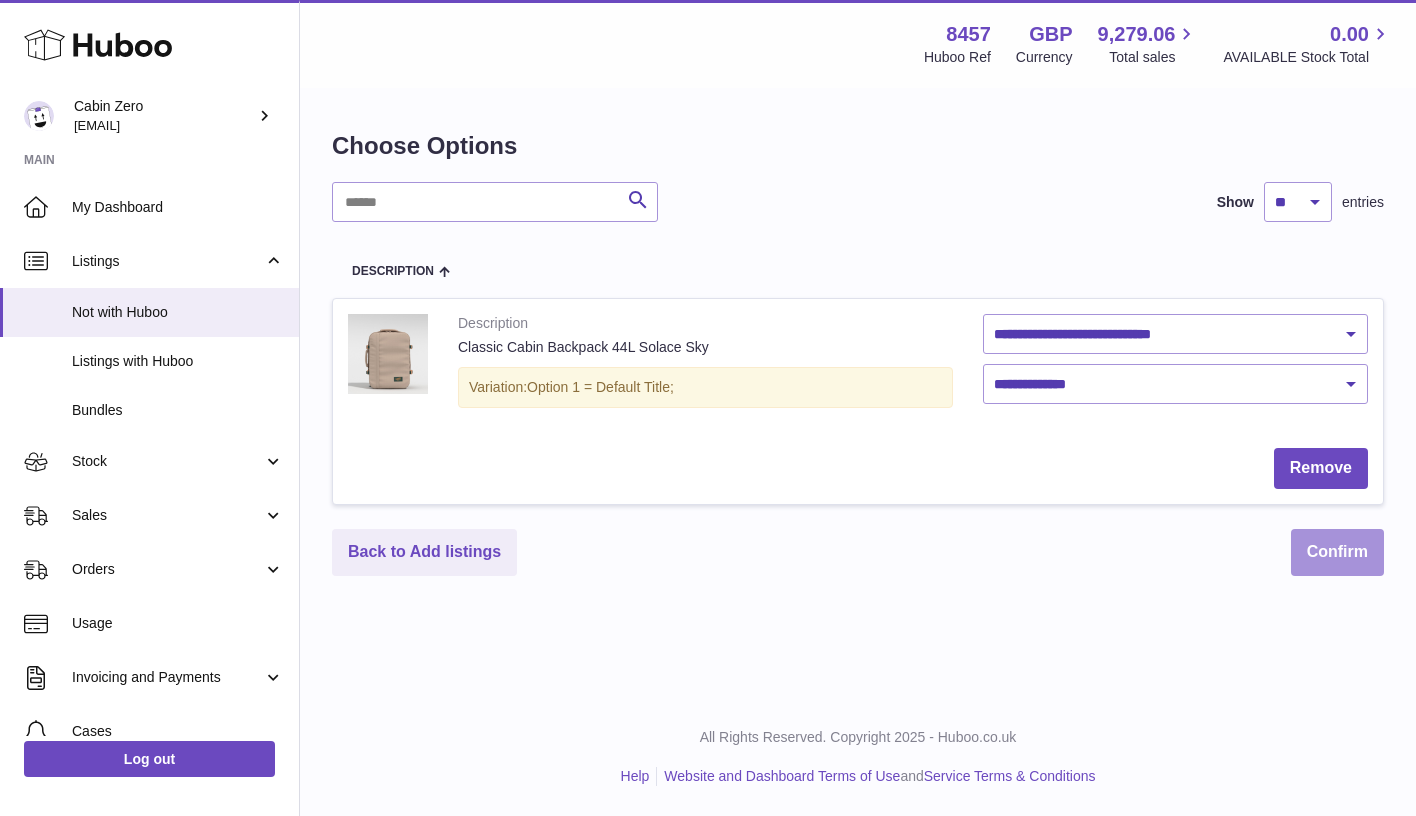 click on "Confirm" at bounding box center (1337, 552) 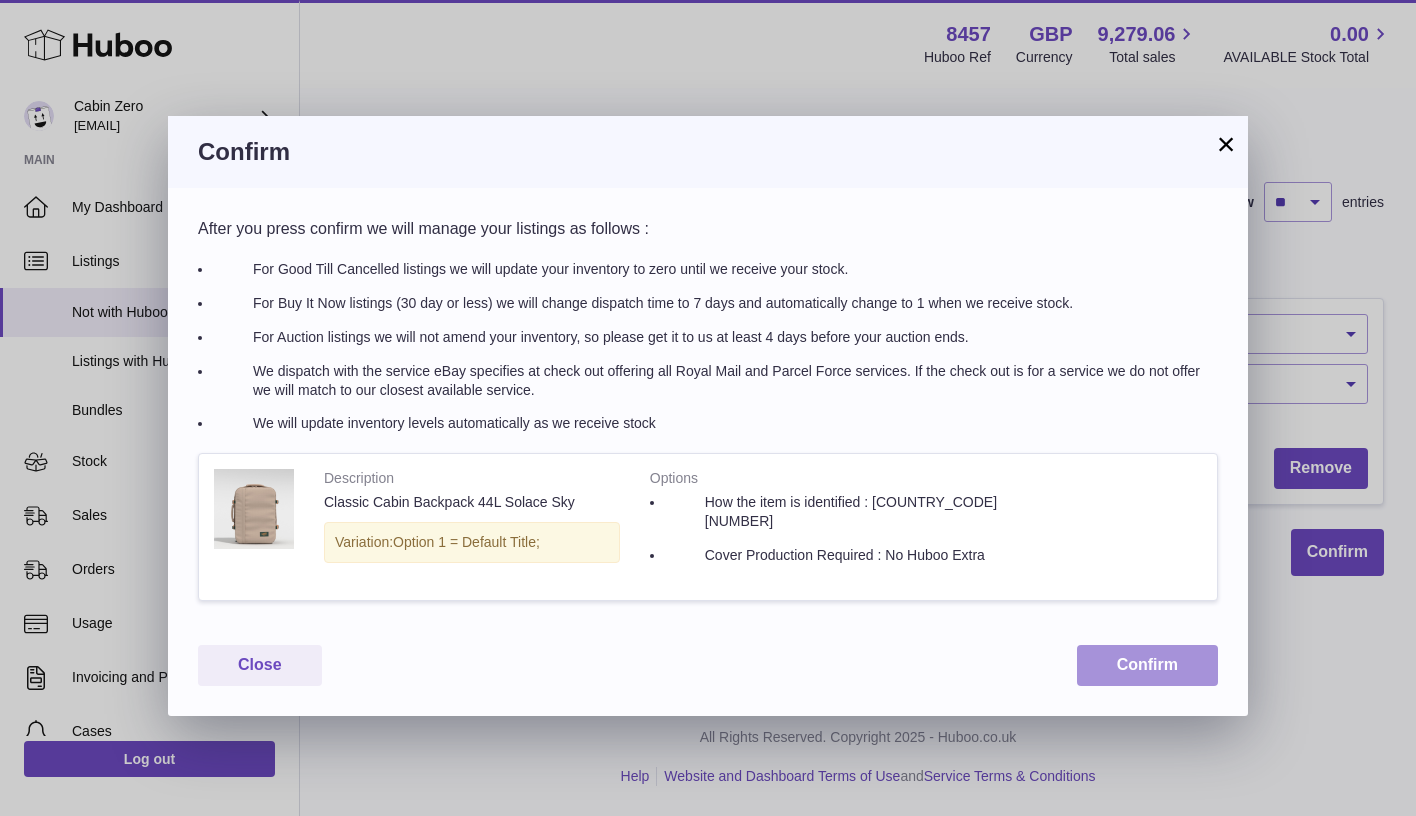 click on "Confirm" at bounding box center (1147, 665) 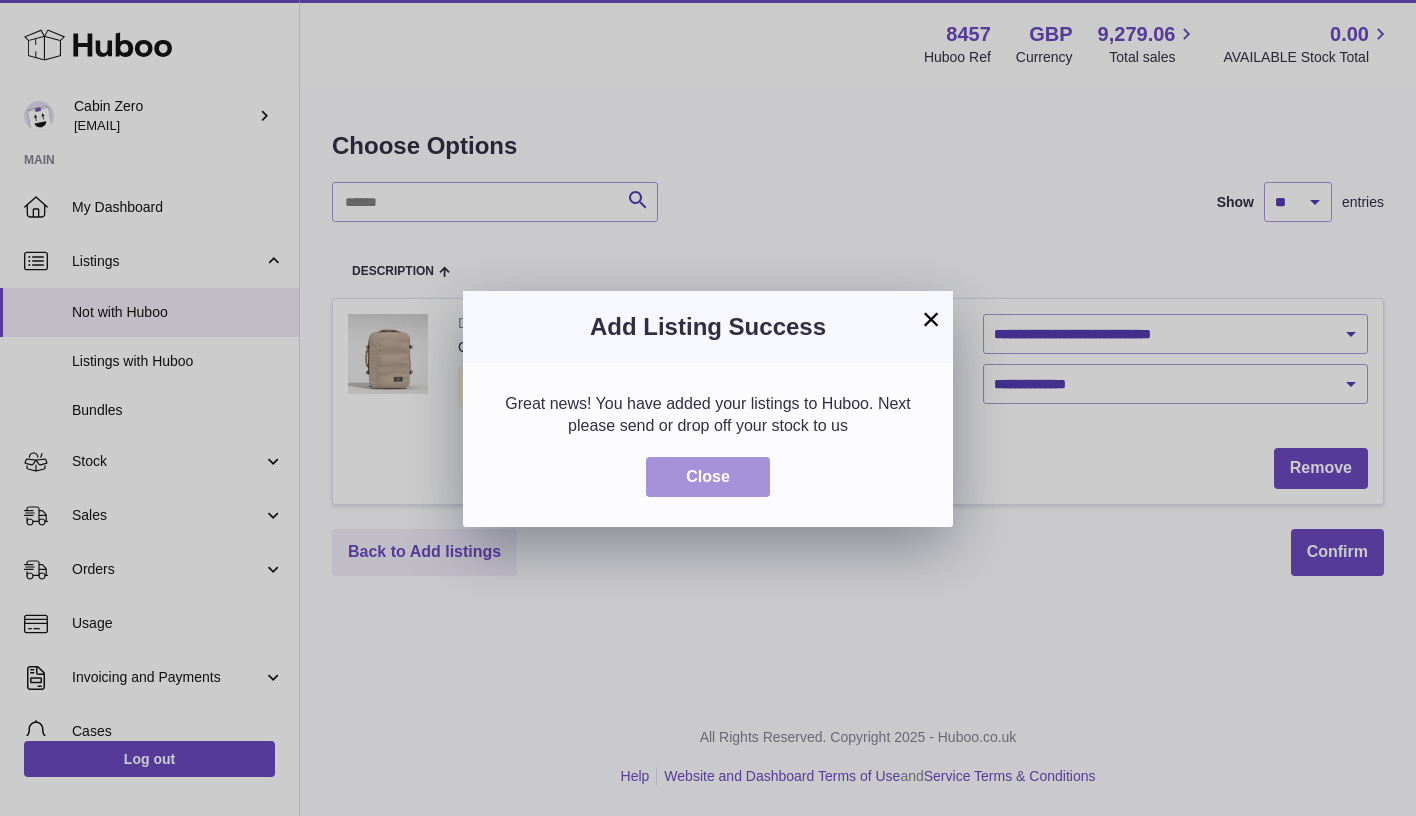 click on "Close" at bounding box center (708, 477) 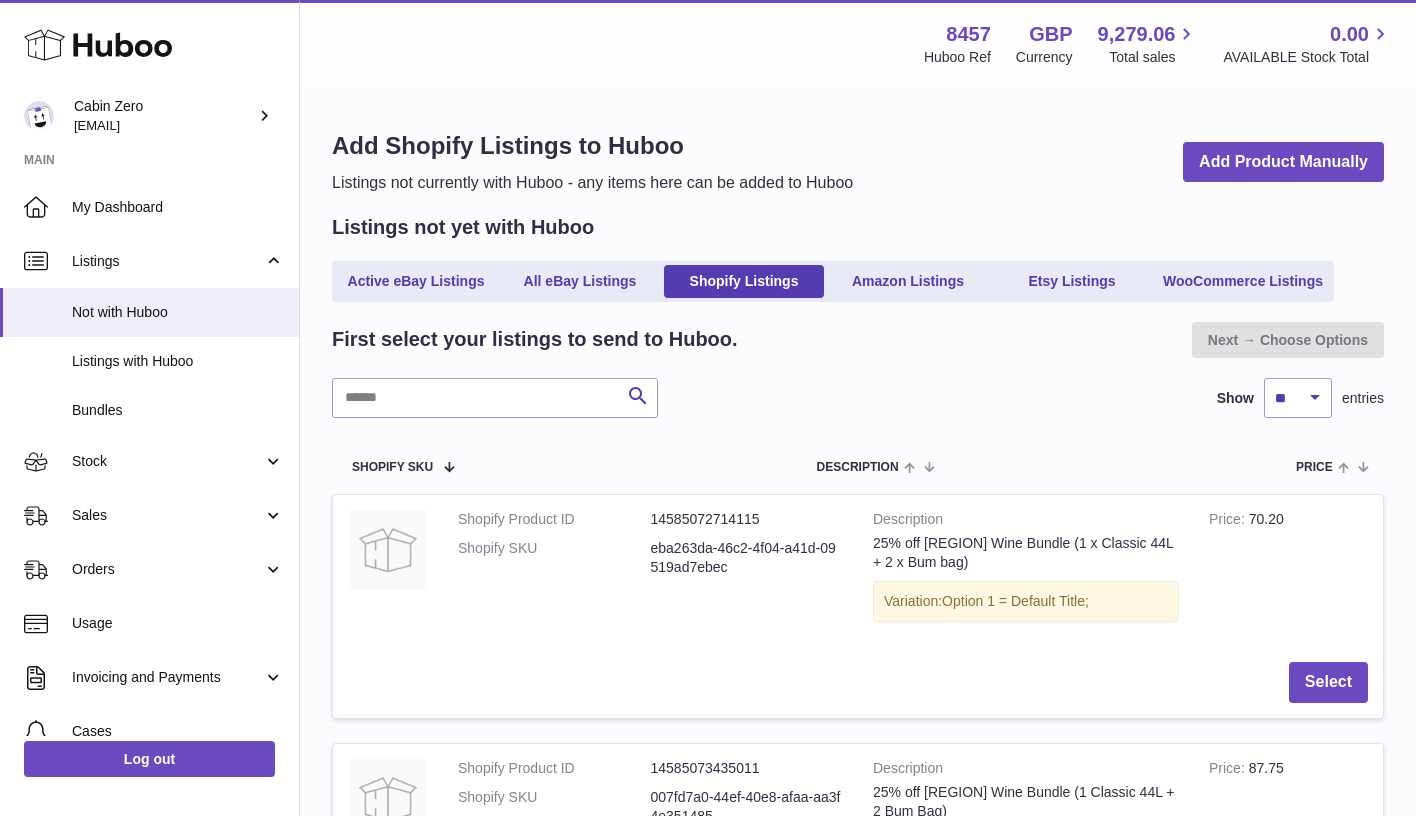 scroll, scrollTop: 0, scrollLeft: 0, axis: both 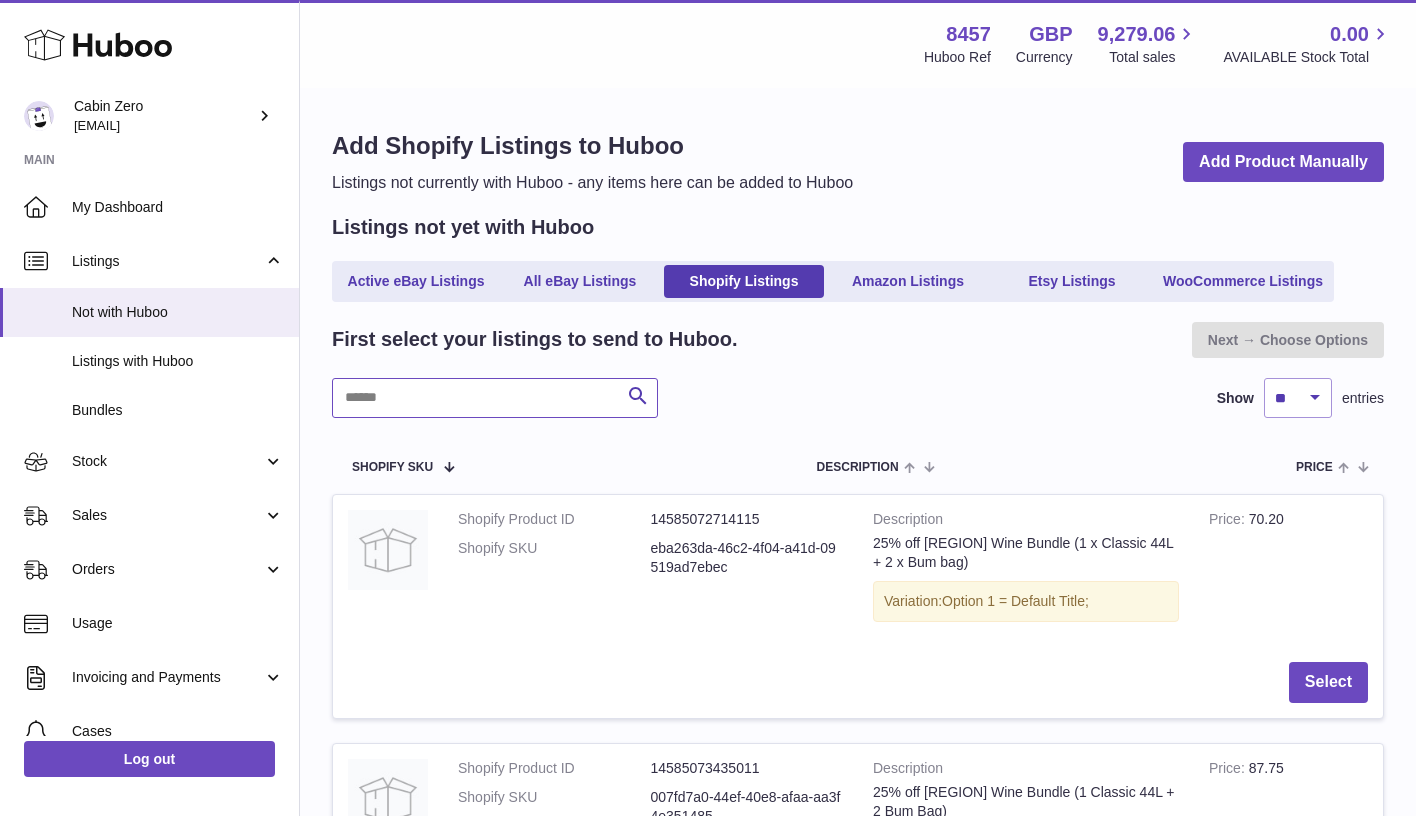 click at bounding box center (495, 398) 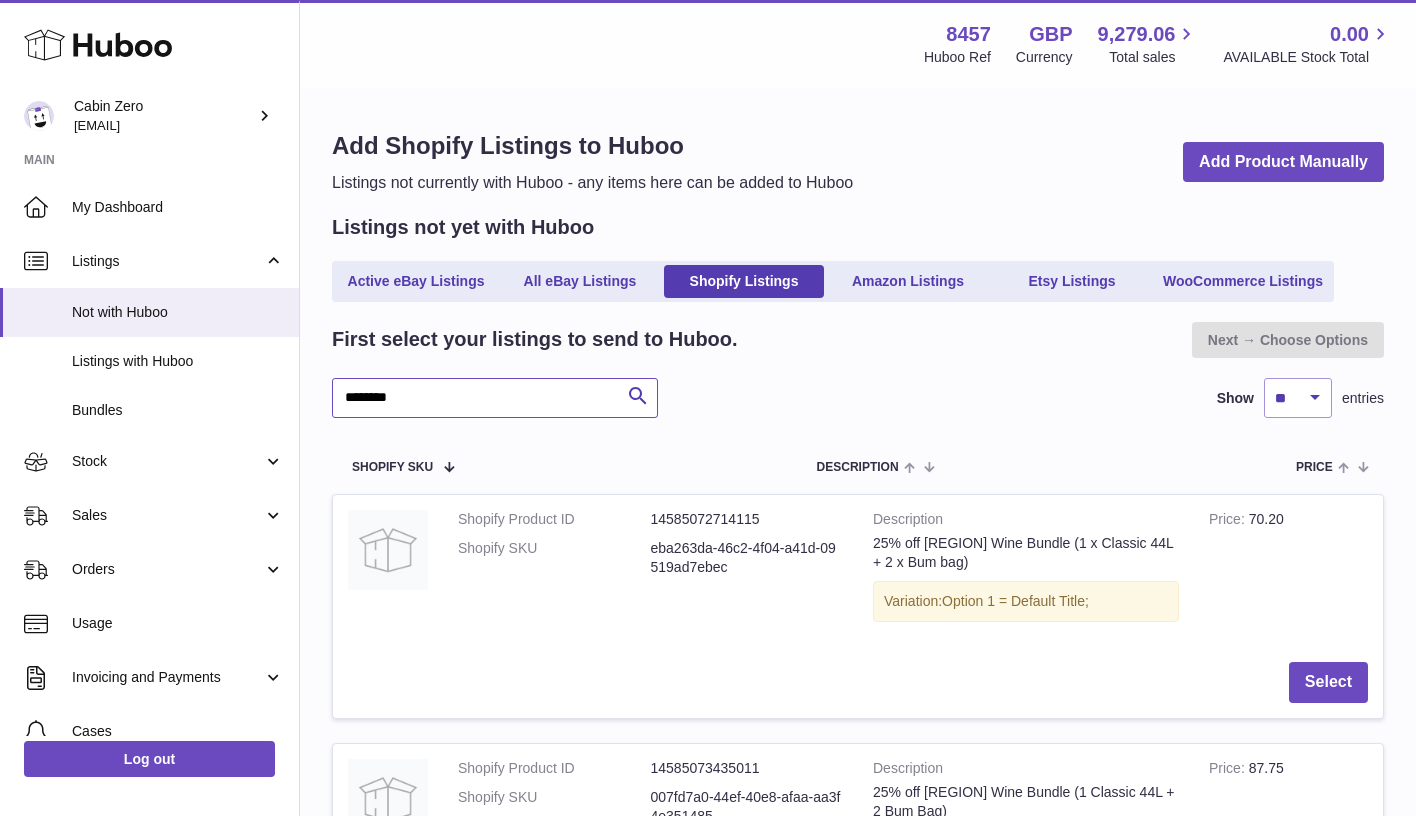 type on "********" 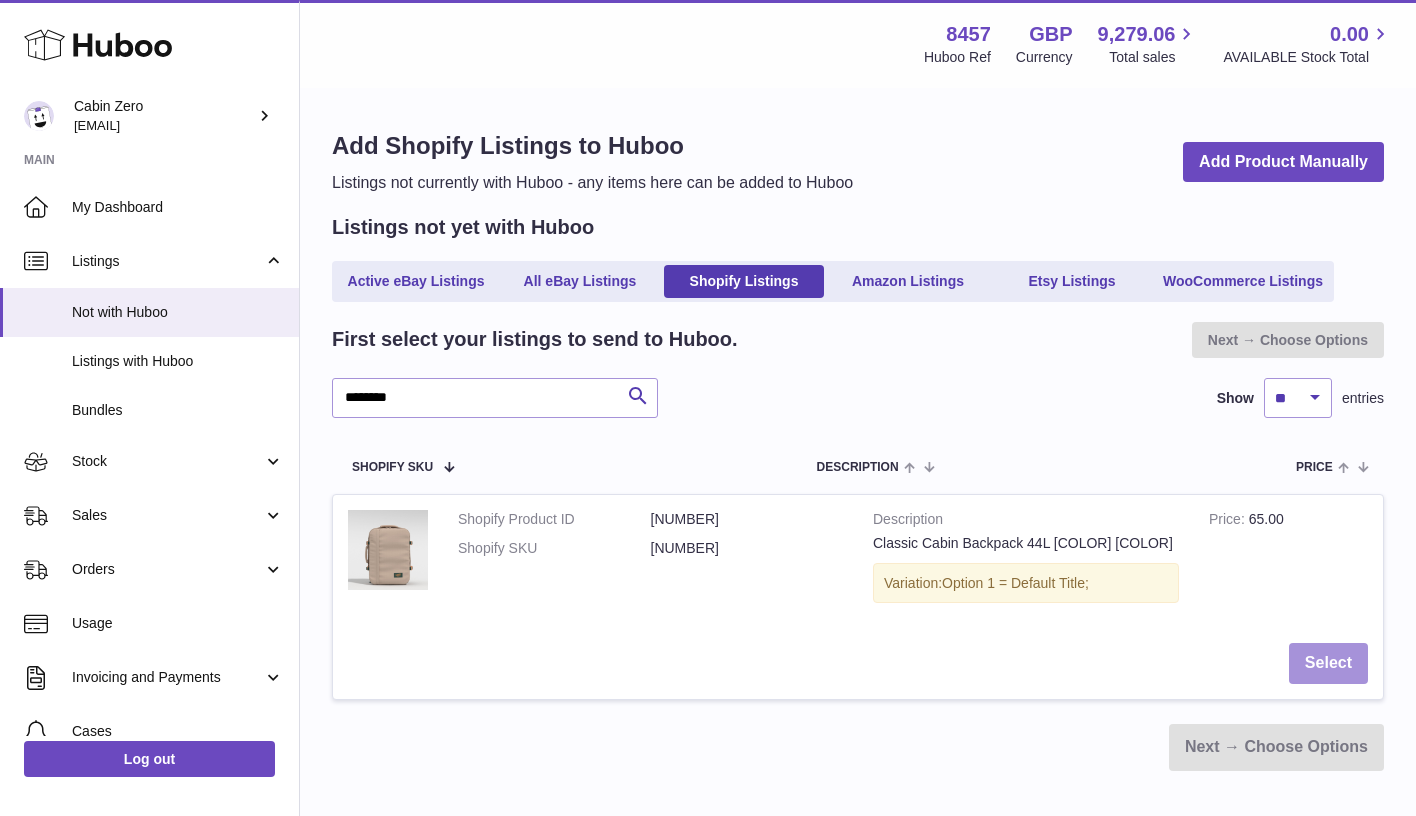 click on "Select" at bounding box center [1328, 663] 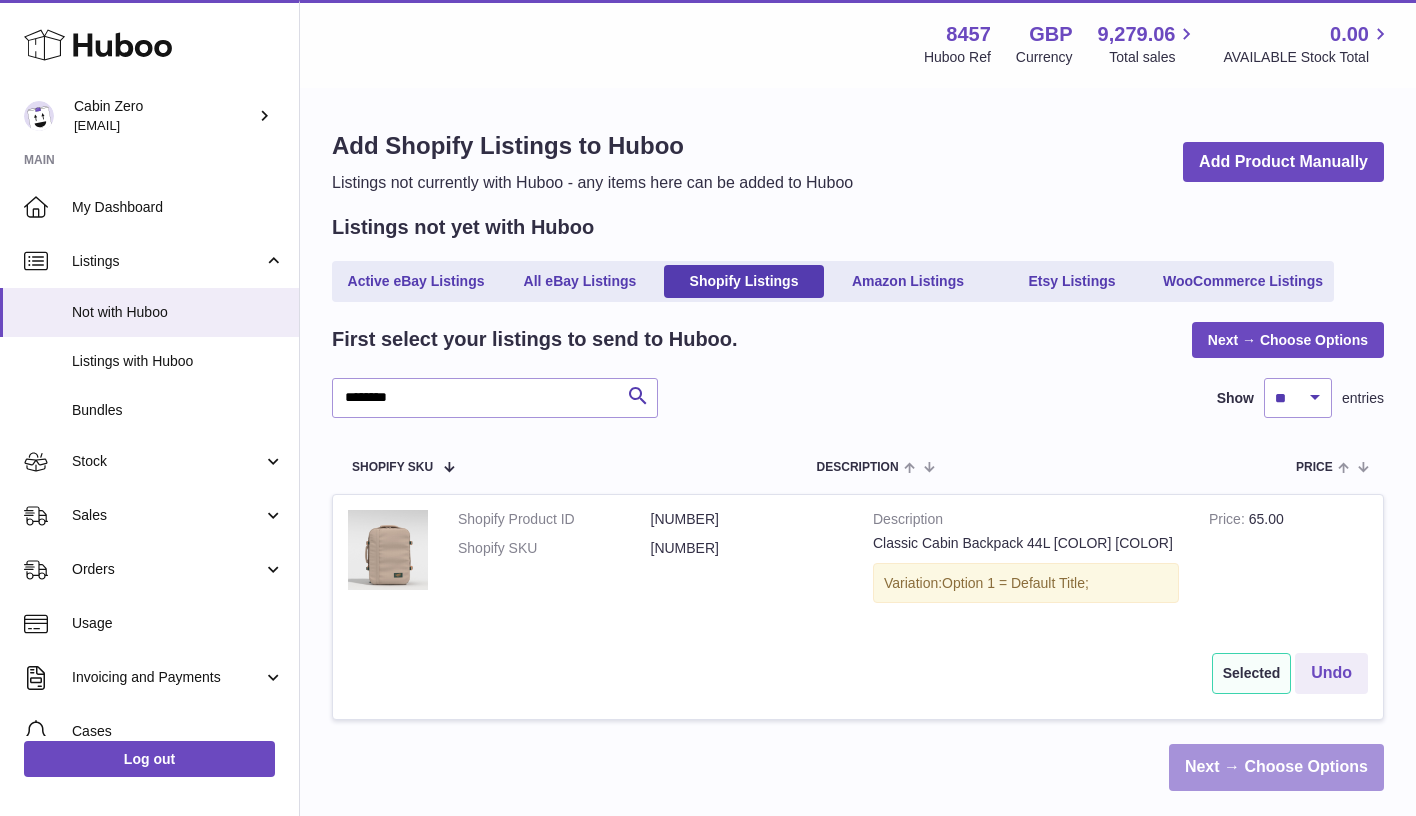 click on "Next → Choose Options" at bounding box center [1276, 767] 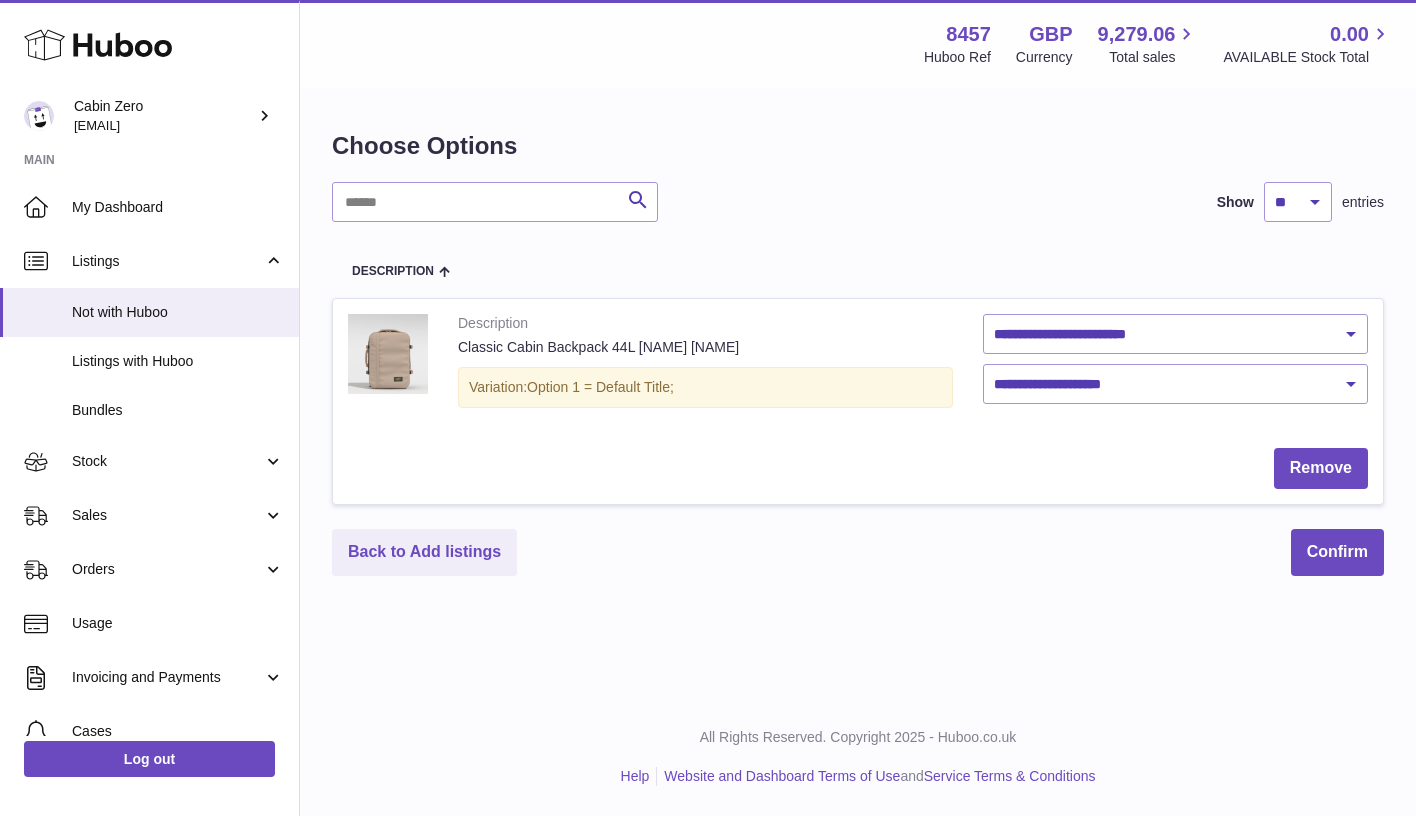 scroll, scrollTop: 0, scrollLeft: 0, axis: both 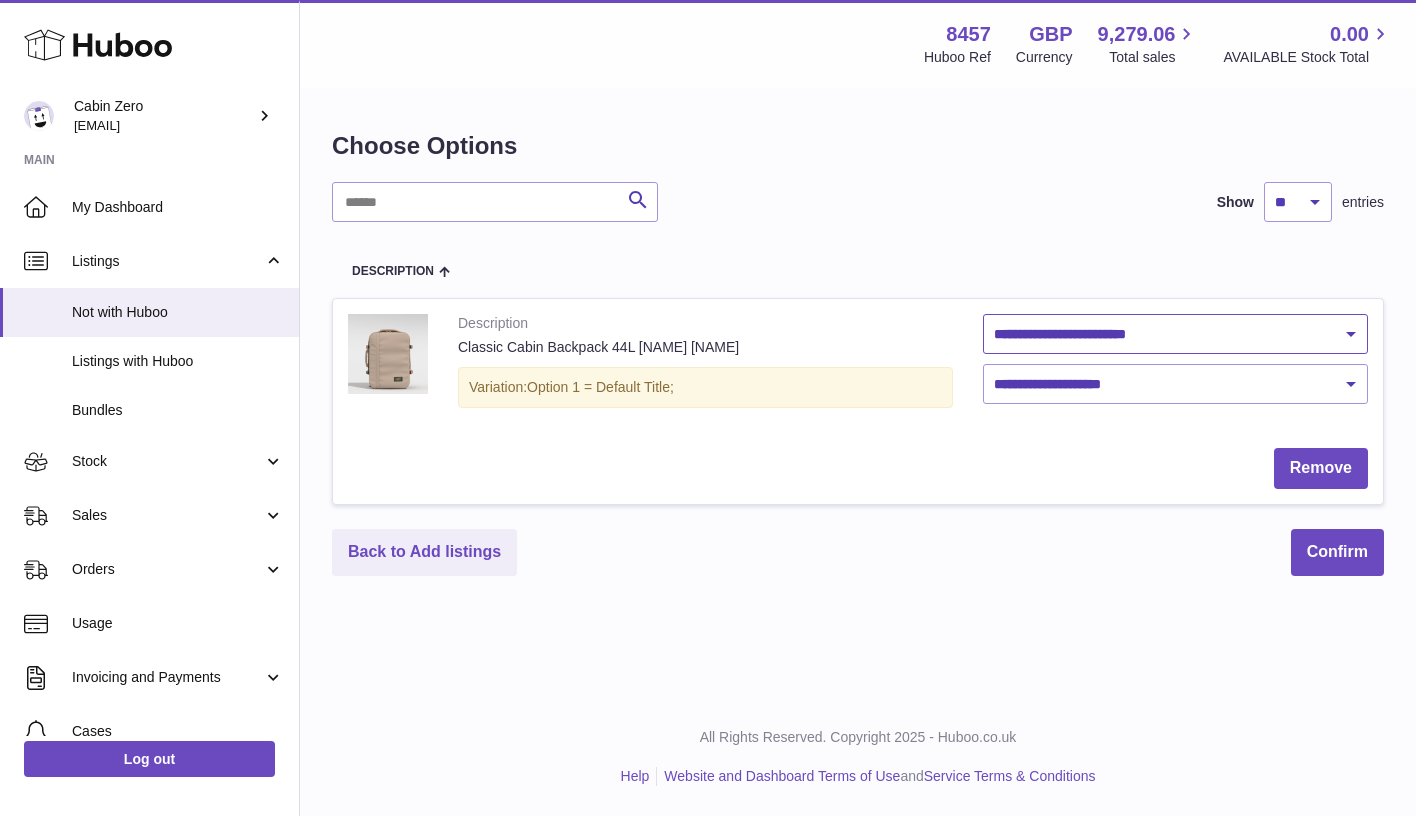 select on "********" 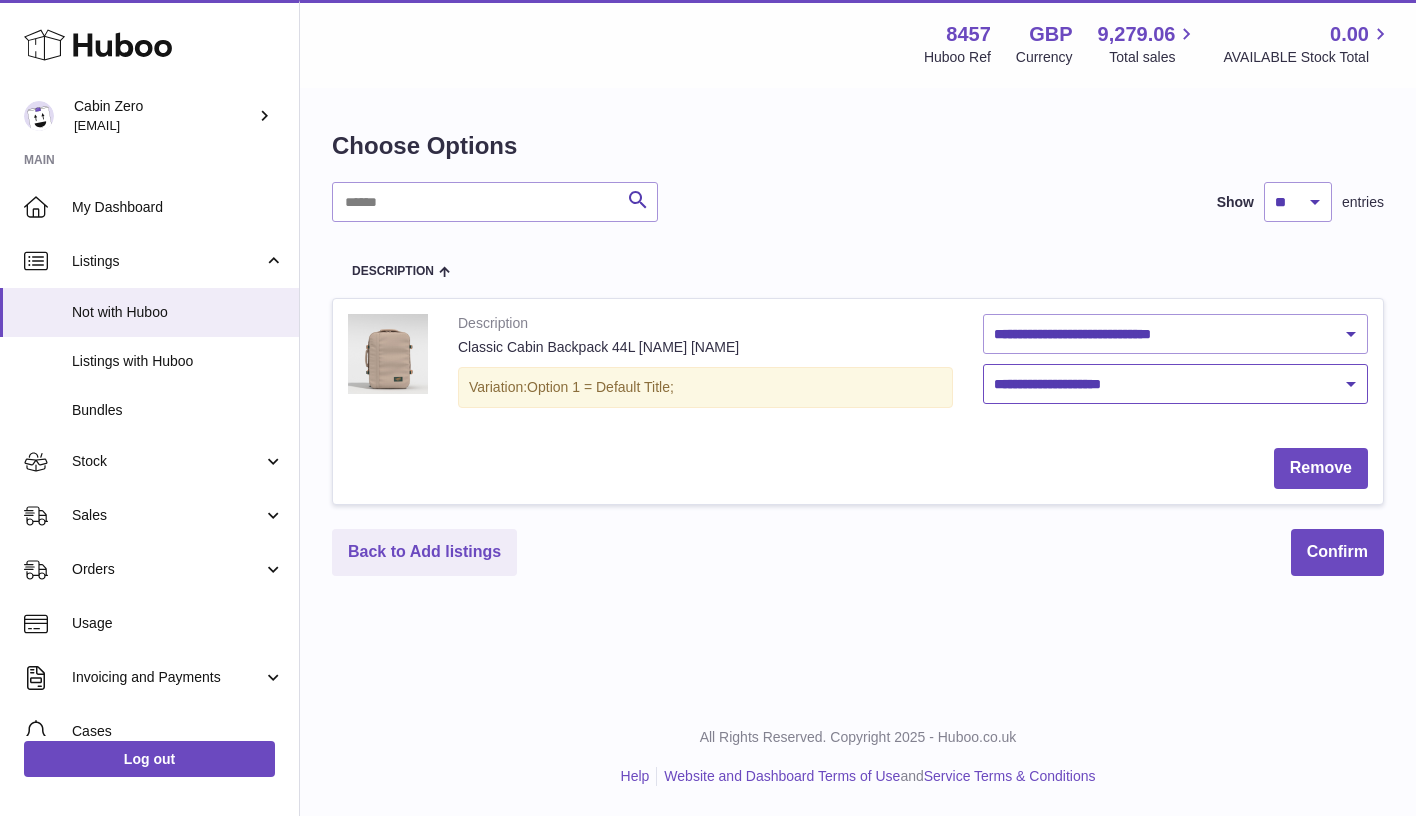 select on "****" 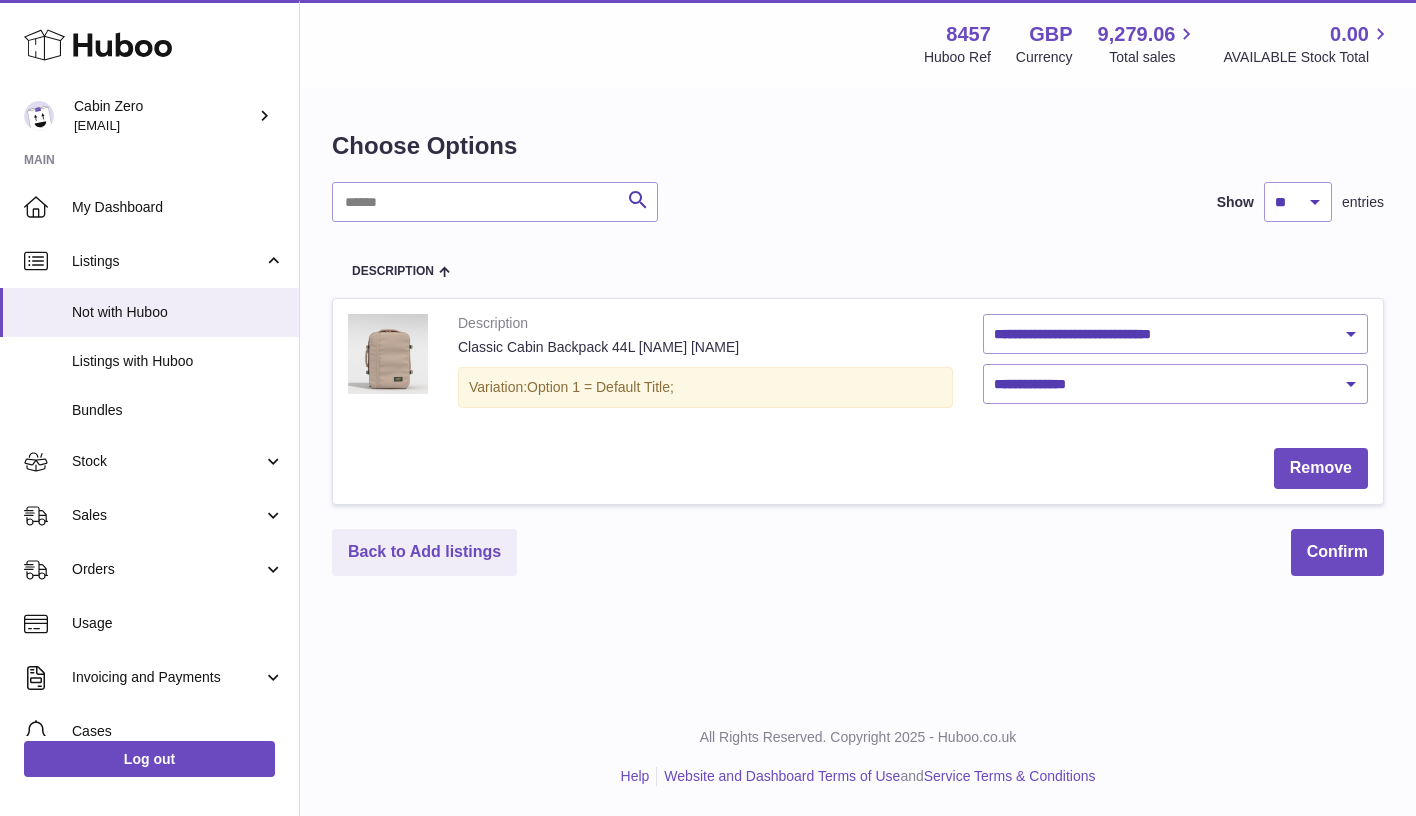 click on "**********" at bounding box center (858, 353) 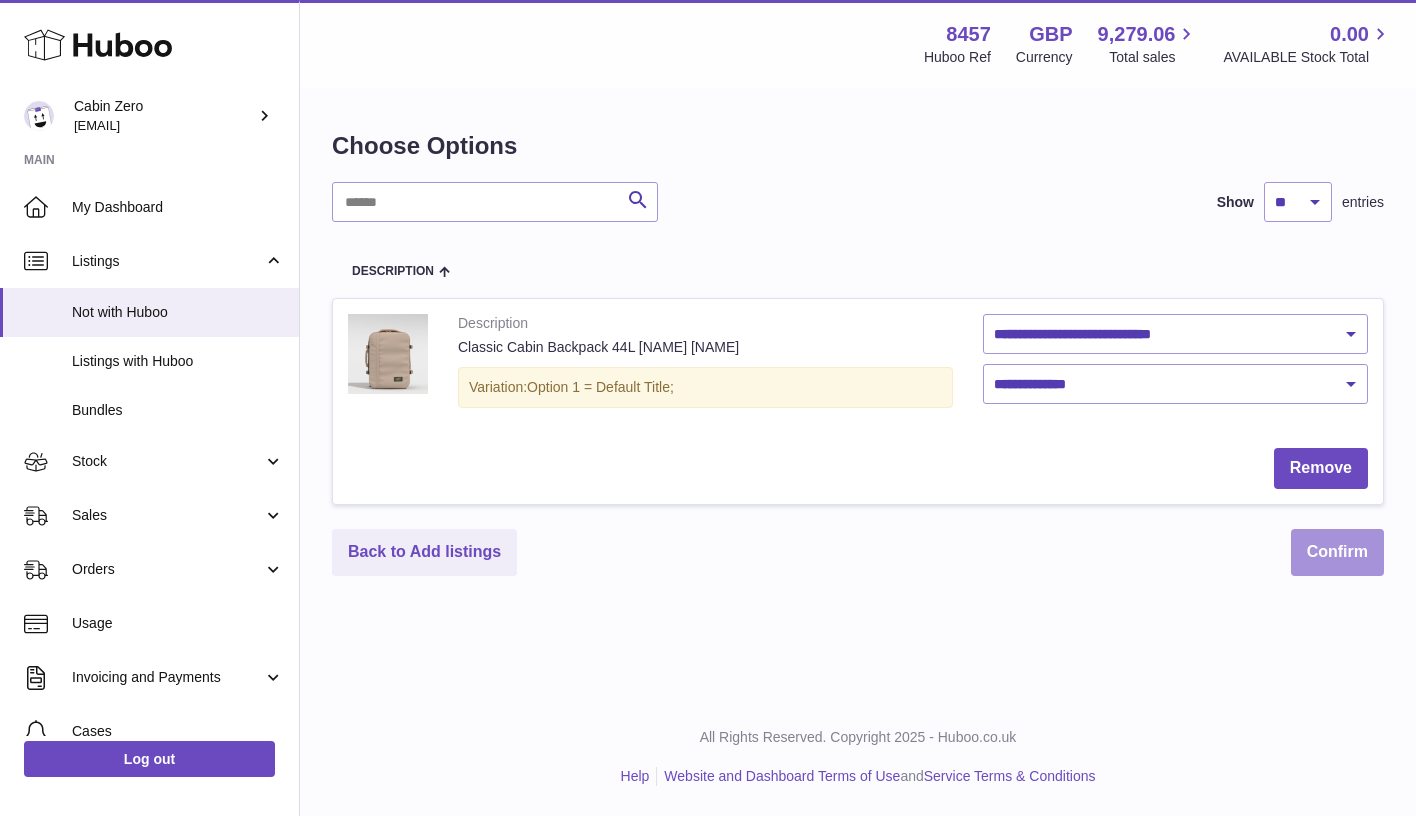 click on "Confirm" at bounding box center [1337, 552] 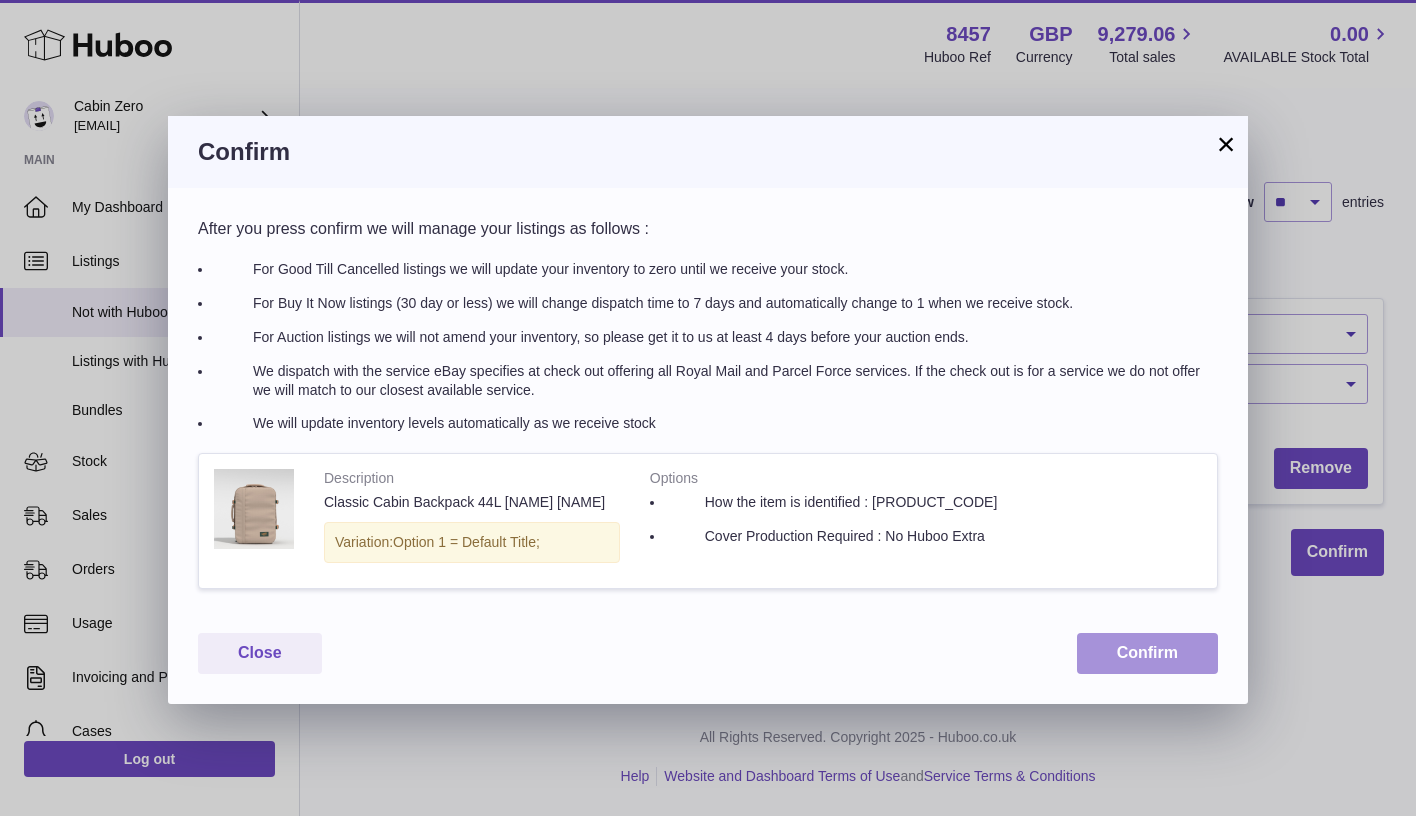 click on "Confirm" at bounding box center [1147, 653] 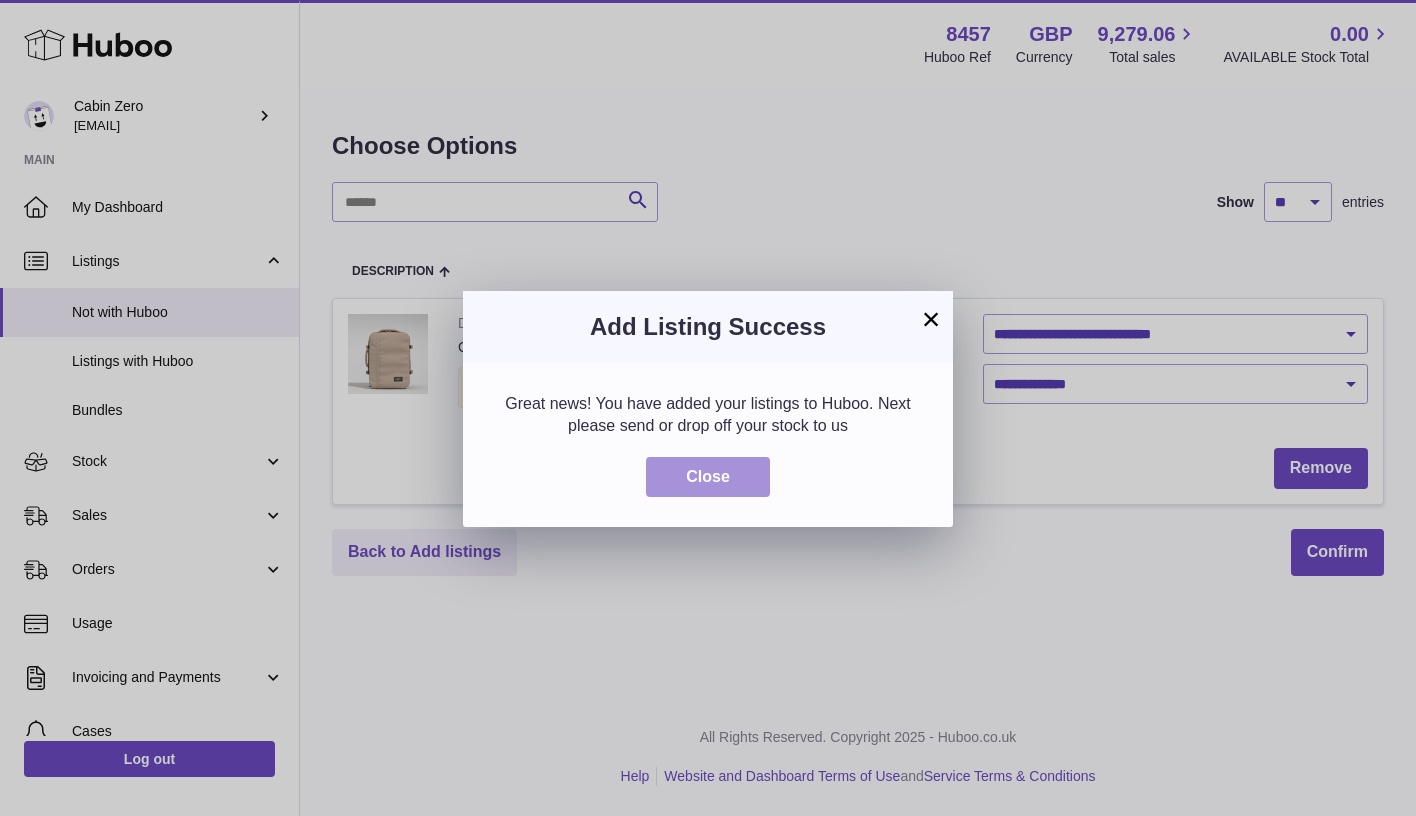 click on "Close" at bounding box center (708, 477) 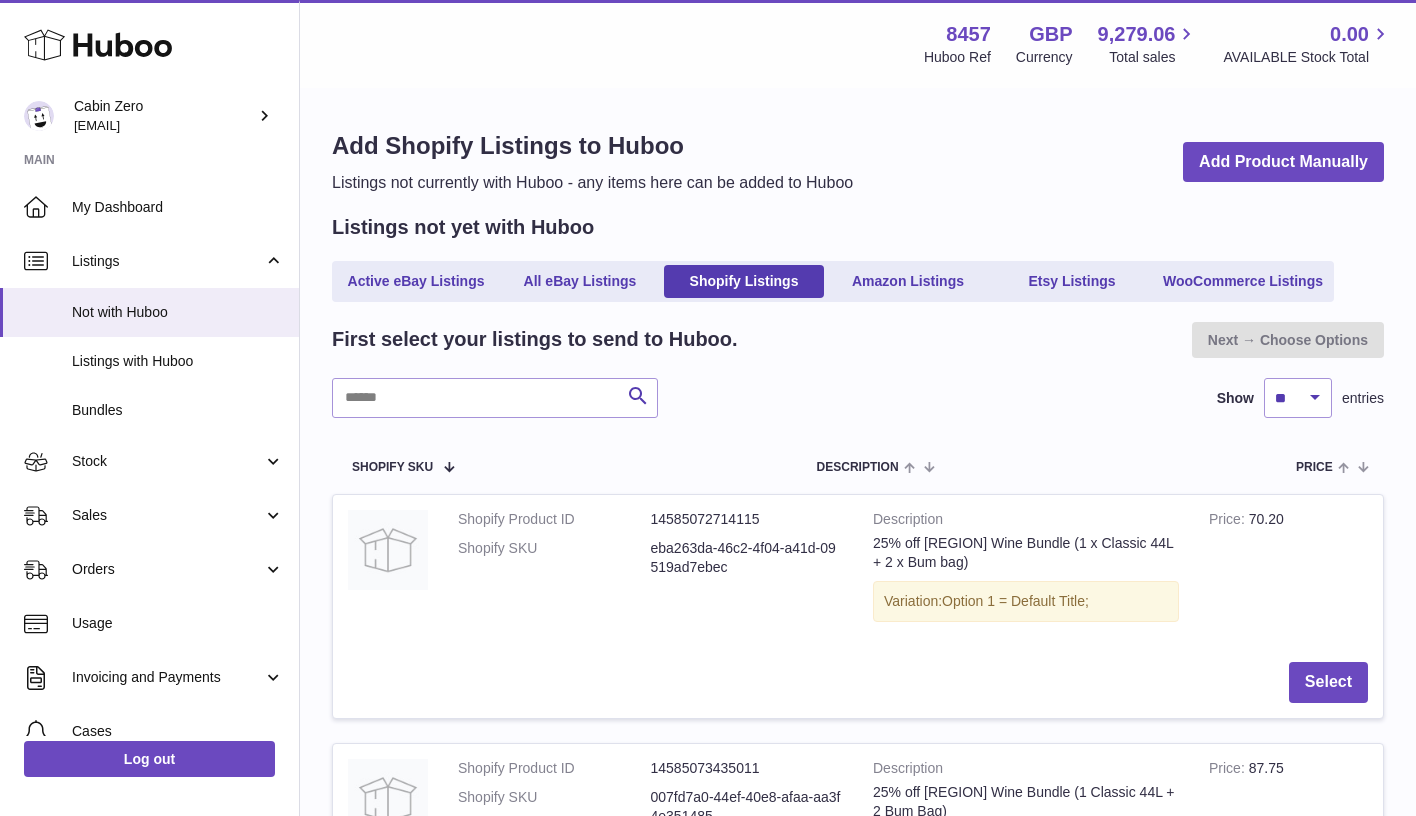 scroll, scrollTop: 0, scrollLeft: 0, axis: both 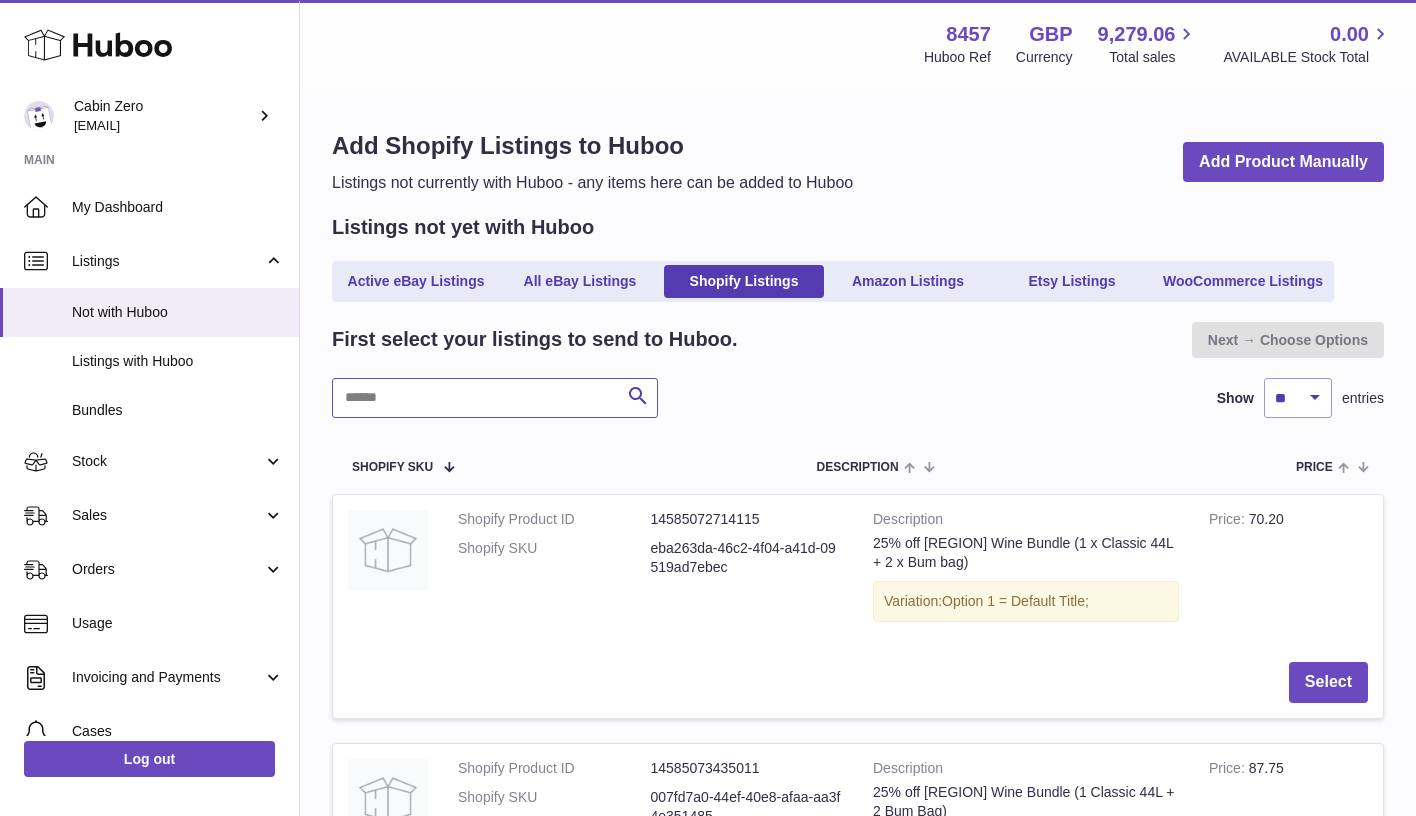 click at bounding box center [495, 398] 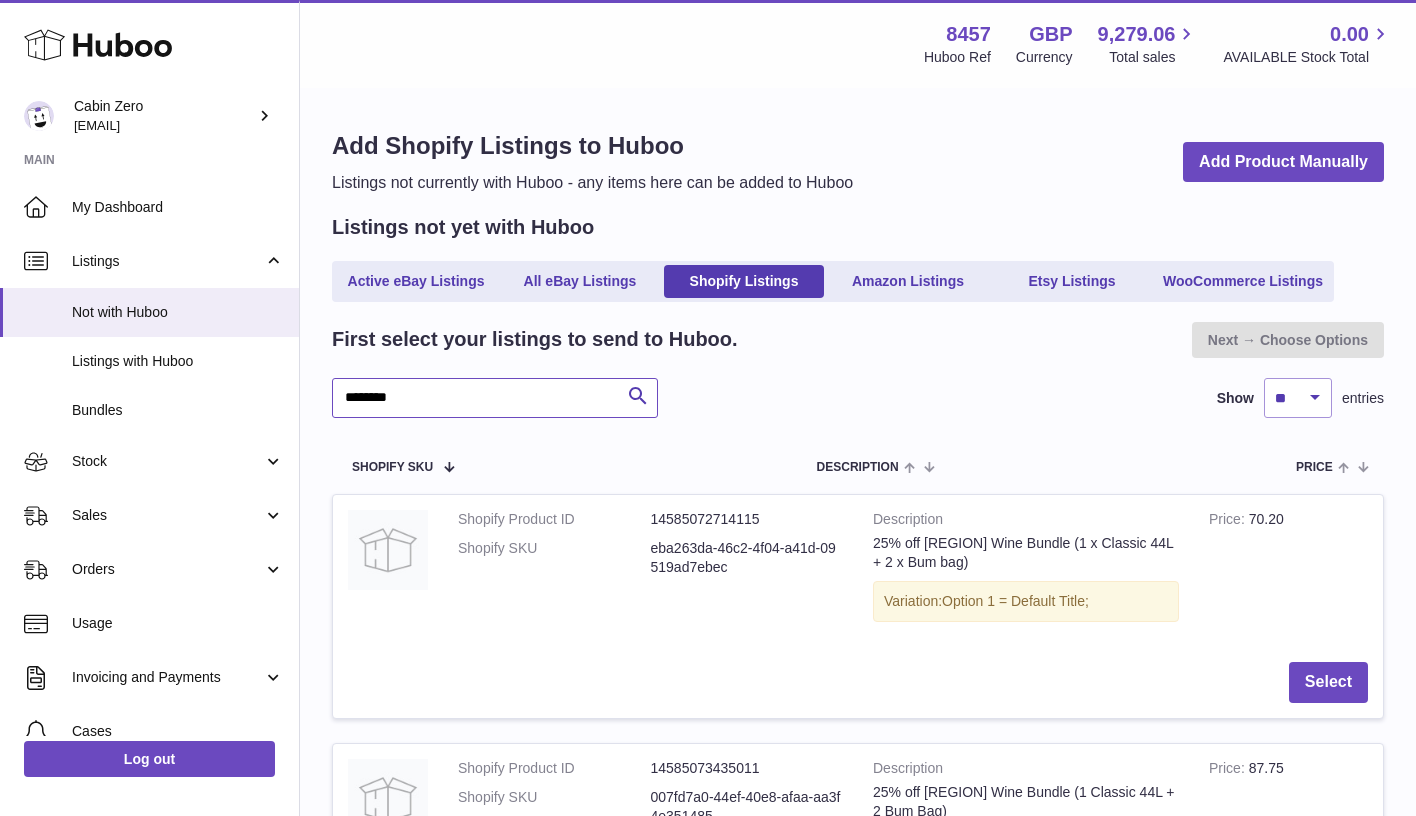 type on "********" 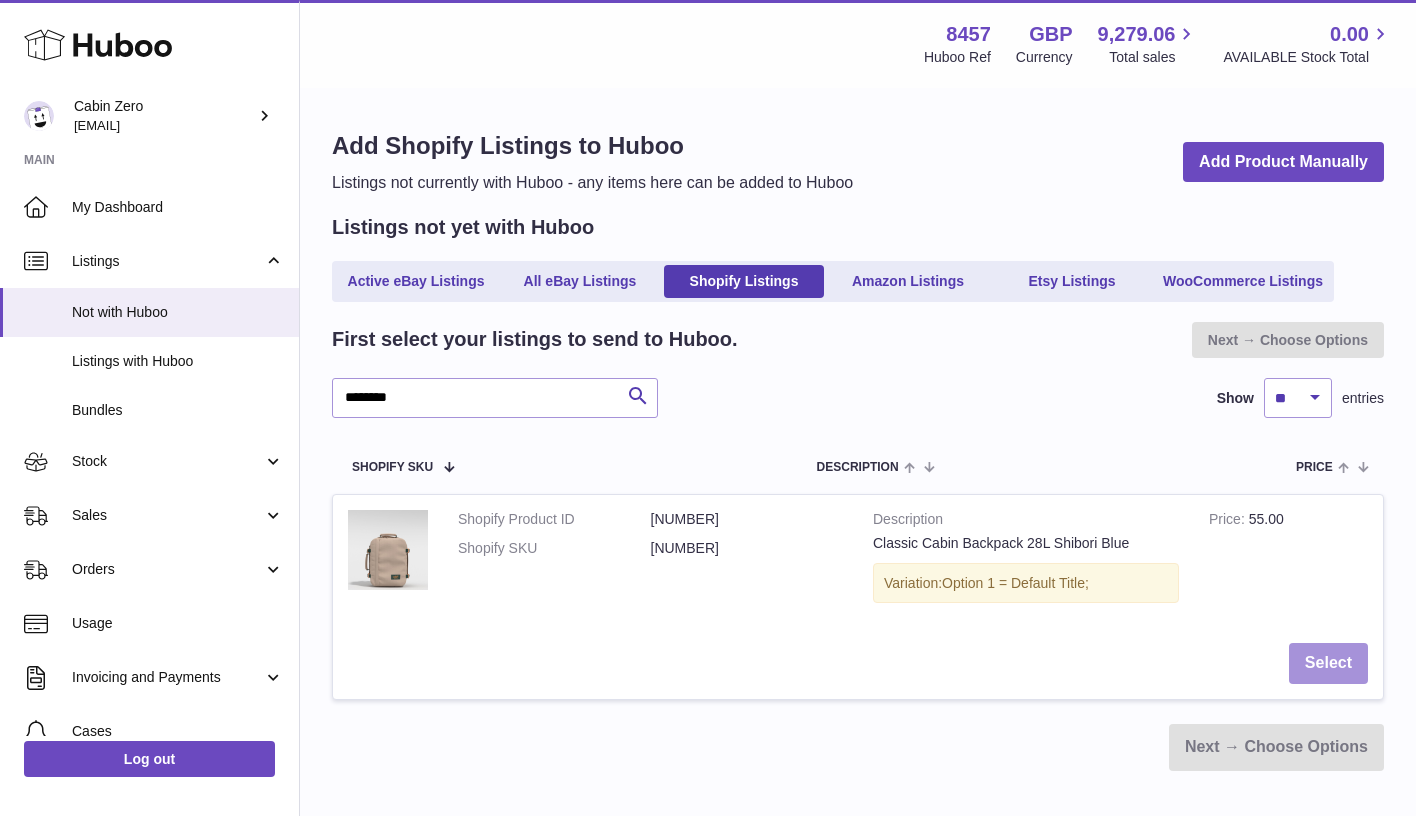 click on "Select" at bounding box center (1328, 663) 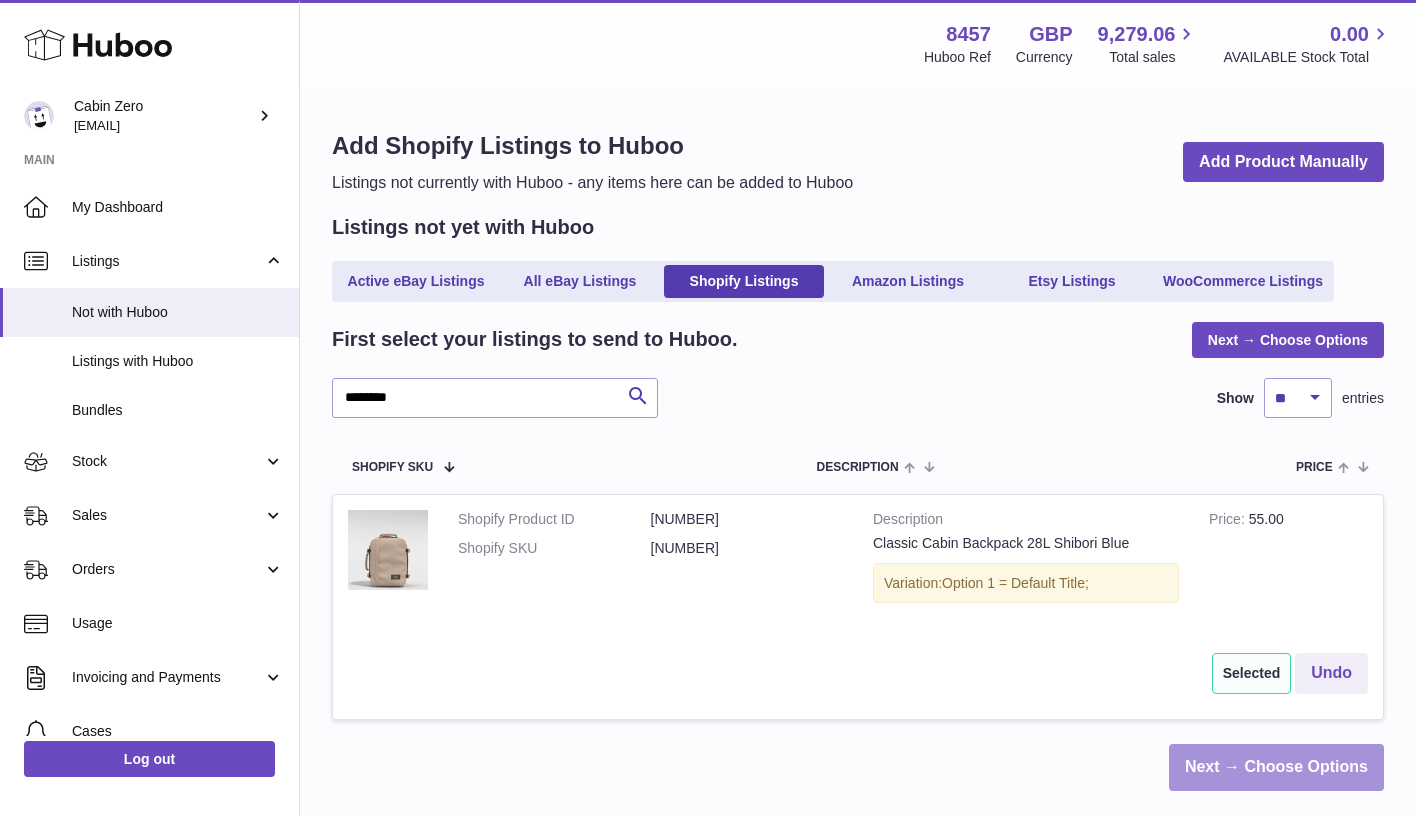 click on "Next → Choose Options" at bounding box center [1276, 767] 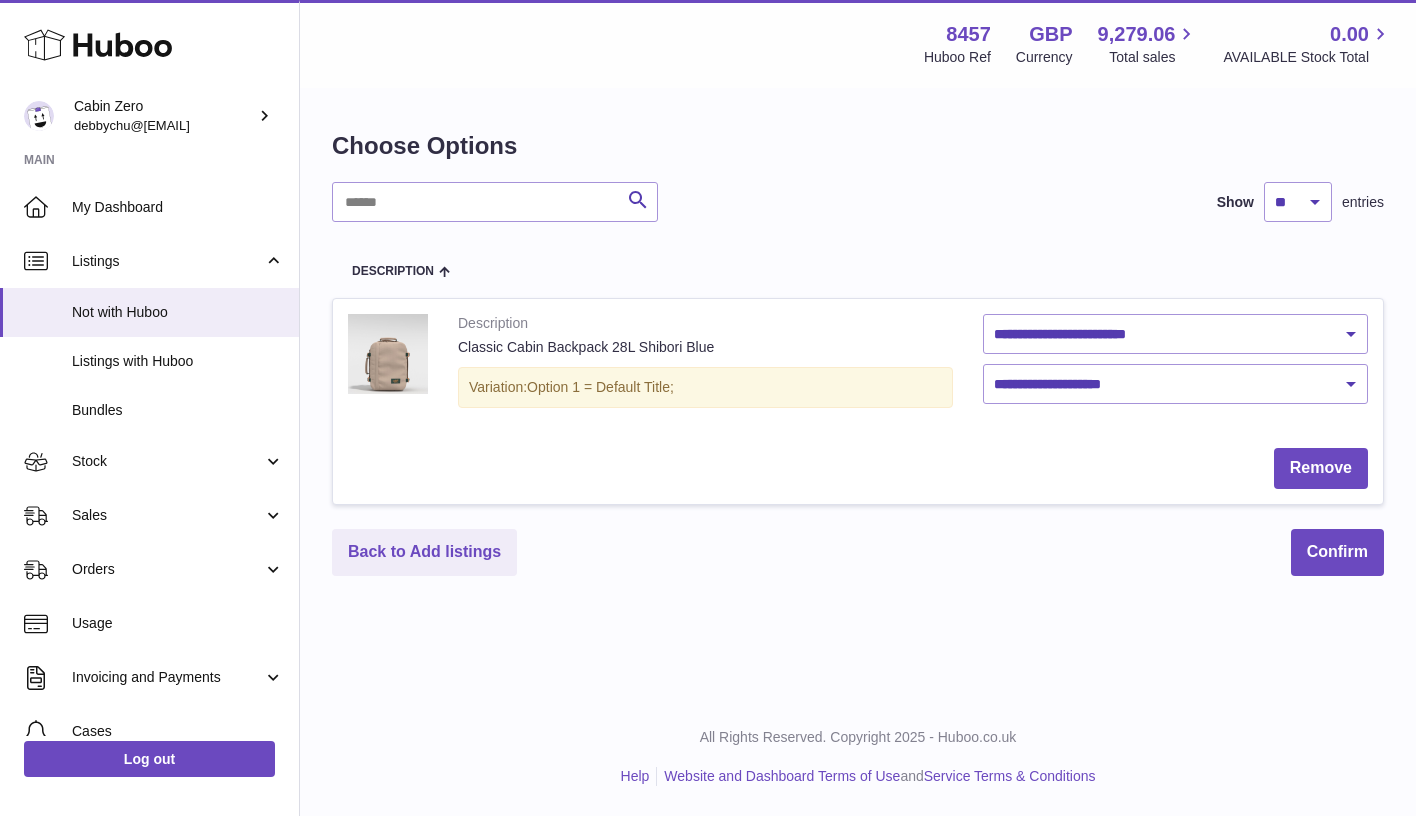 scroll, scrollTop: 0, scrollLeft: 0, axis: both 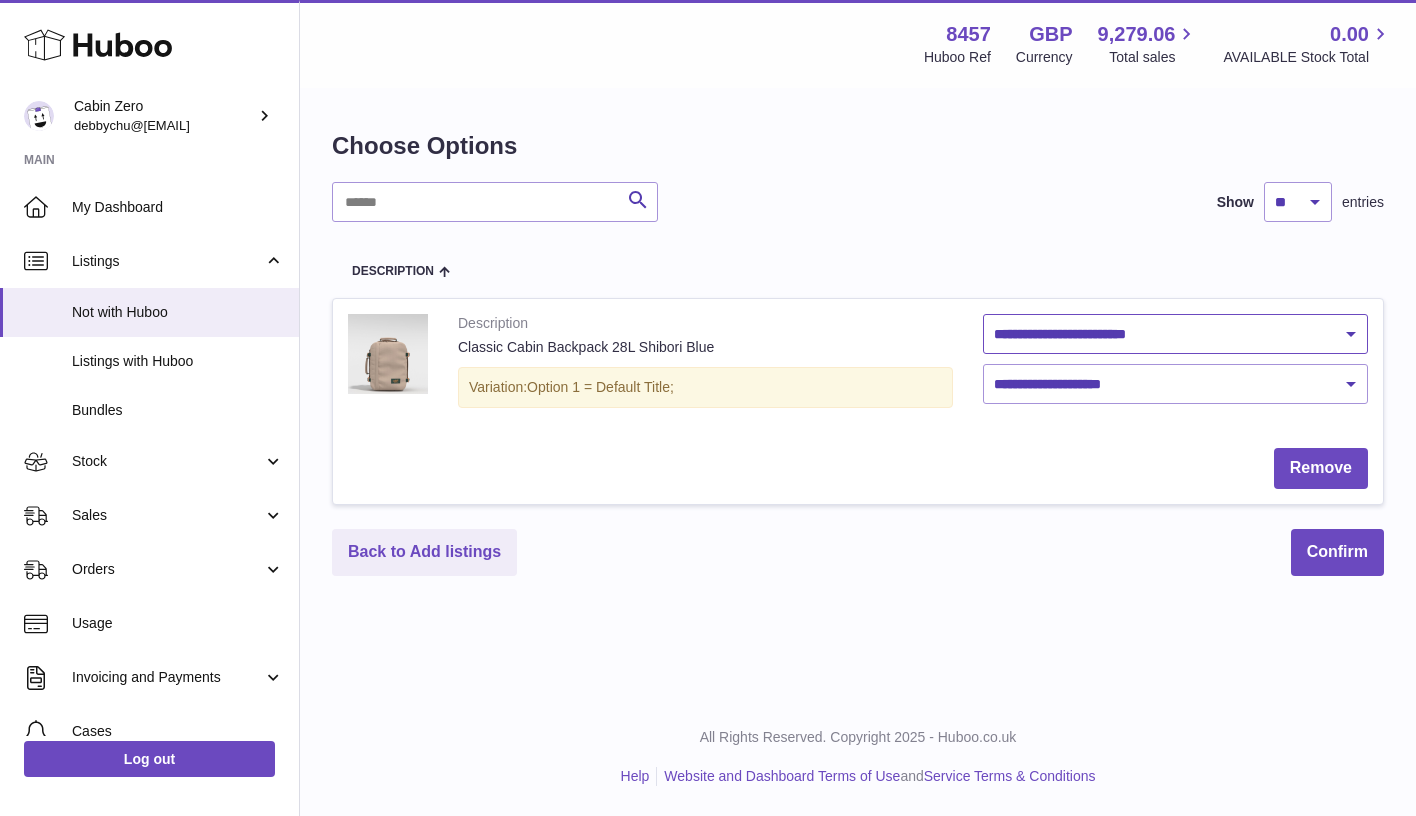 select on "********" 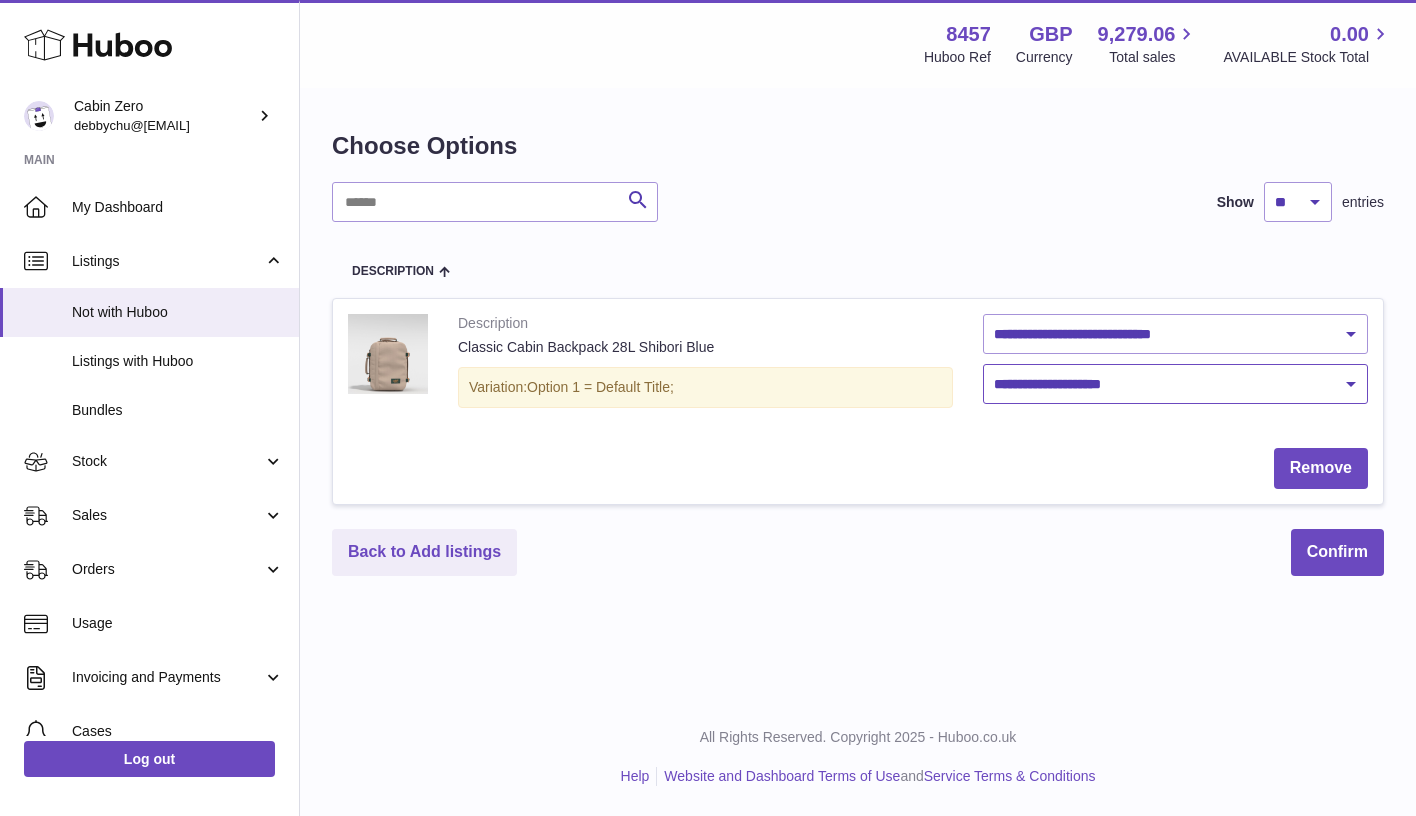 select on "****" 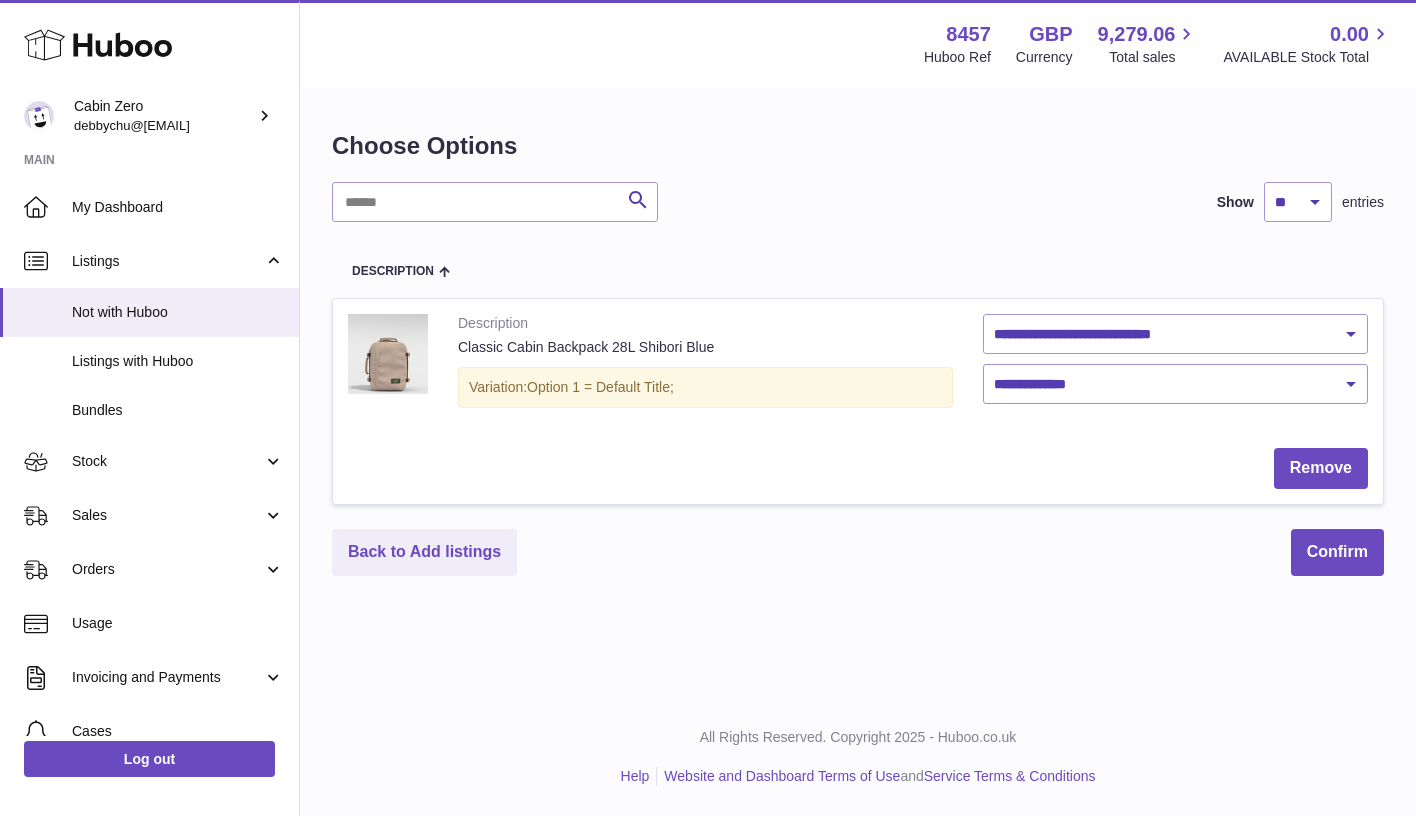 click on "Back to Add listings
Confirm" at bounding box center [858, 552] 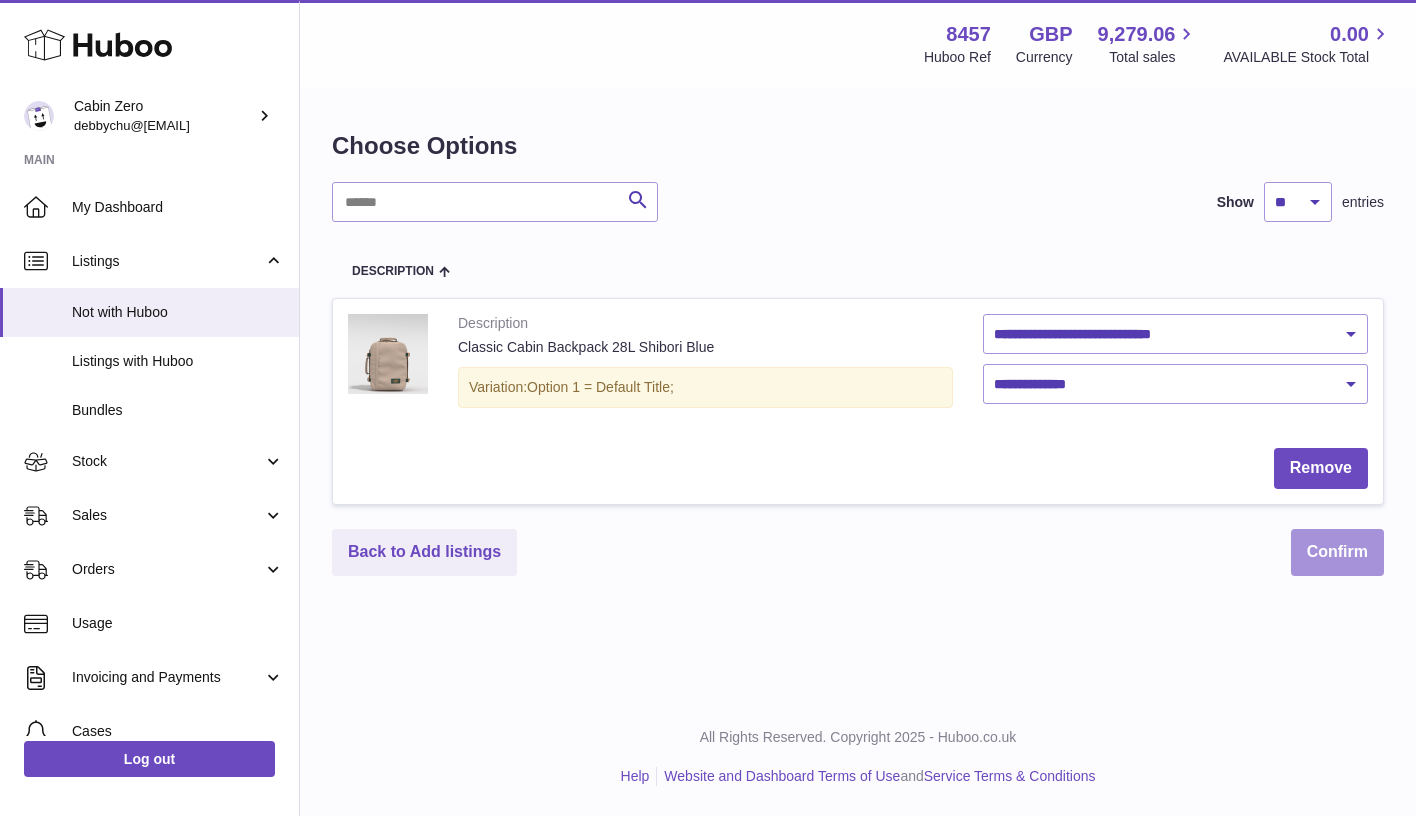 click on "Confirm" at bounding box center [1337, 552] 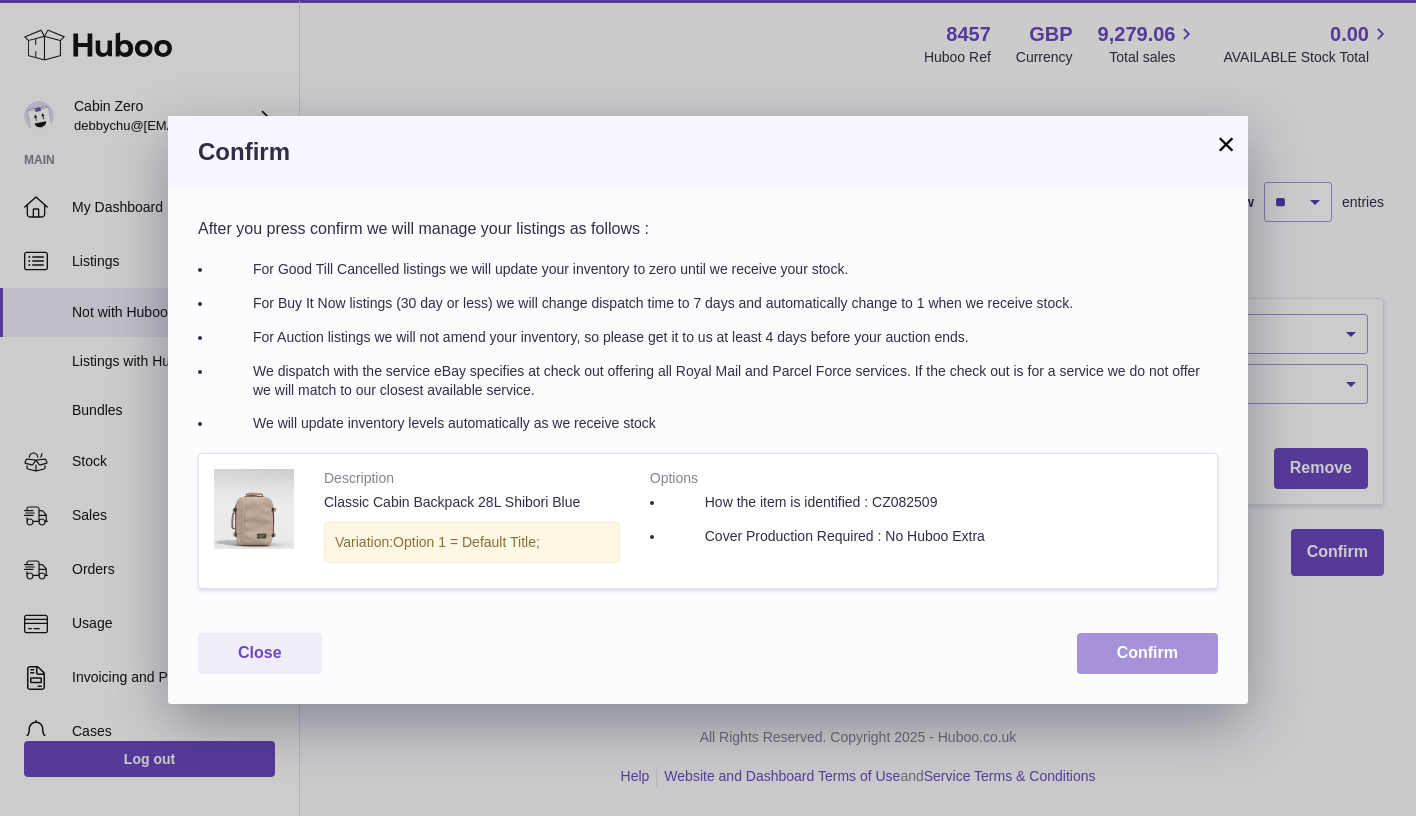 click on "Confirm" at bounding box center [1147, 653] 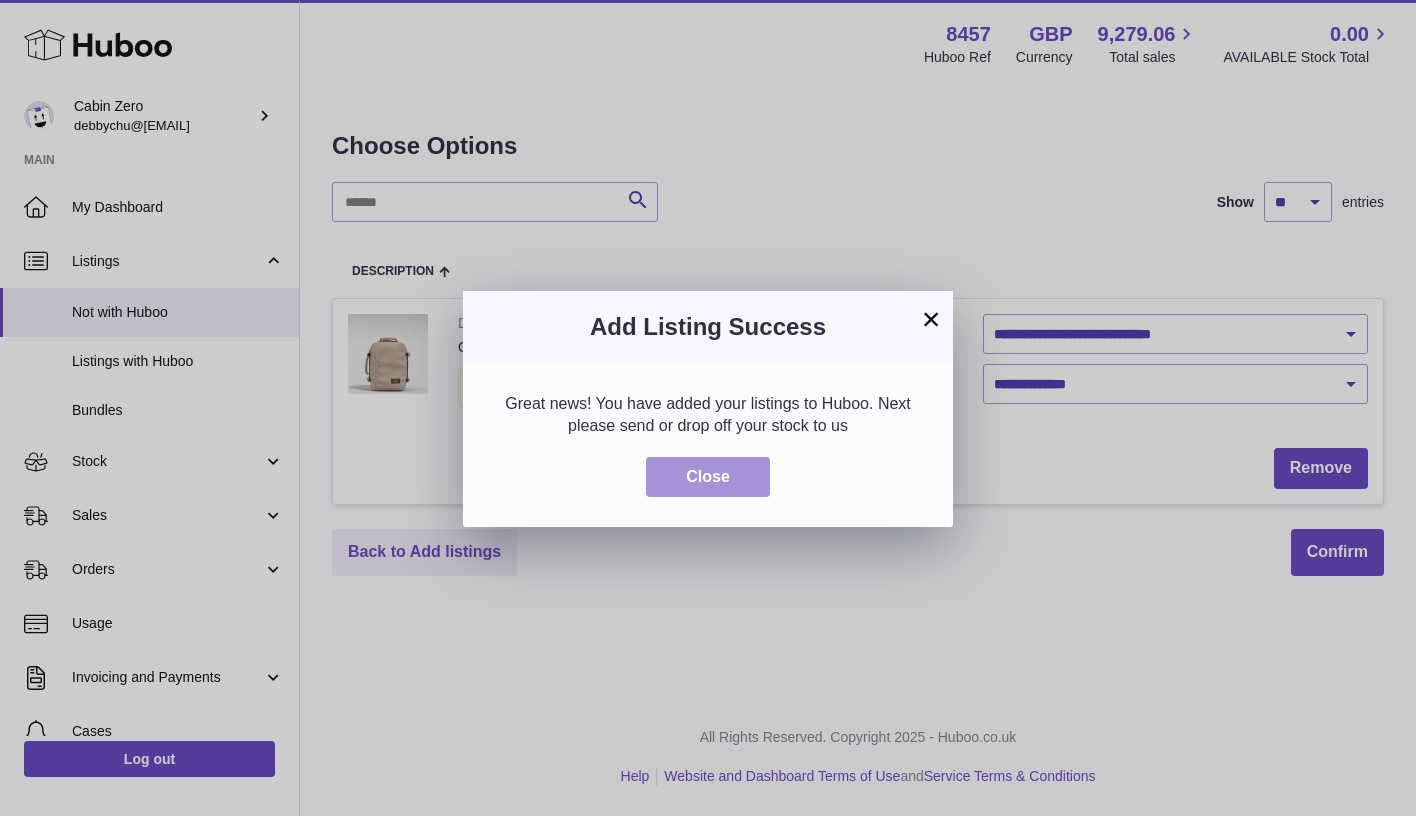 click on "Close" at bounding box center (708, 477) 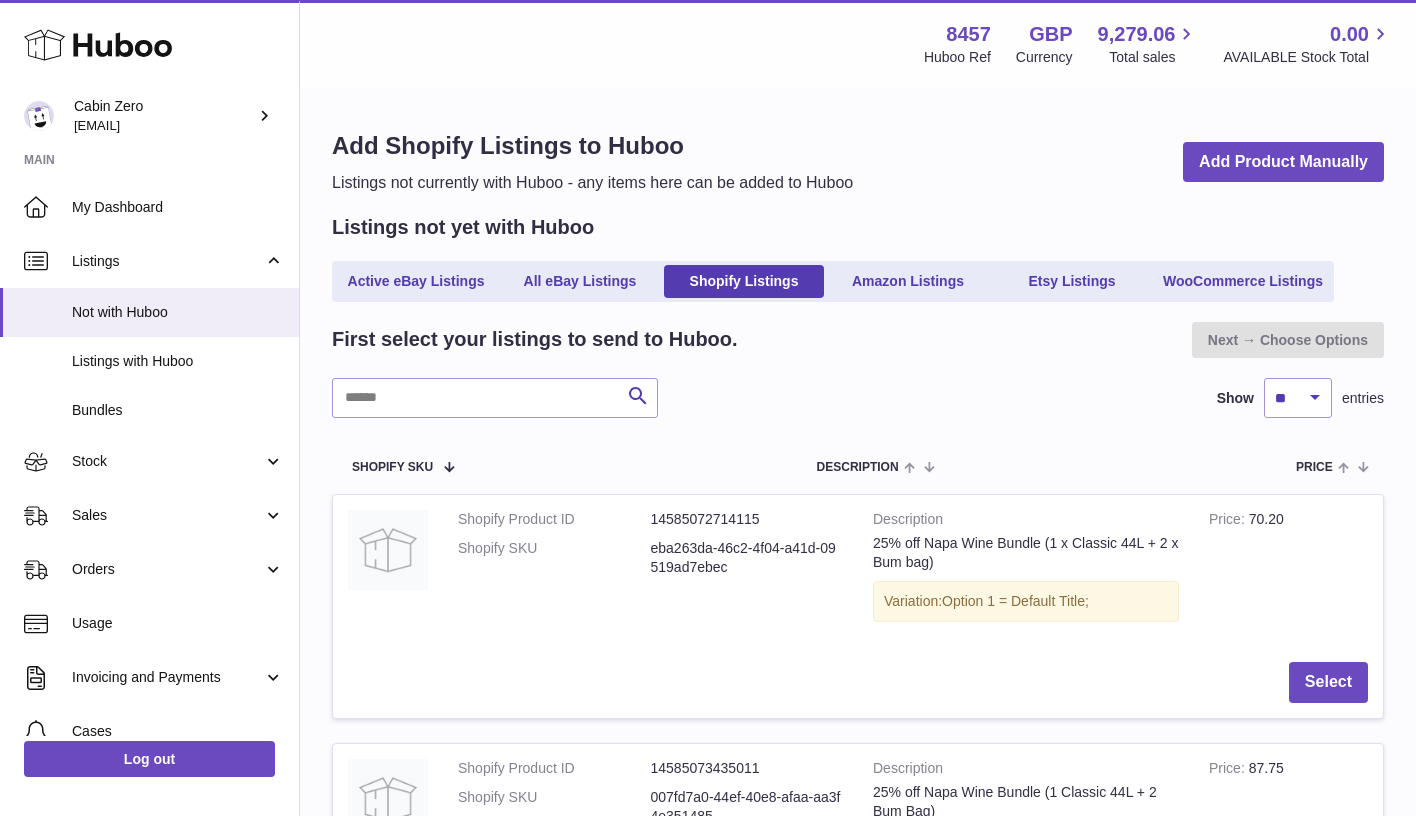 scroll, scrollTop: 0, scrollLeft: 0, axis: both 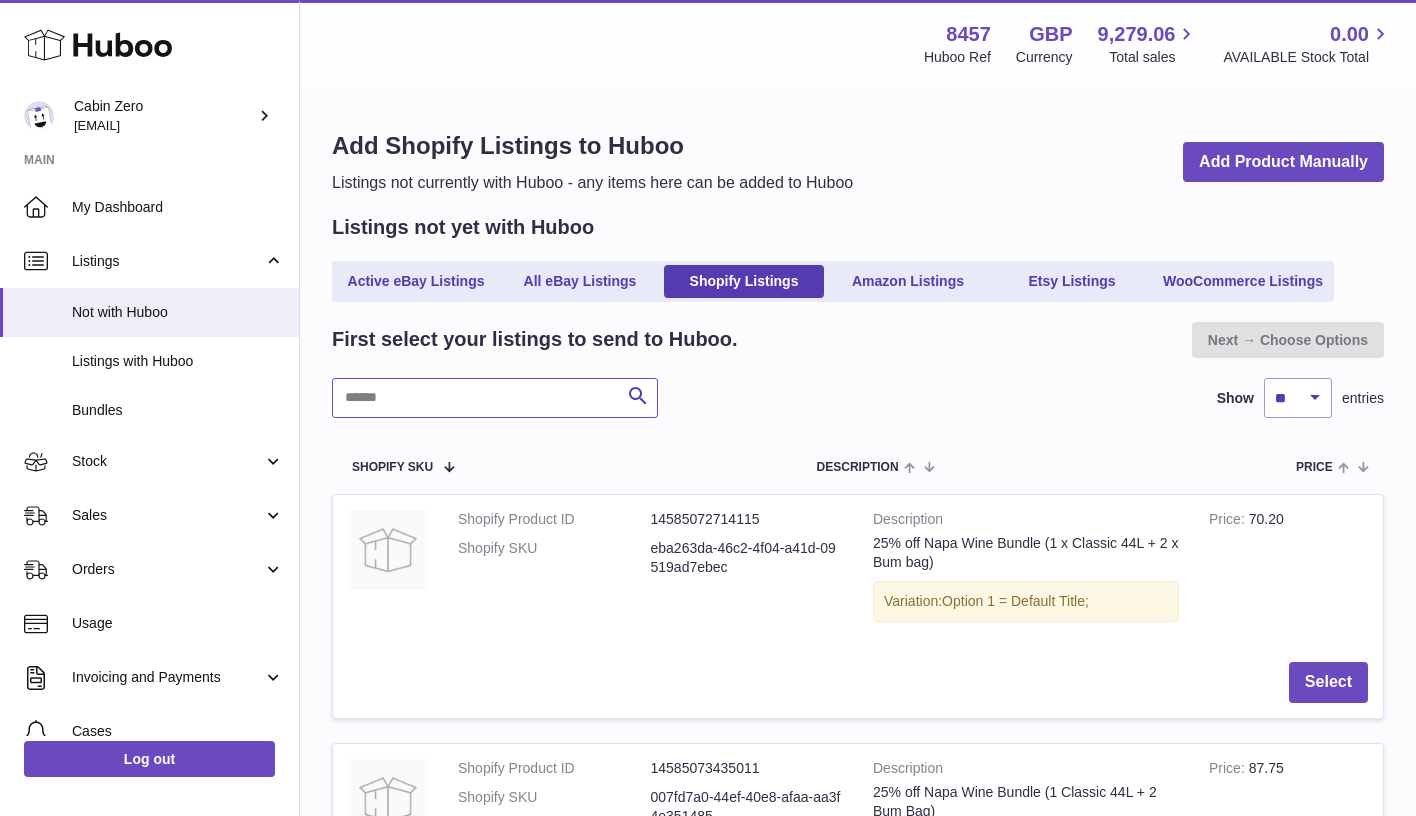 click at bounding box center [495, 398] 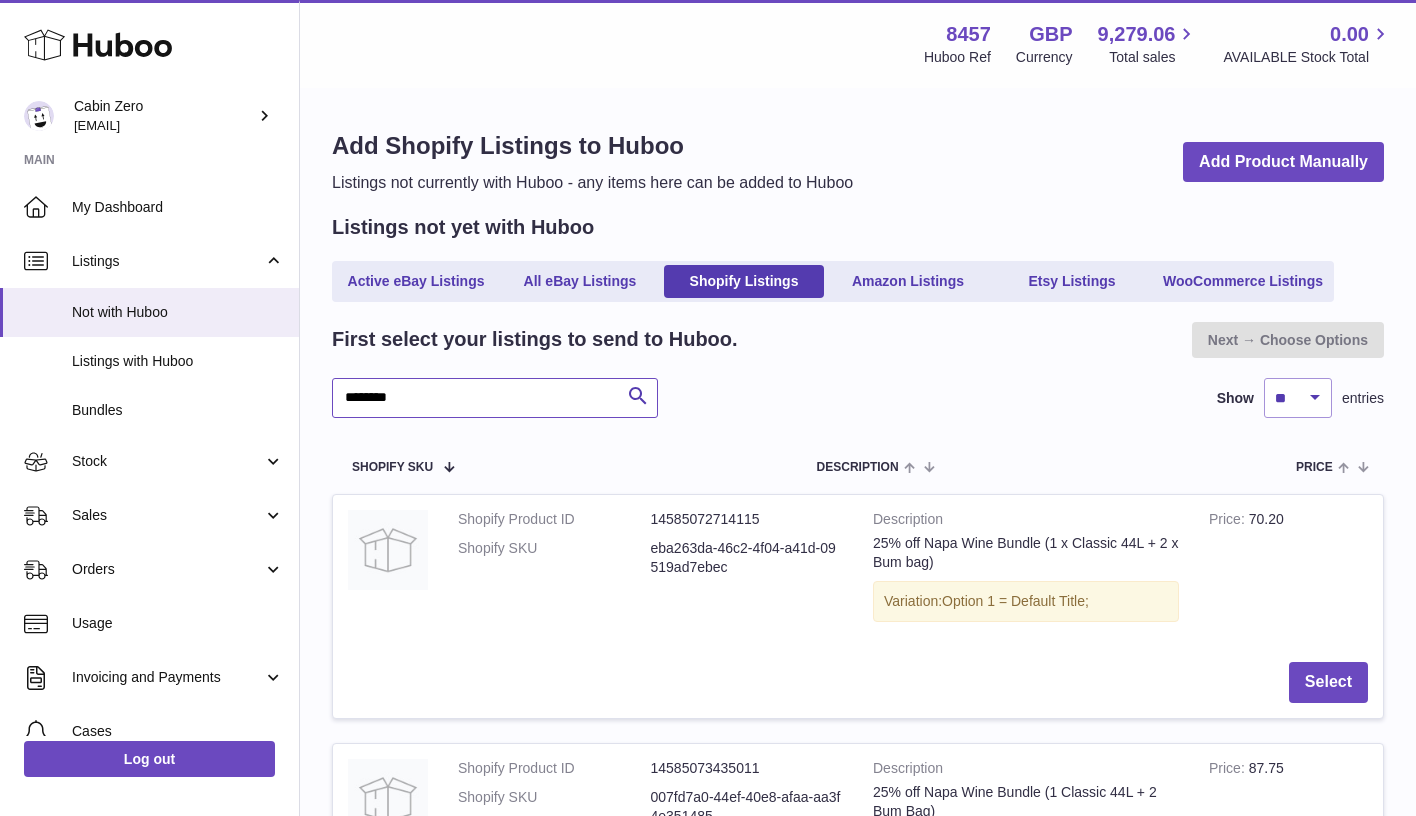 type on "********" 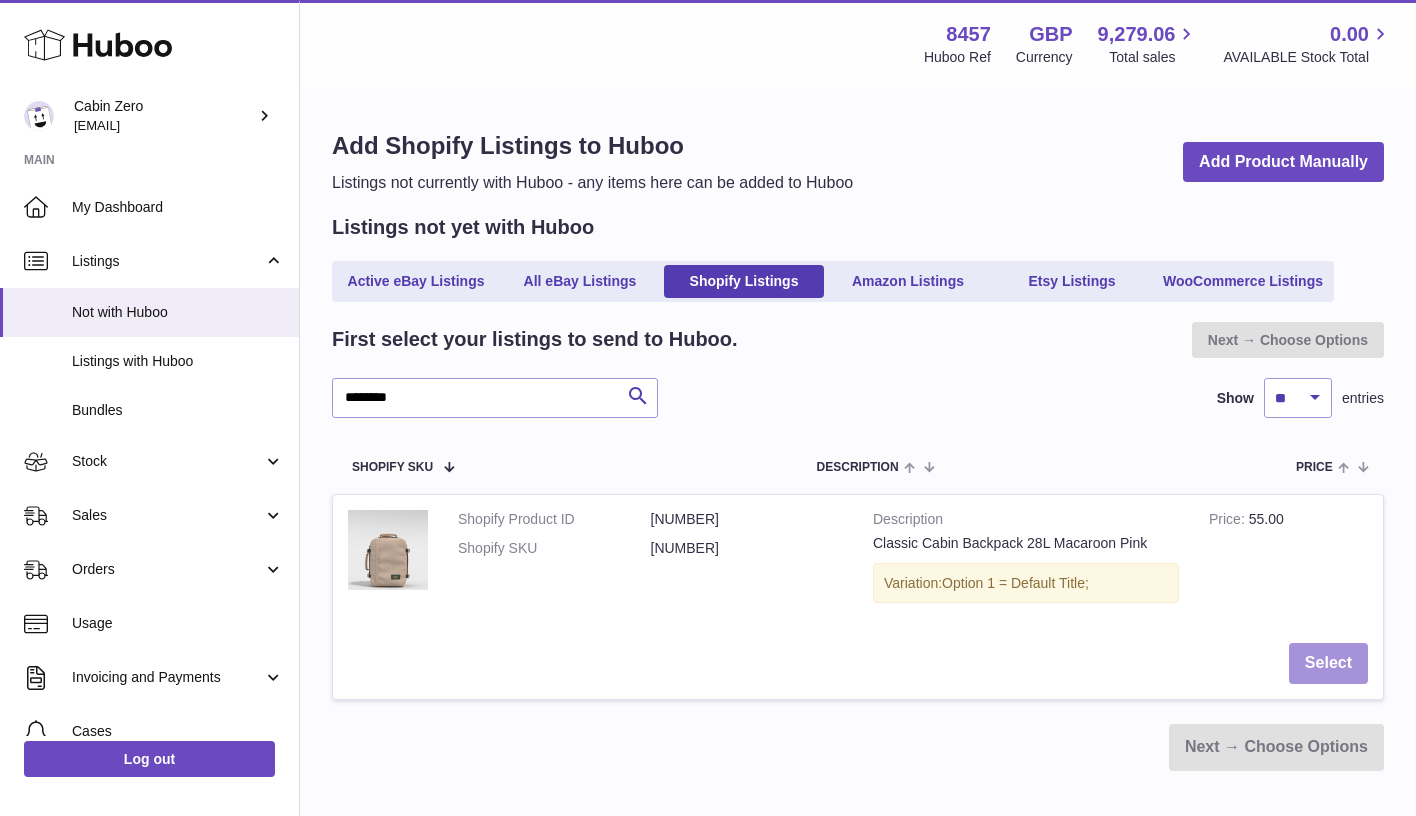 click on "Select" at bounding box center (1328, 663) 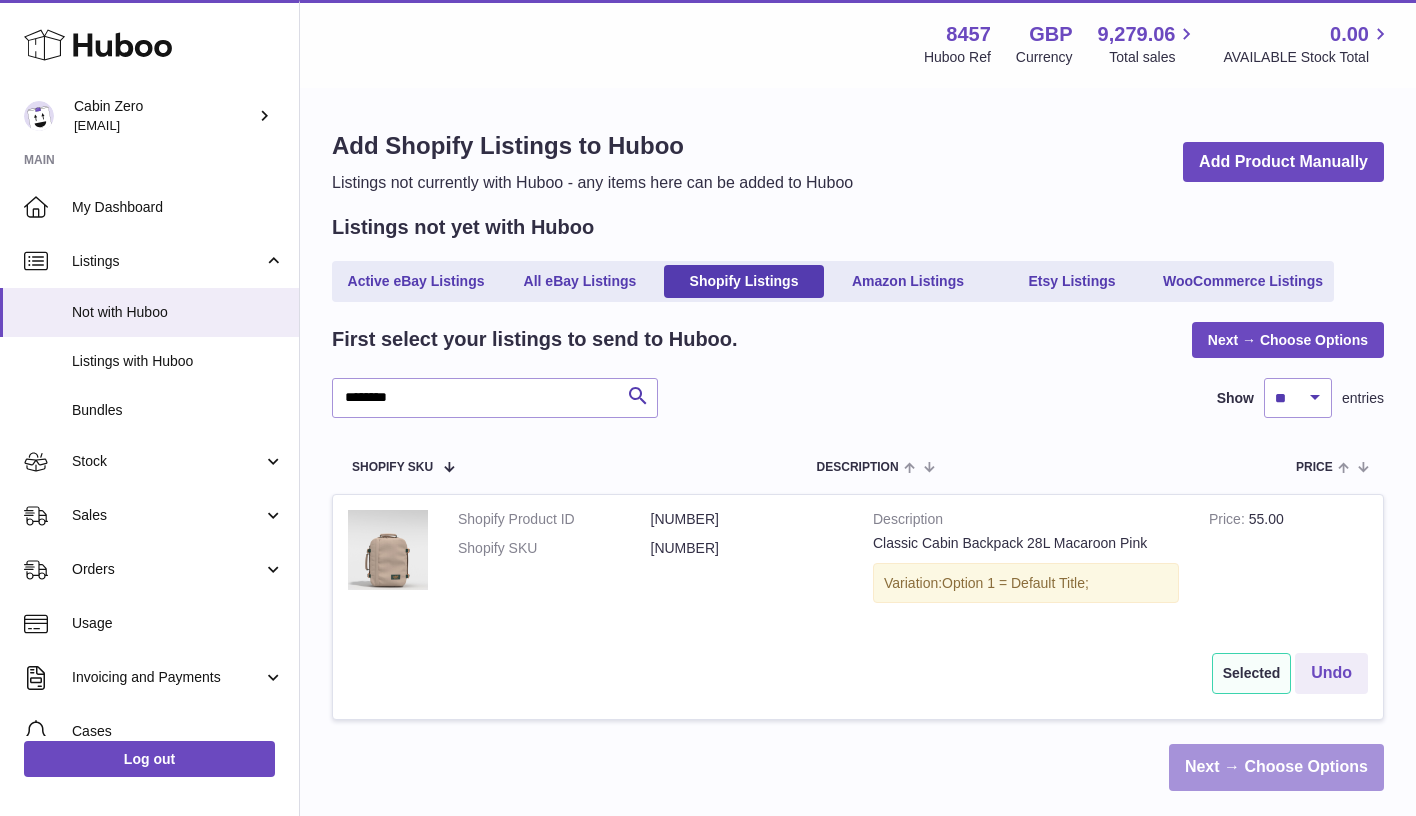 click on "Next → Choose Options" at bounding box center [1276, 767] 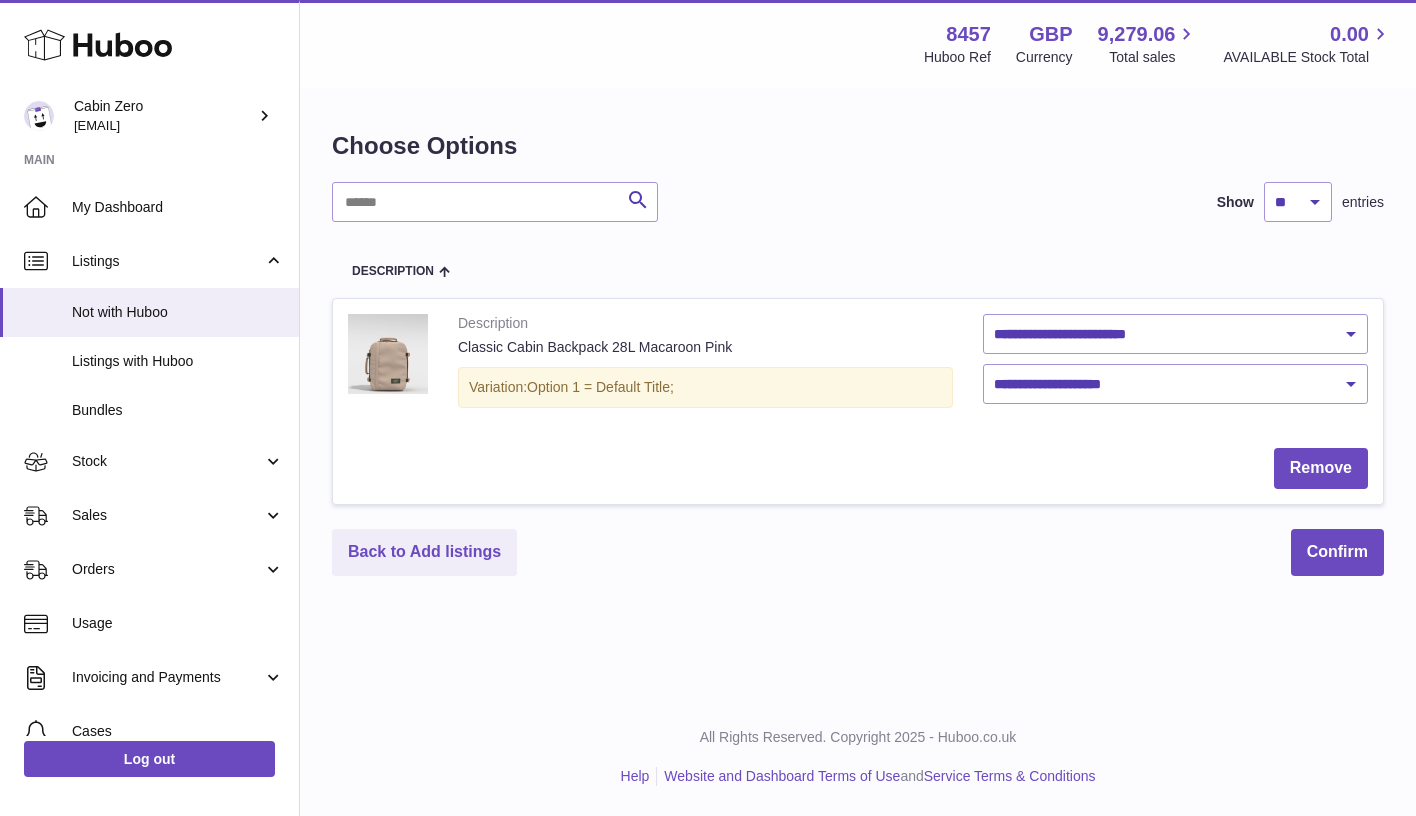 scroll, scrollTop: 0, scrollLeft: 0, axis: both 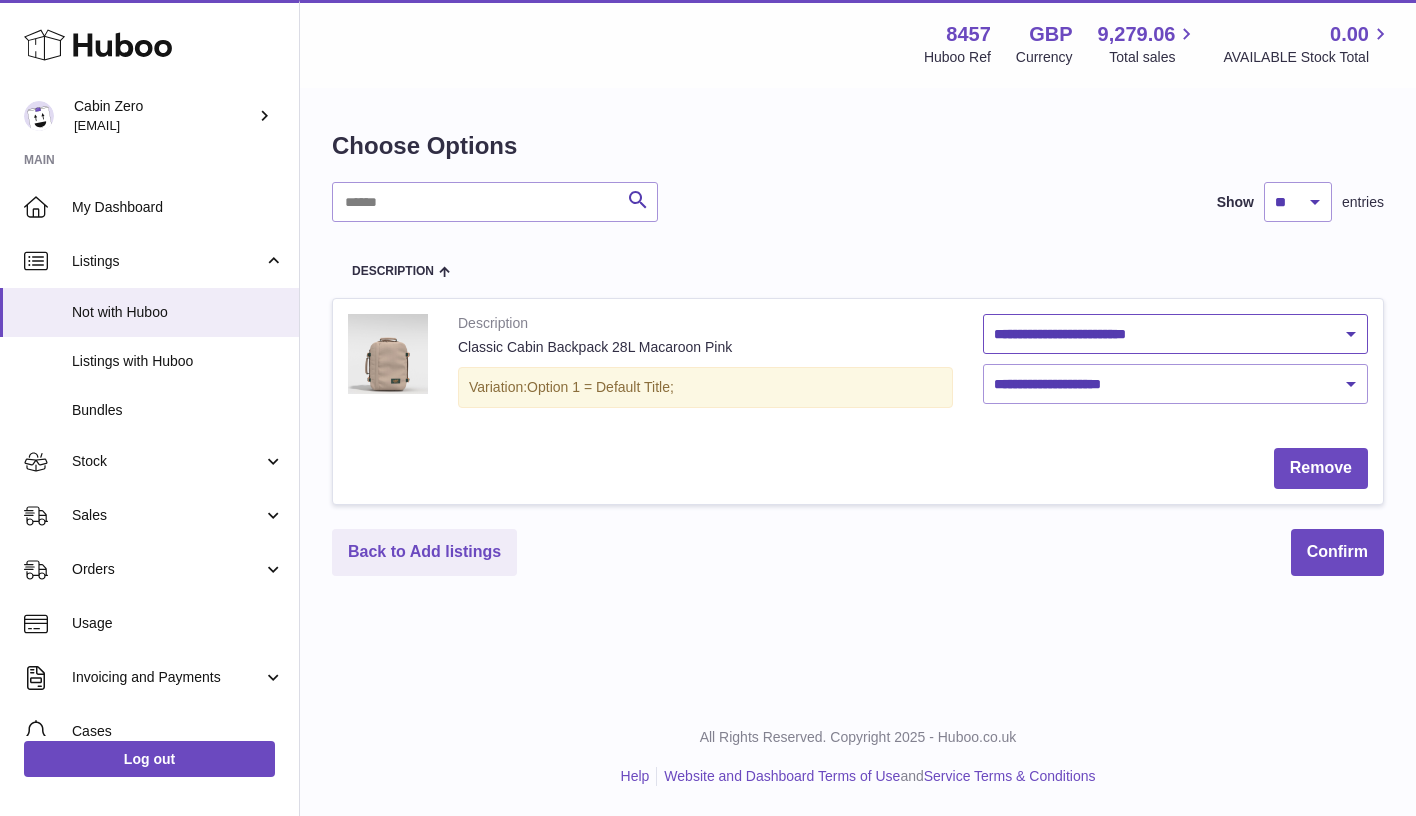 select on "********" 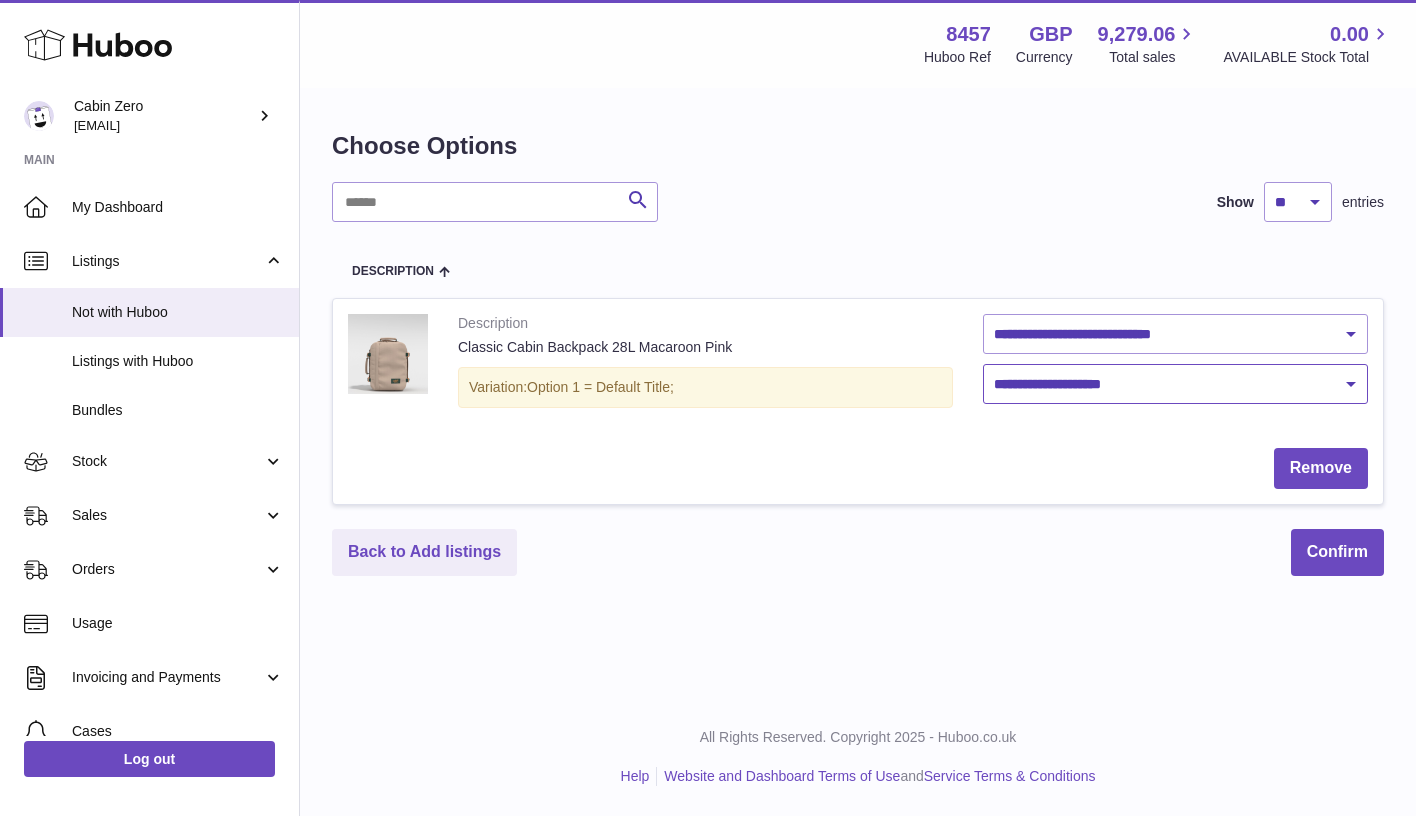 select on "****" 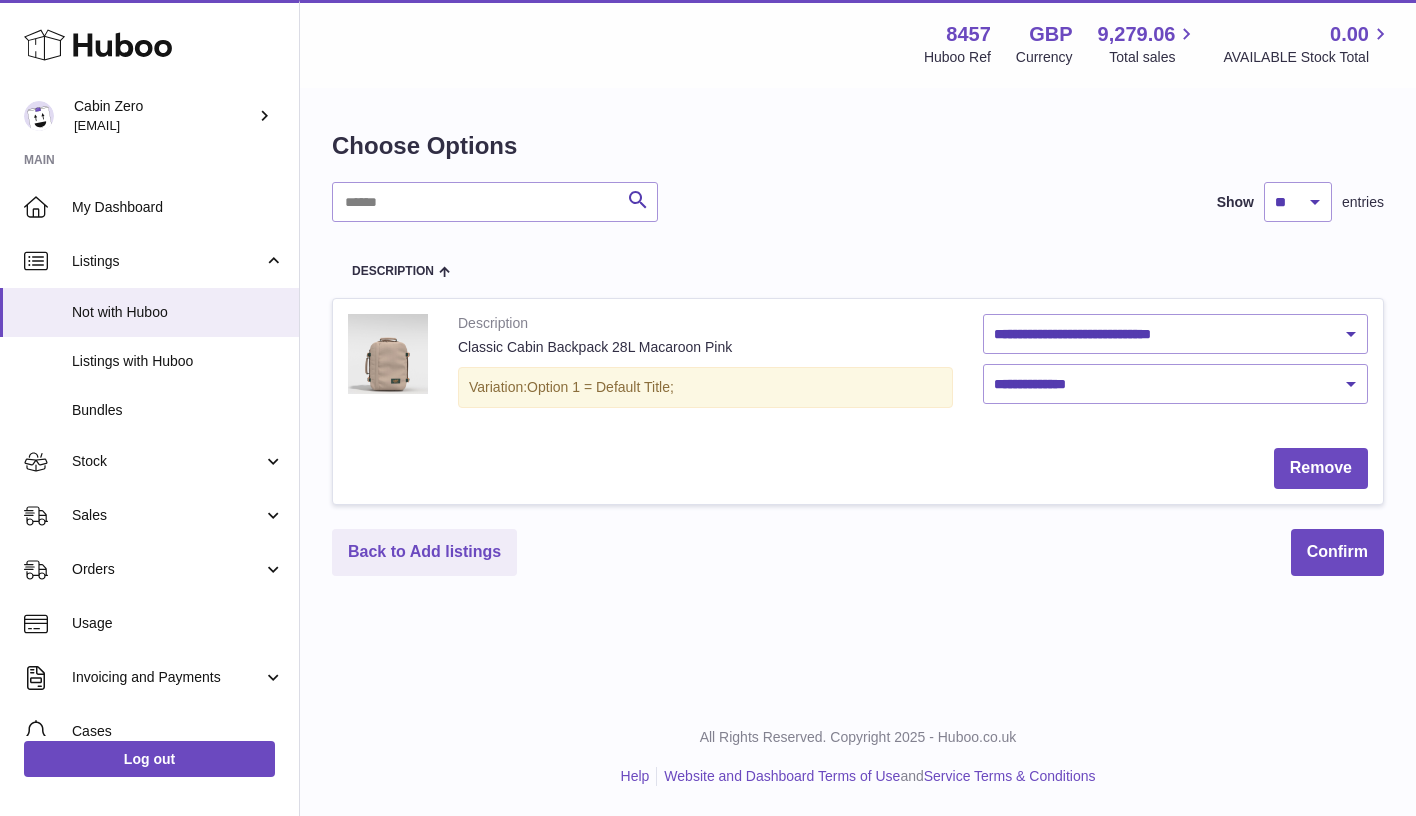 click on "**********" at bounding box center (858, 353) 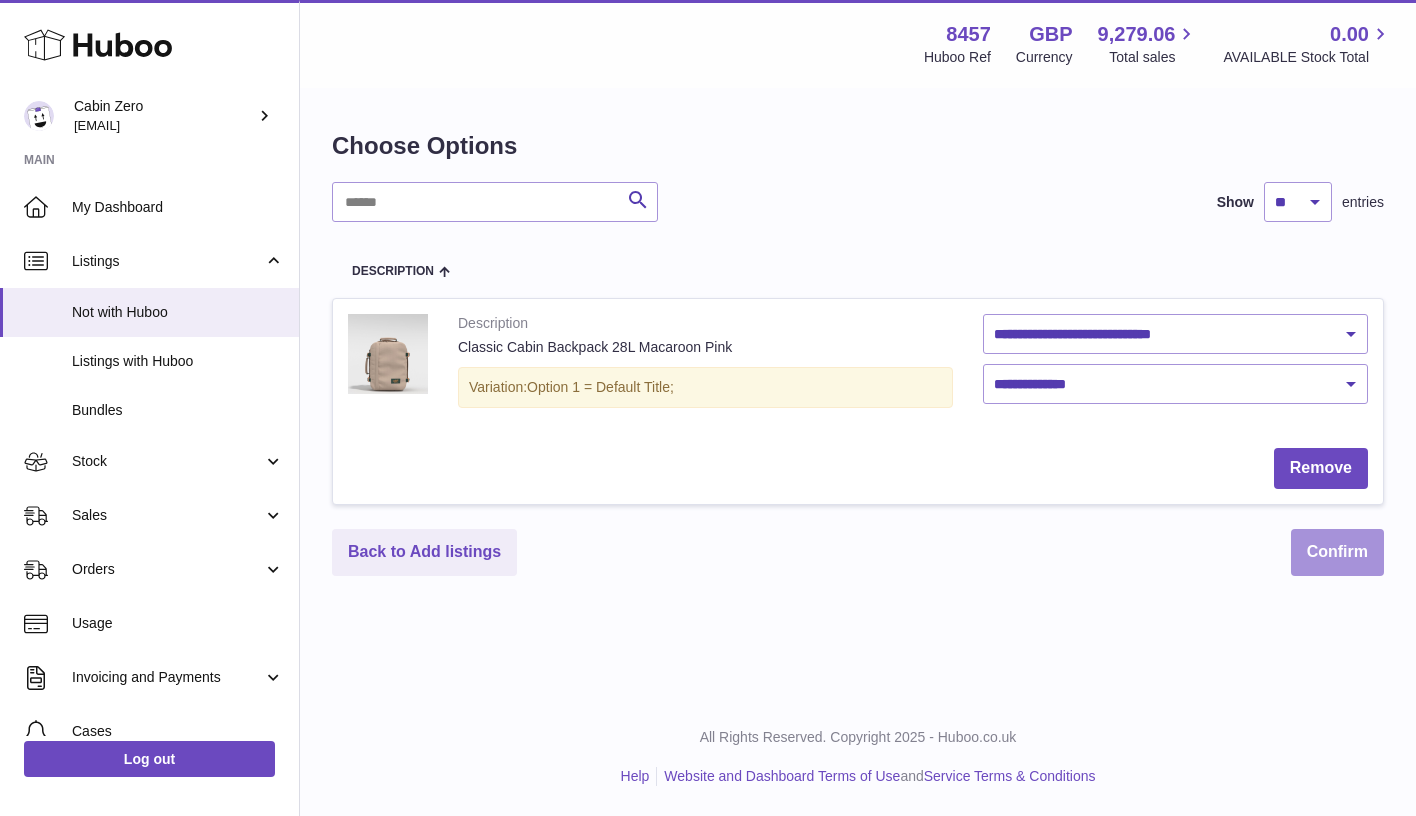 click on "Confirm" at bounding box center (1337, 552) 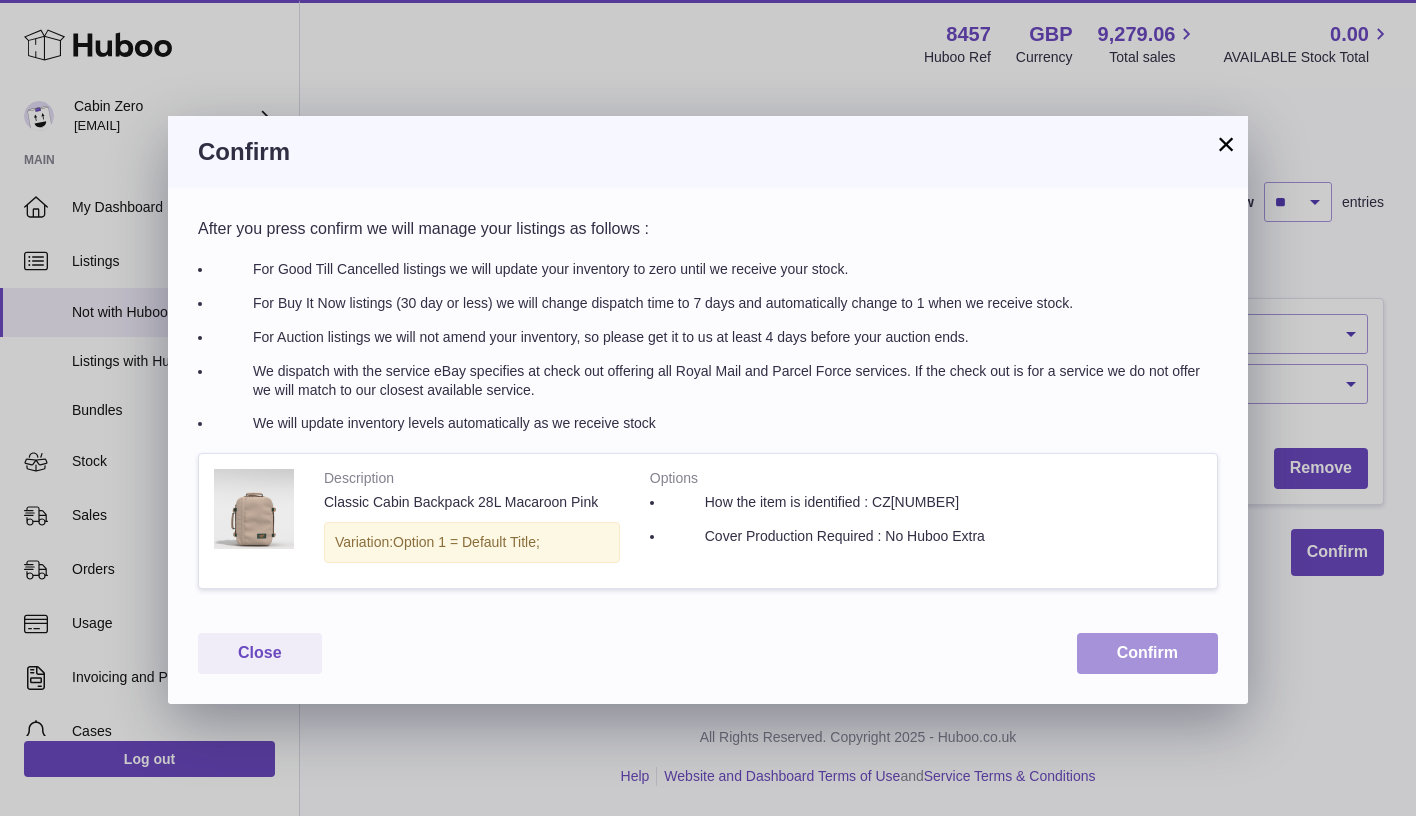 click on "Confirm" at bounding box center (1147, 653) 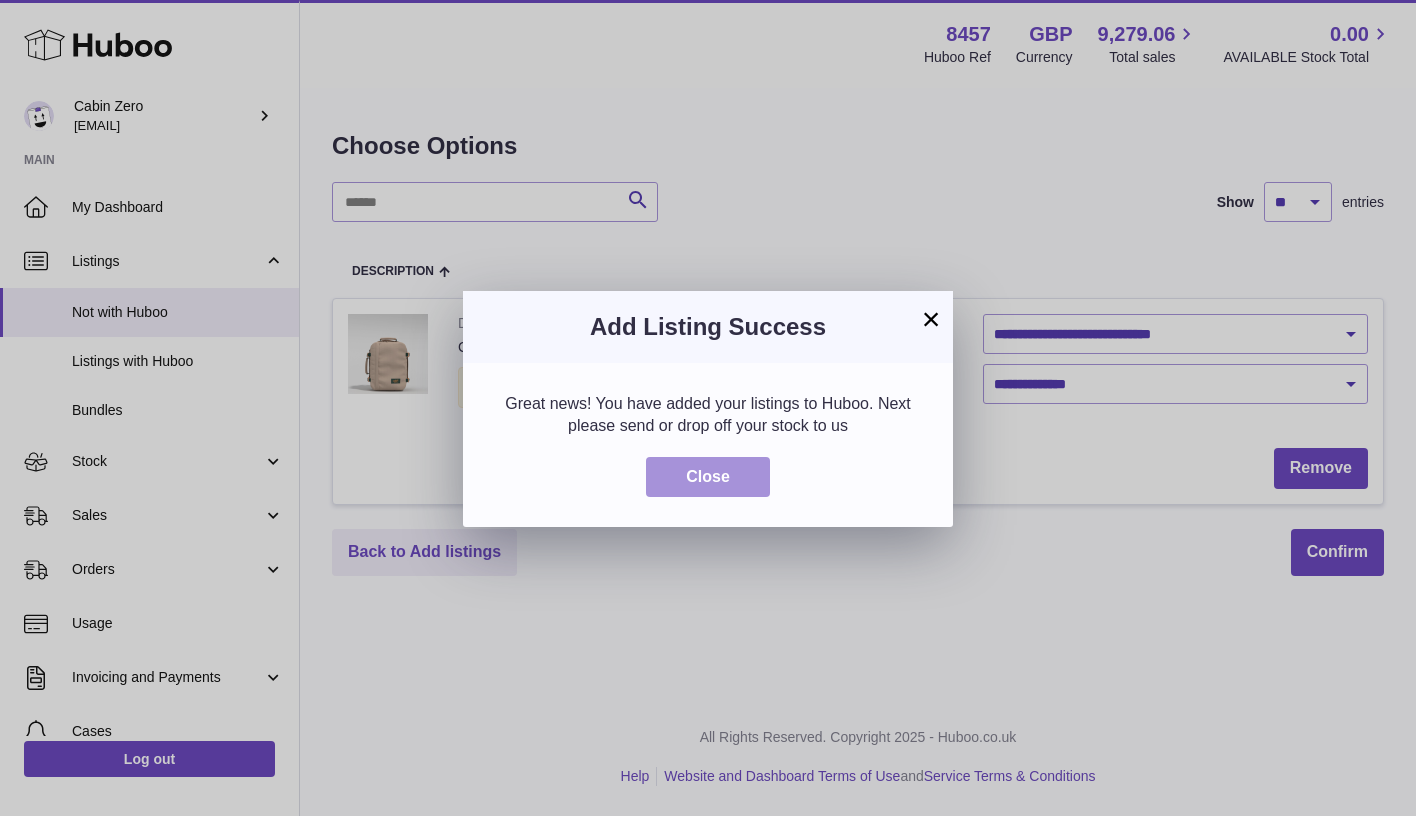 click on "Close" at bounding box center (708, 477) 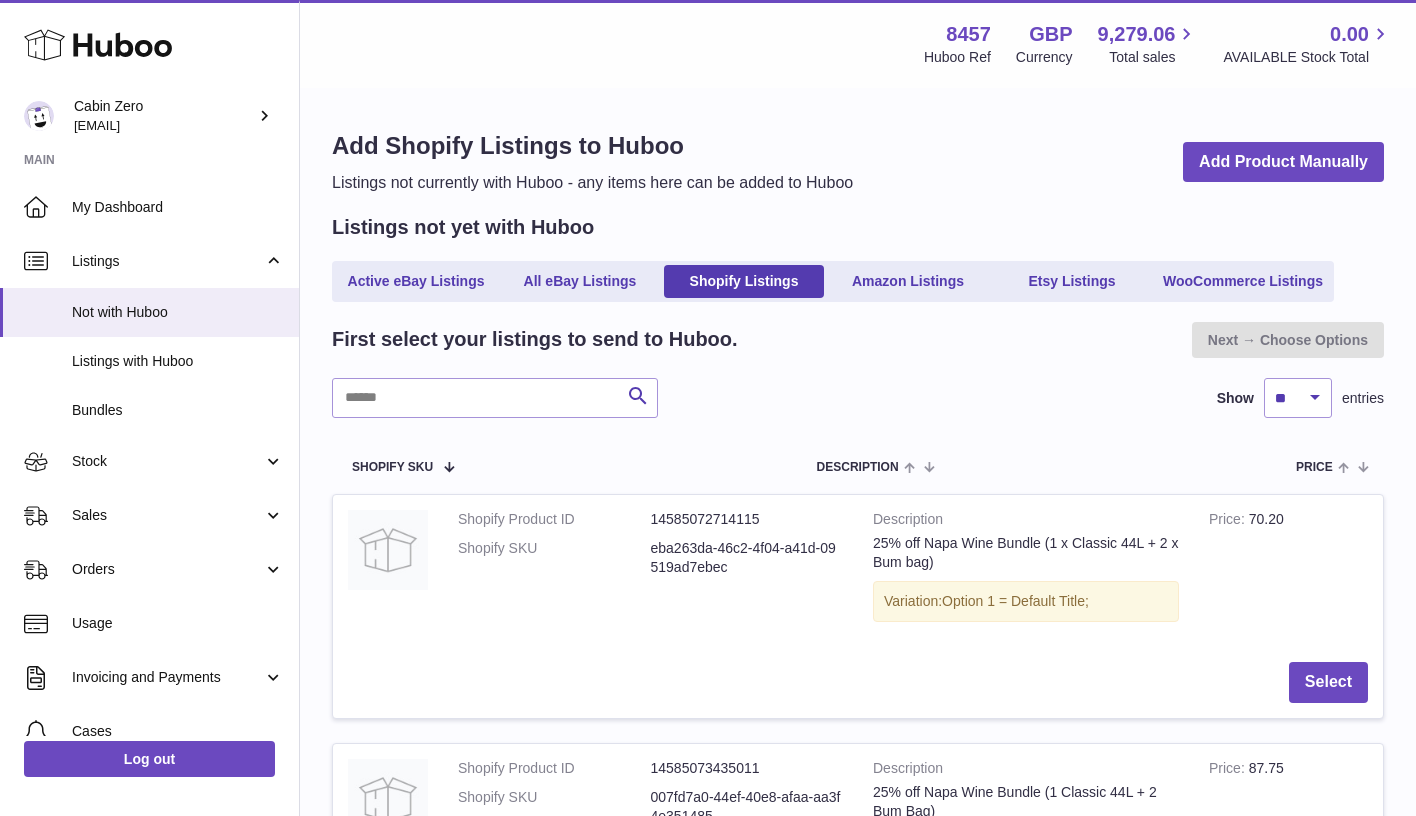 scroll, scrollTop: 0, scrollLeft: 0, axis: both 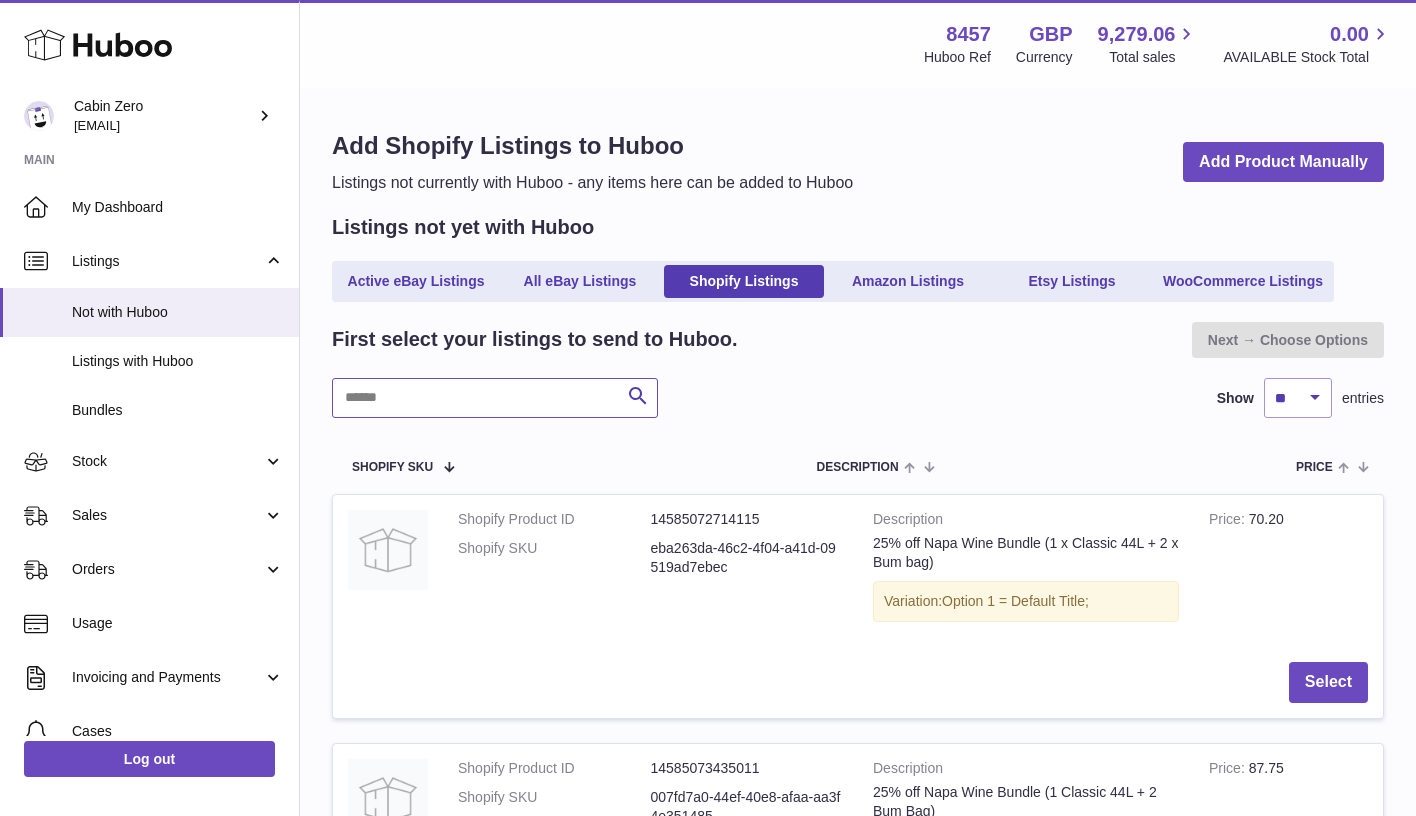 click at bounding box center [495, 398] 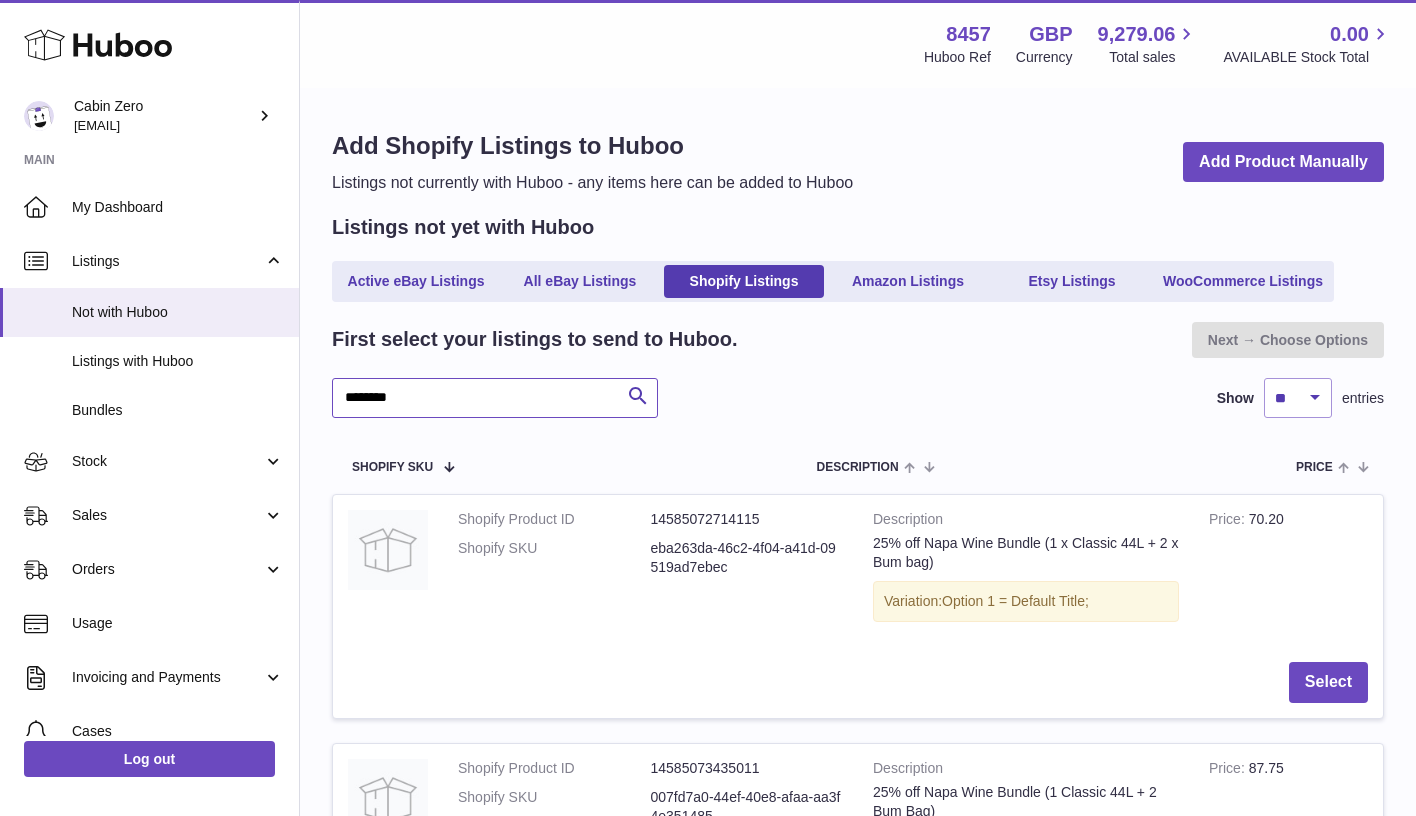 type on "********" 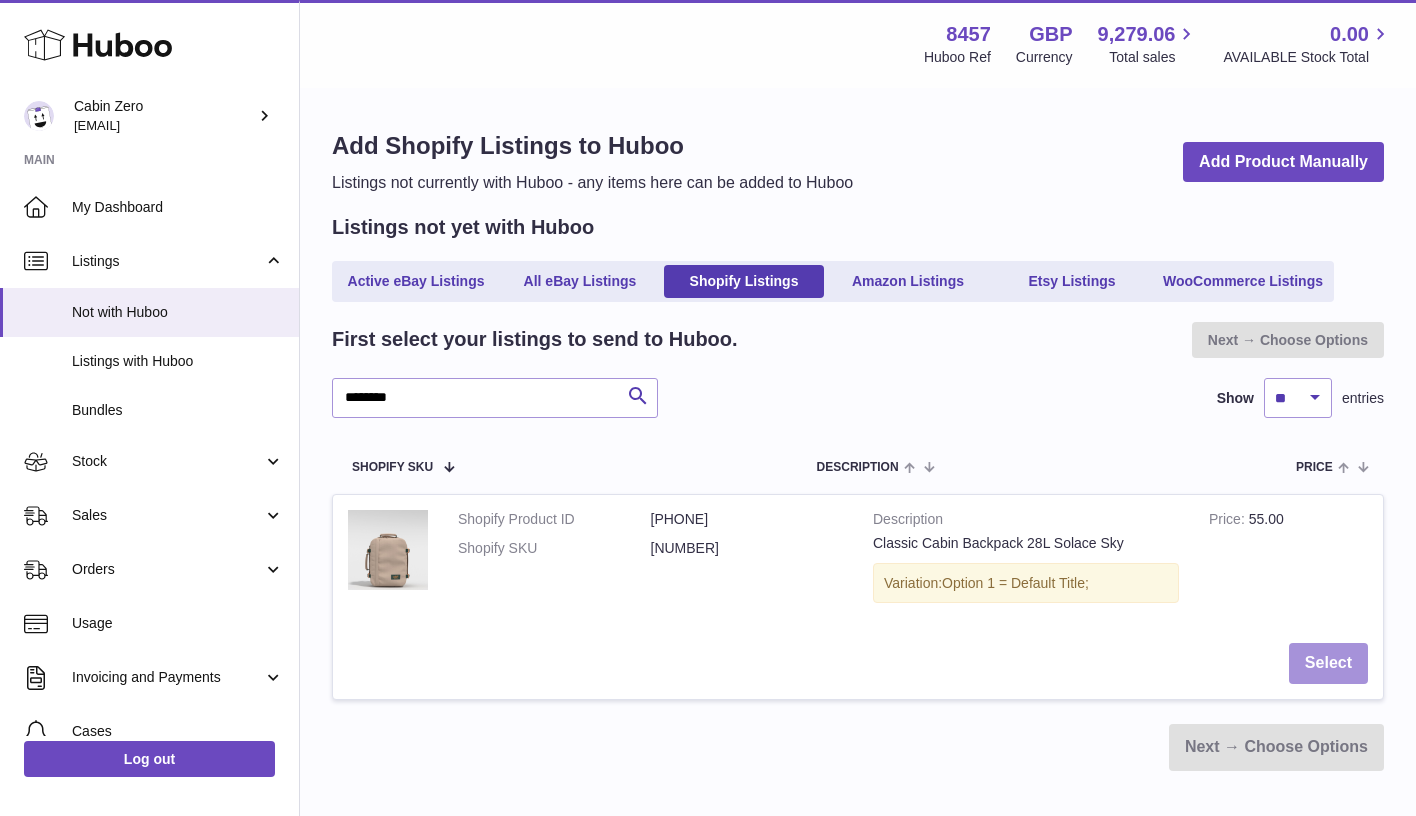 click on "Select" at bounding box center [1328, 663] 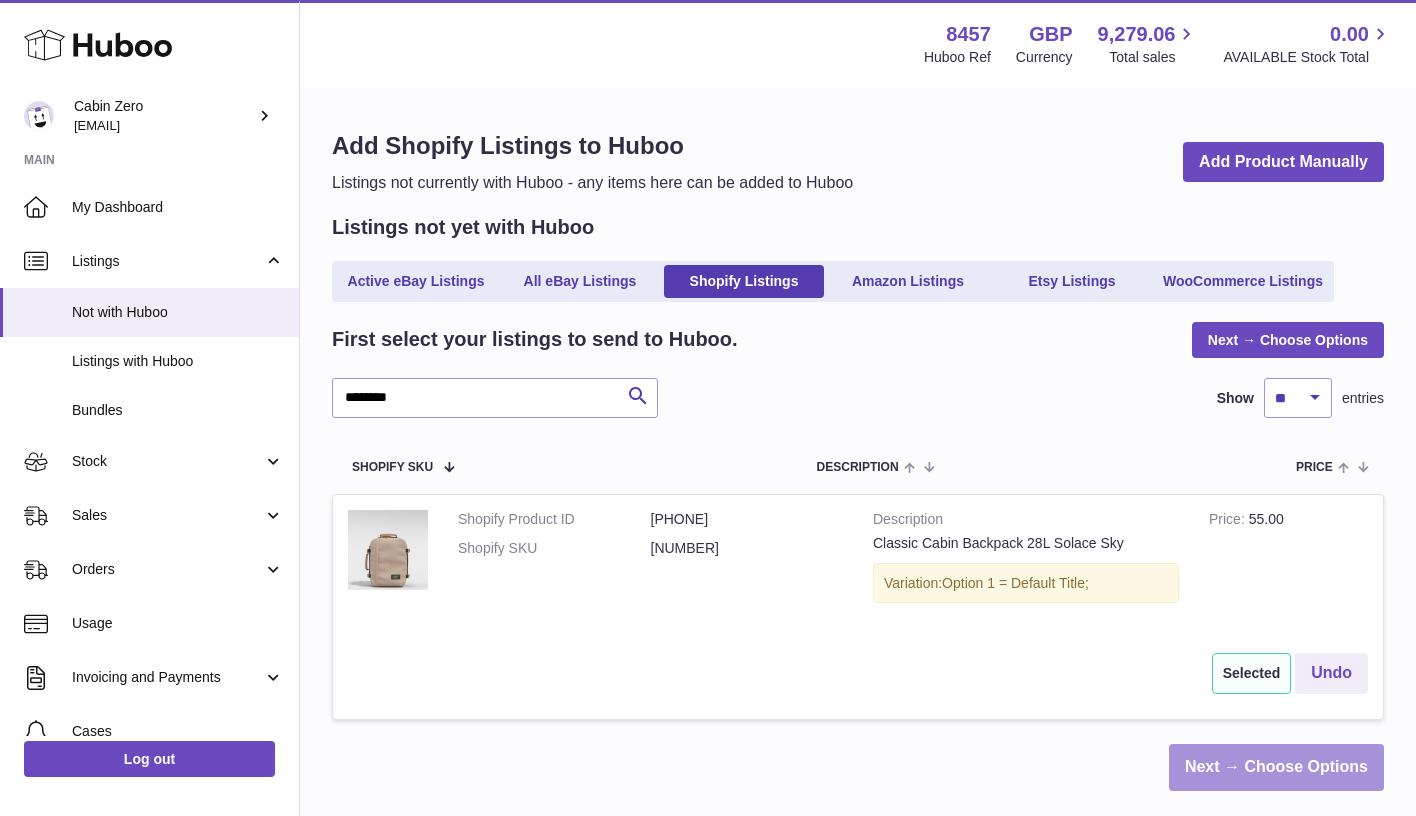 click on "Next → Choose Options" at bounding box center [1276, 767] 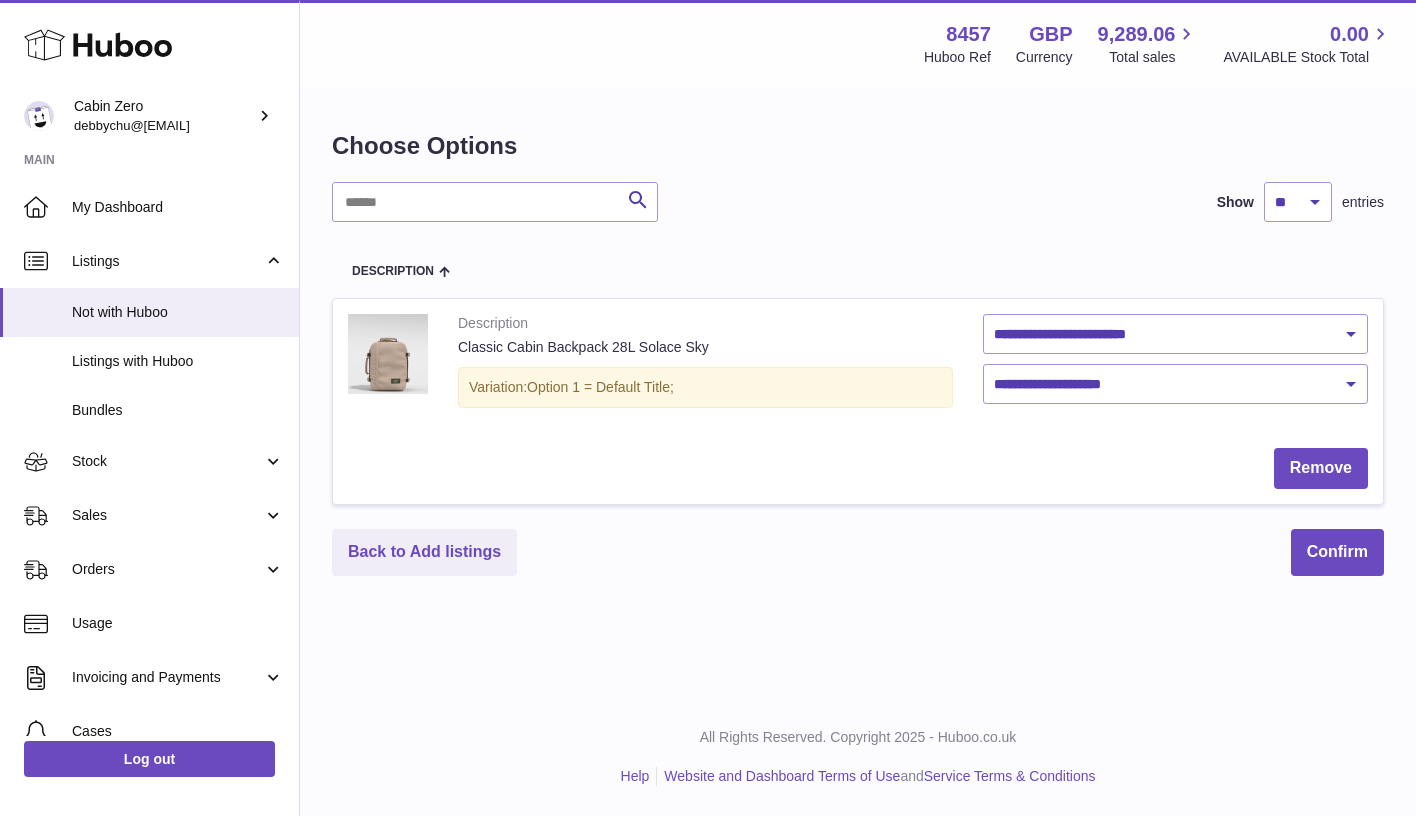 scroll, scrollTop: 0, scrollLeft: 0, axis: both 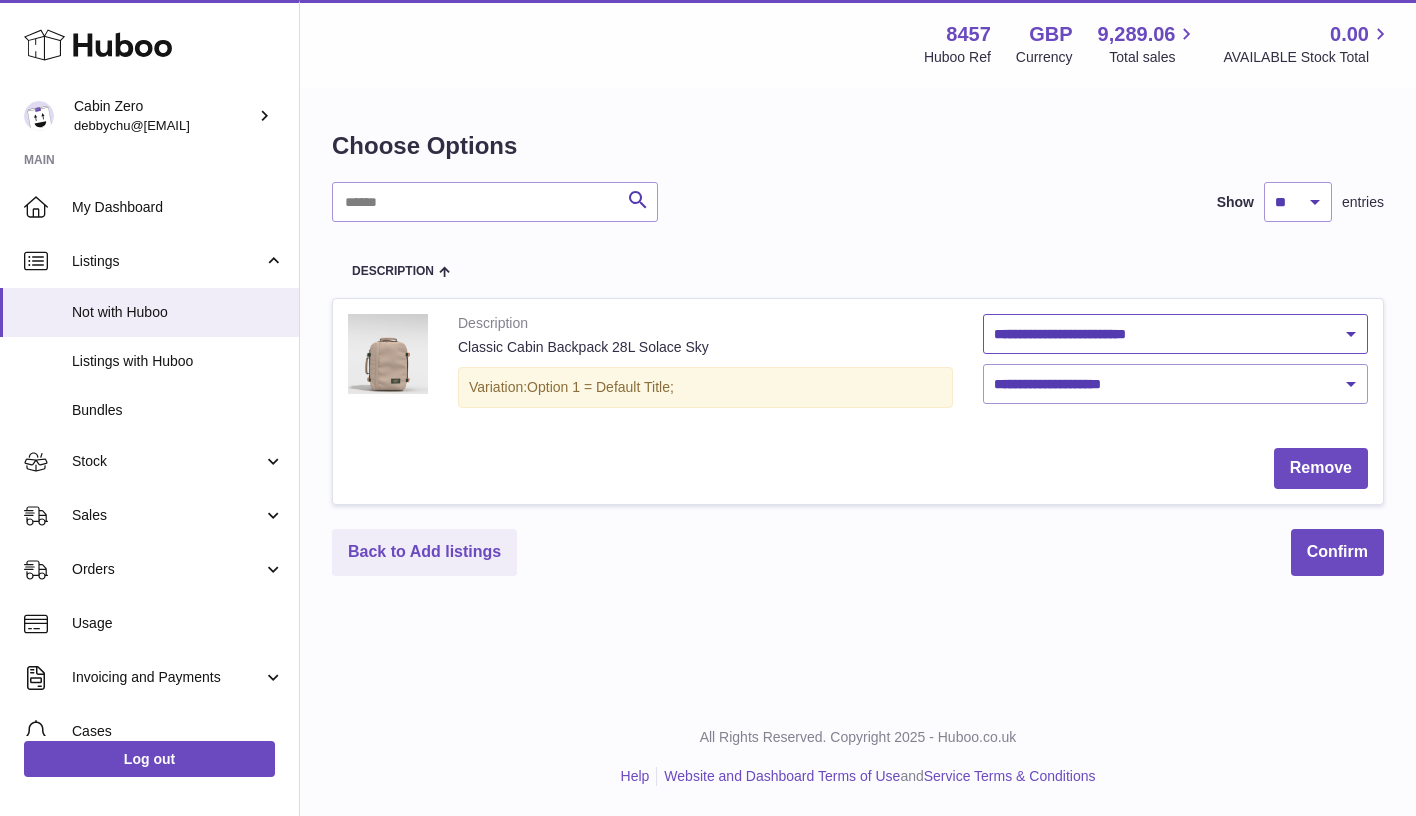 select on "********" 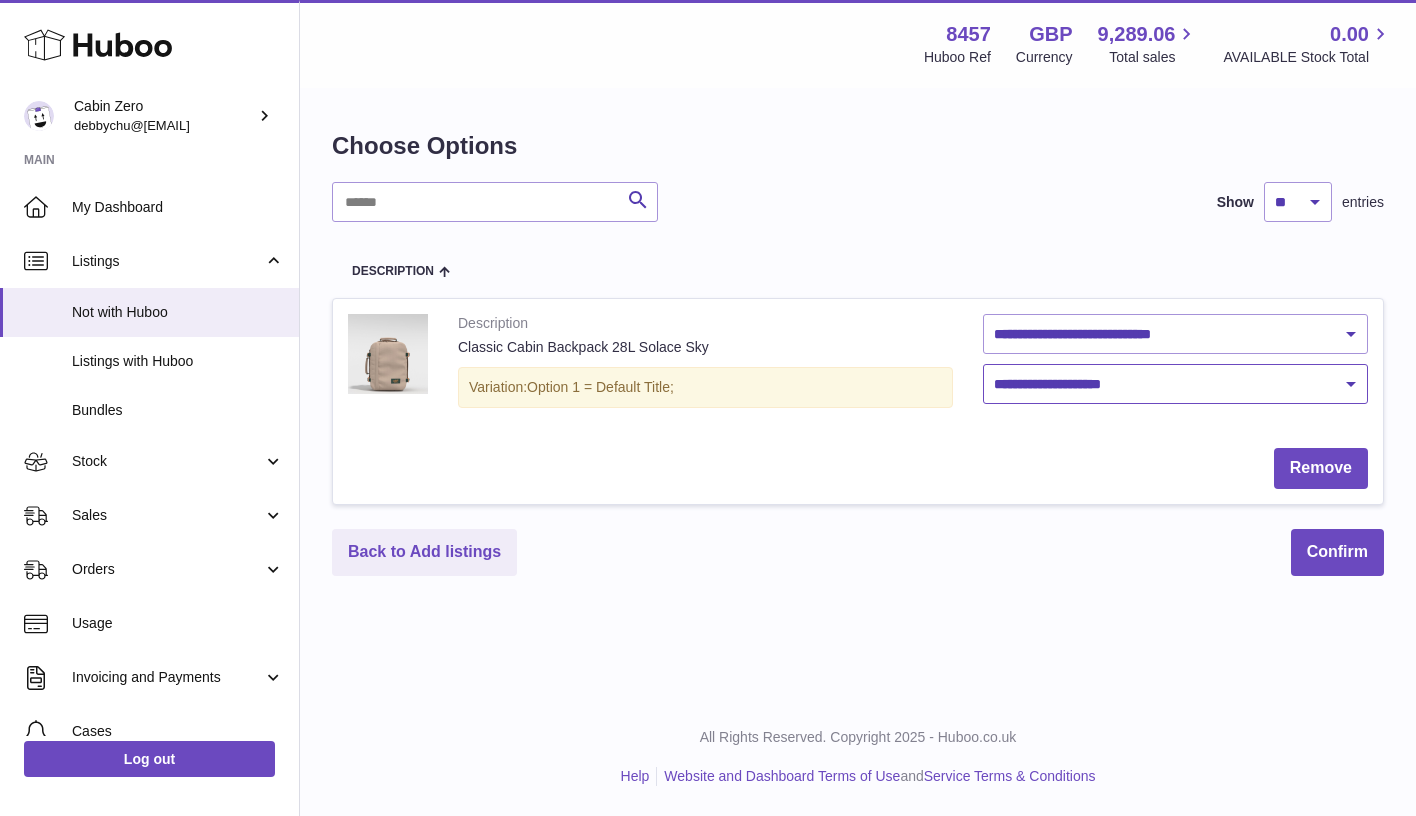 select on "****" 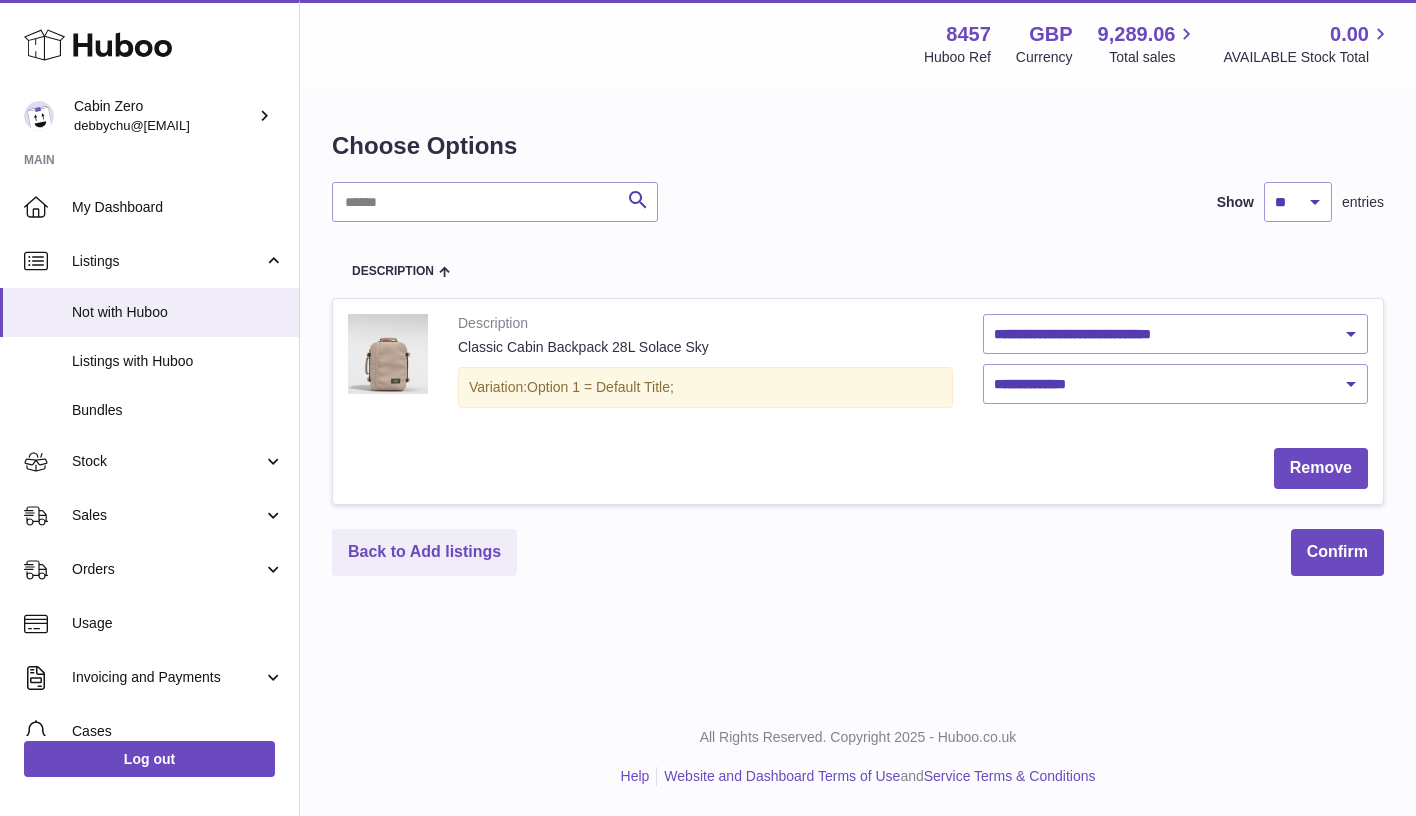 click on "Back to Add listings
Confirm" at bounding box center (858, 552) 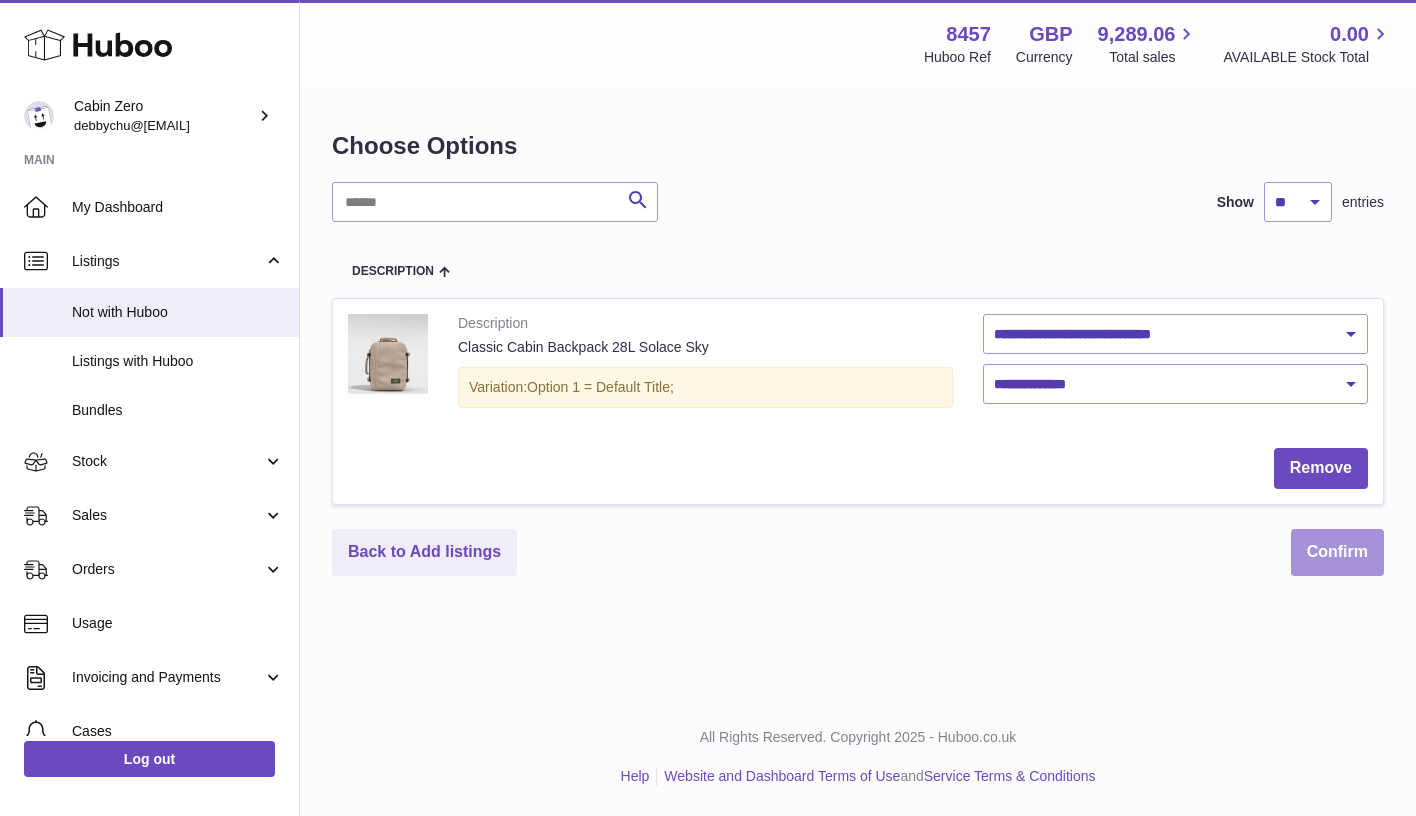 click on "Confirm" at bounding box center [1337, 552] 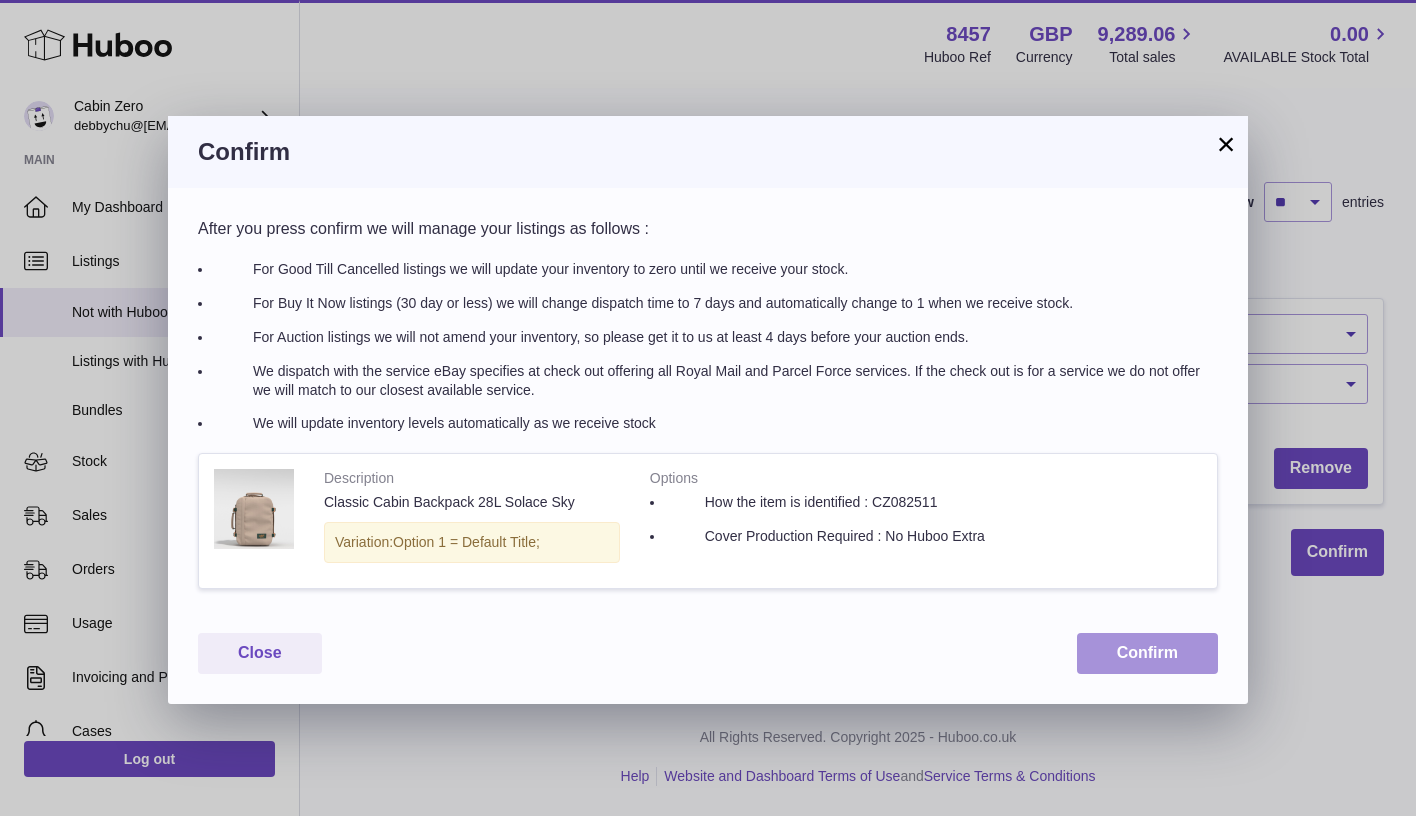 click on "Confirm" at bounding box center [1147, 653] 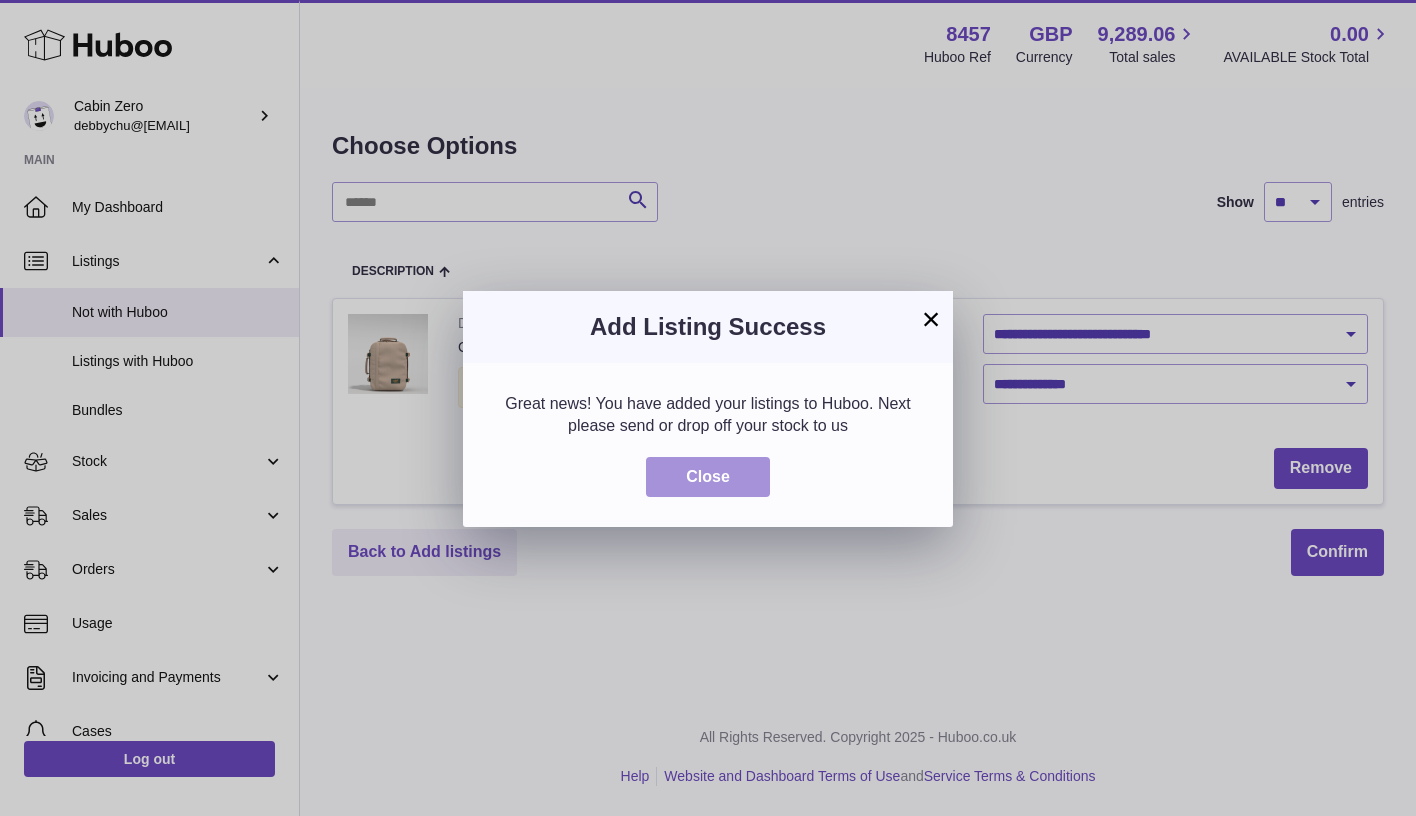 click on "Close" at bounding box center [708, 477] 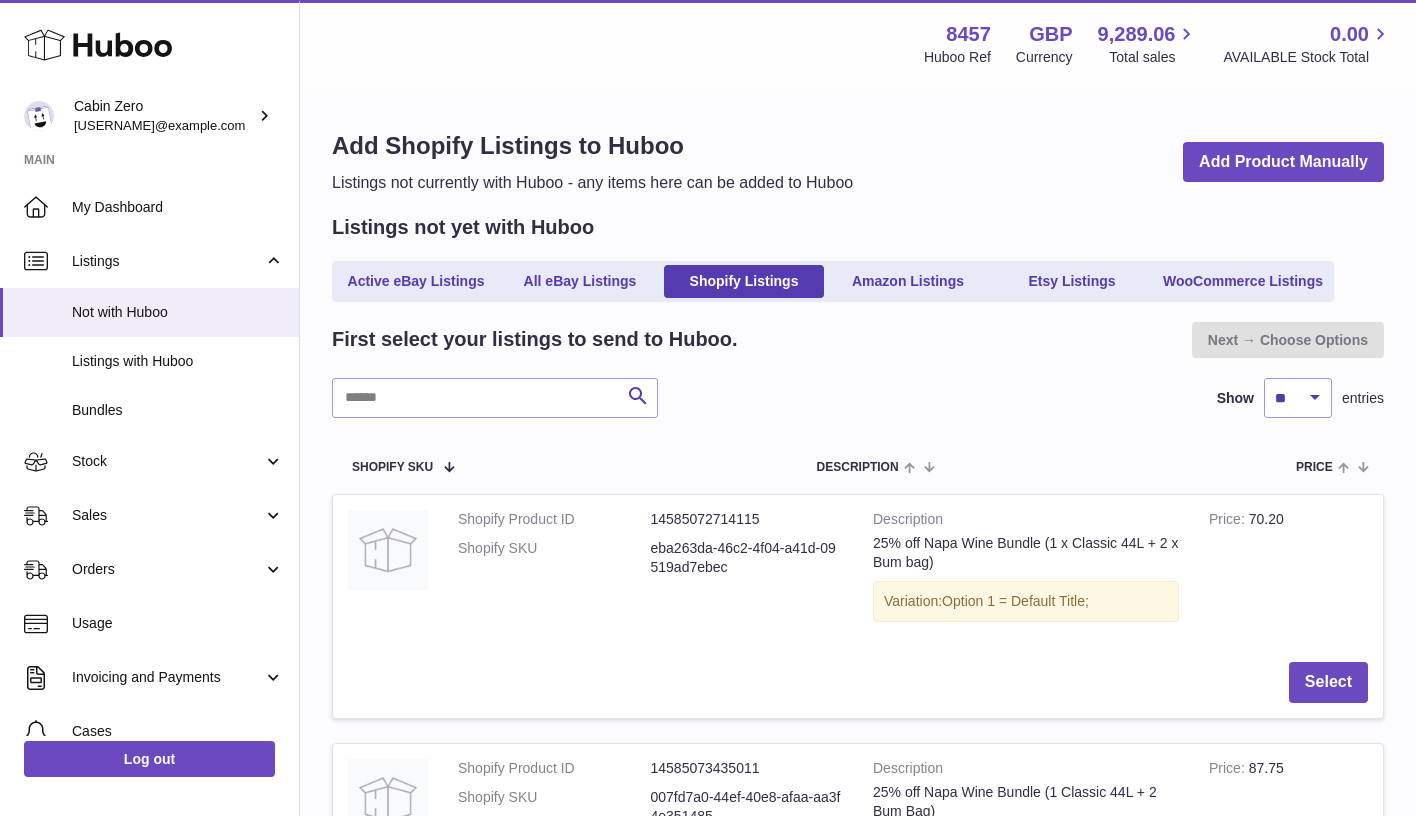 scroll, scrollTop: 0, scrollLeft: 0, axis: both 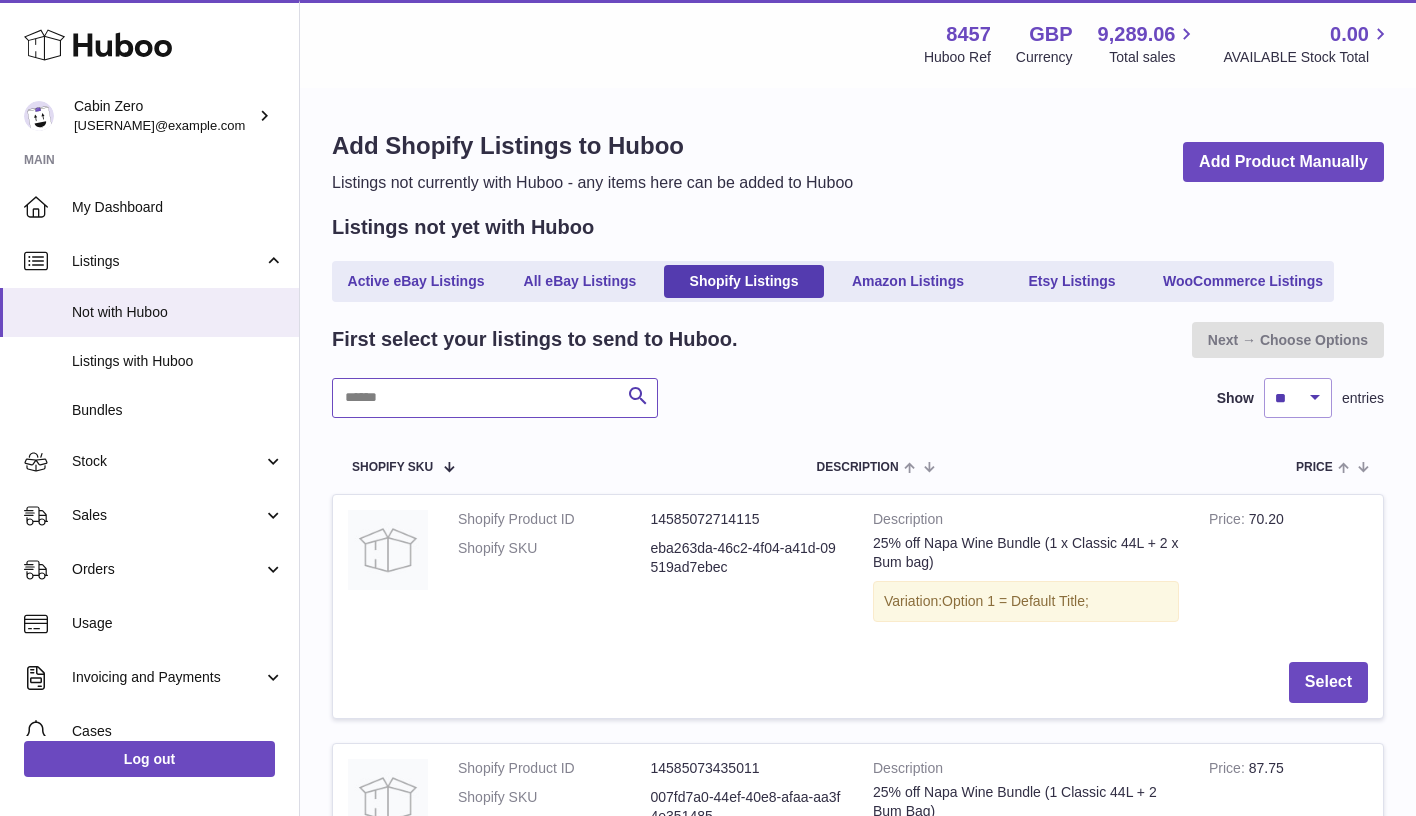 click at bounding box center (495, 398) 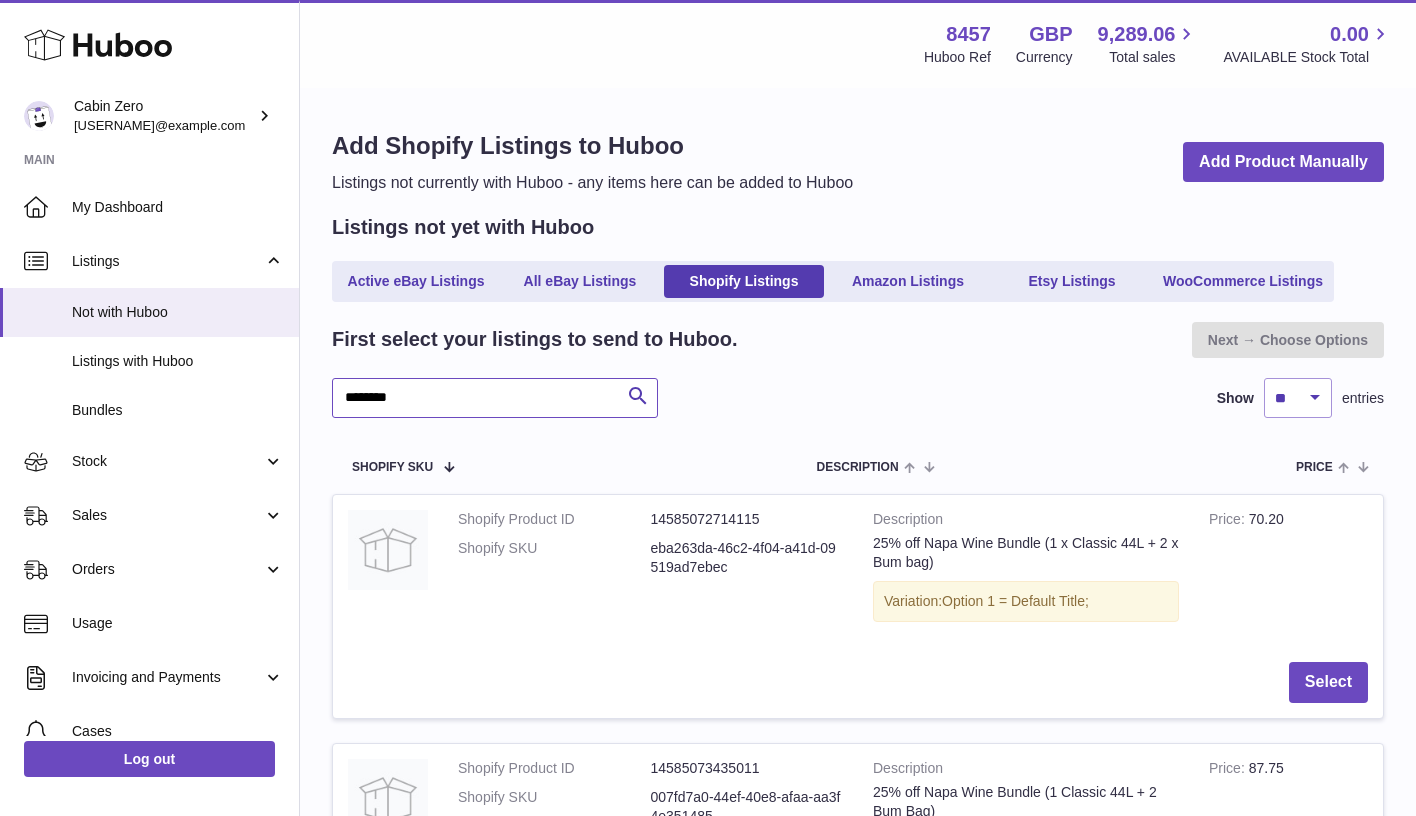 type on "********" 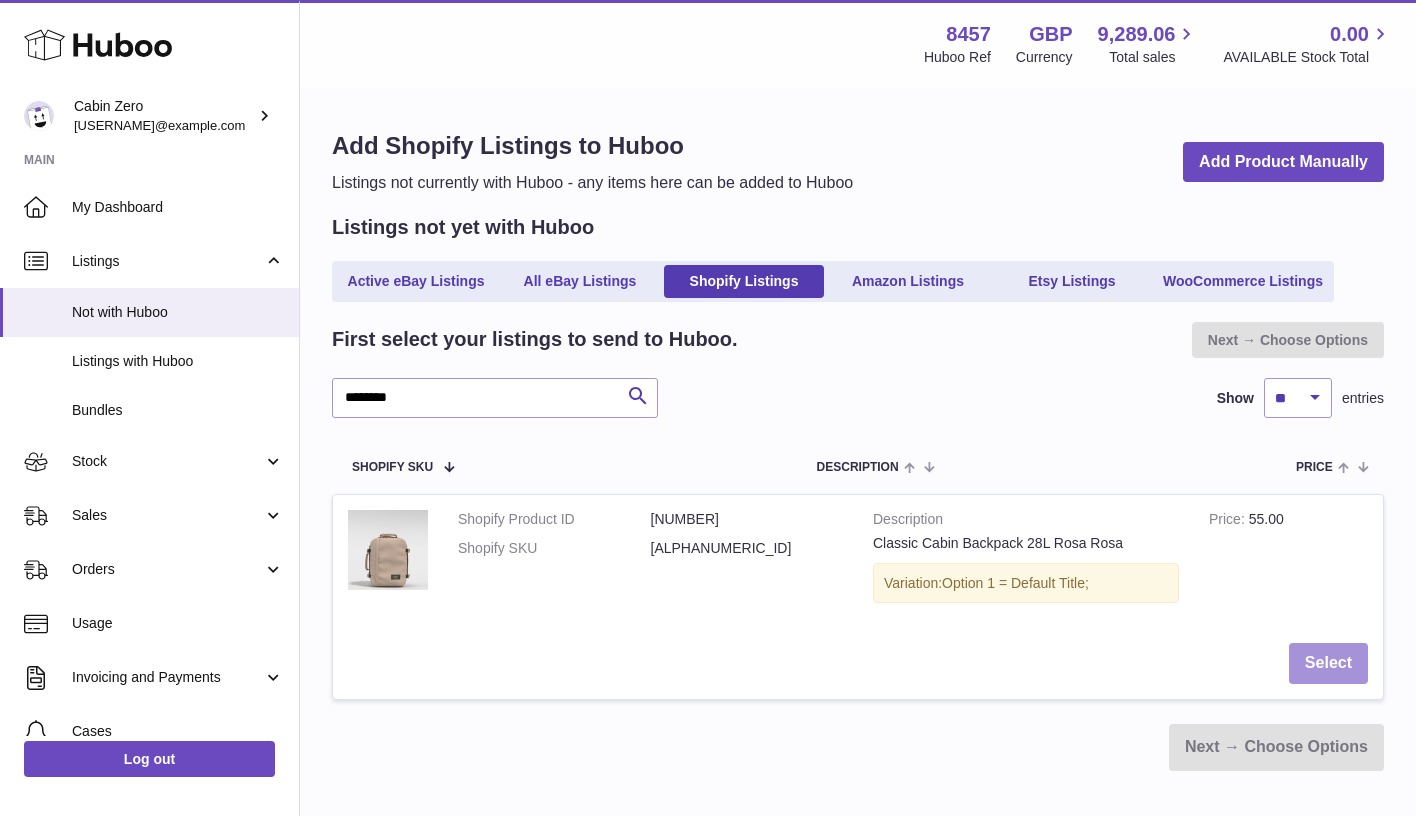 click on "Select" at bounding box center [1328, 663] 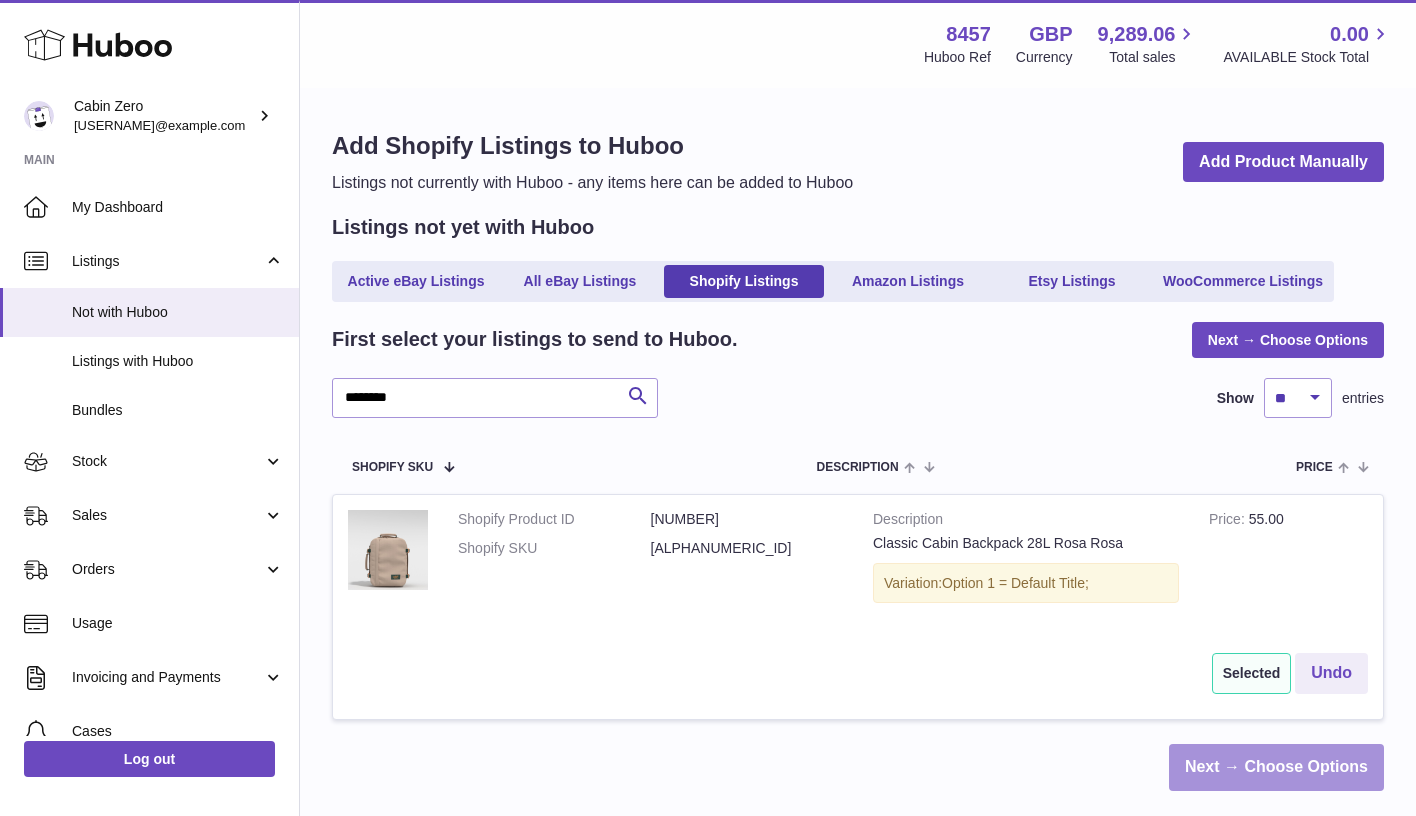 click on "Next → Choose Options" at bounding box center [1276, 767] 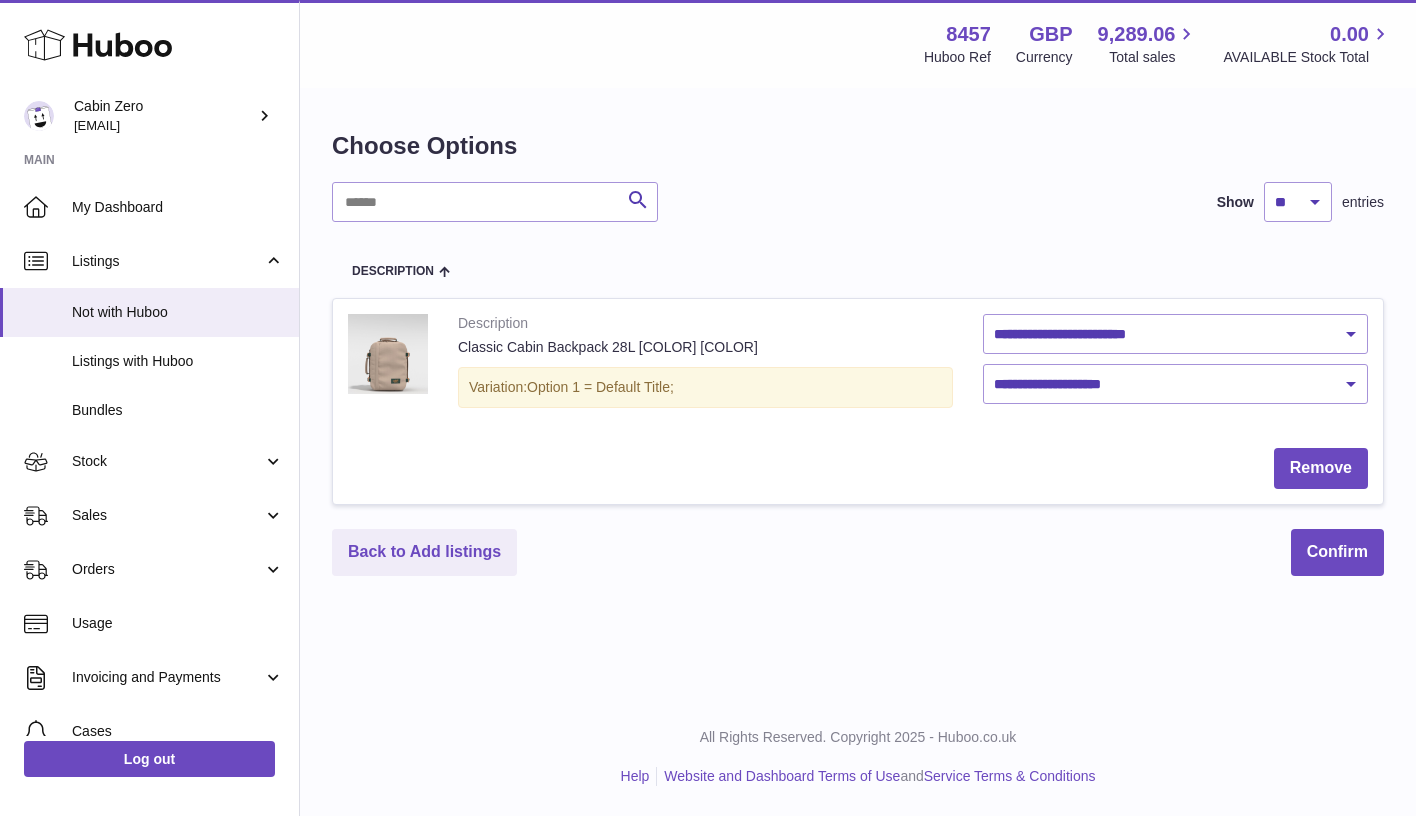 scroll, scrollTop: 0, scrollLeft: 0, axis: both 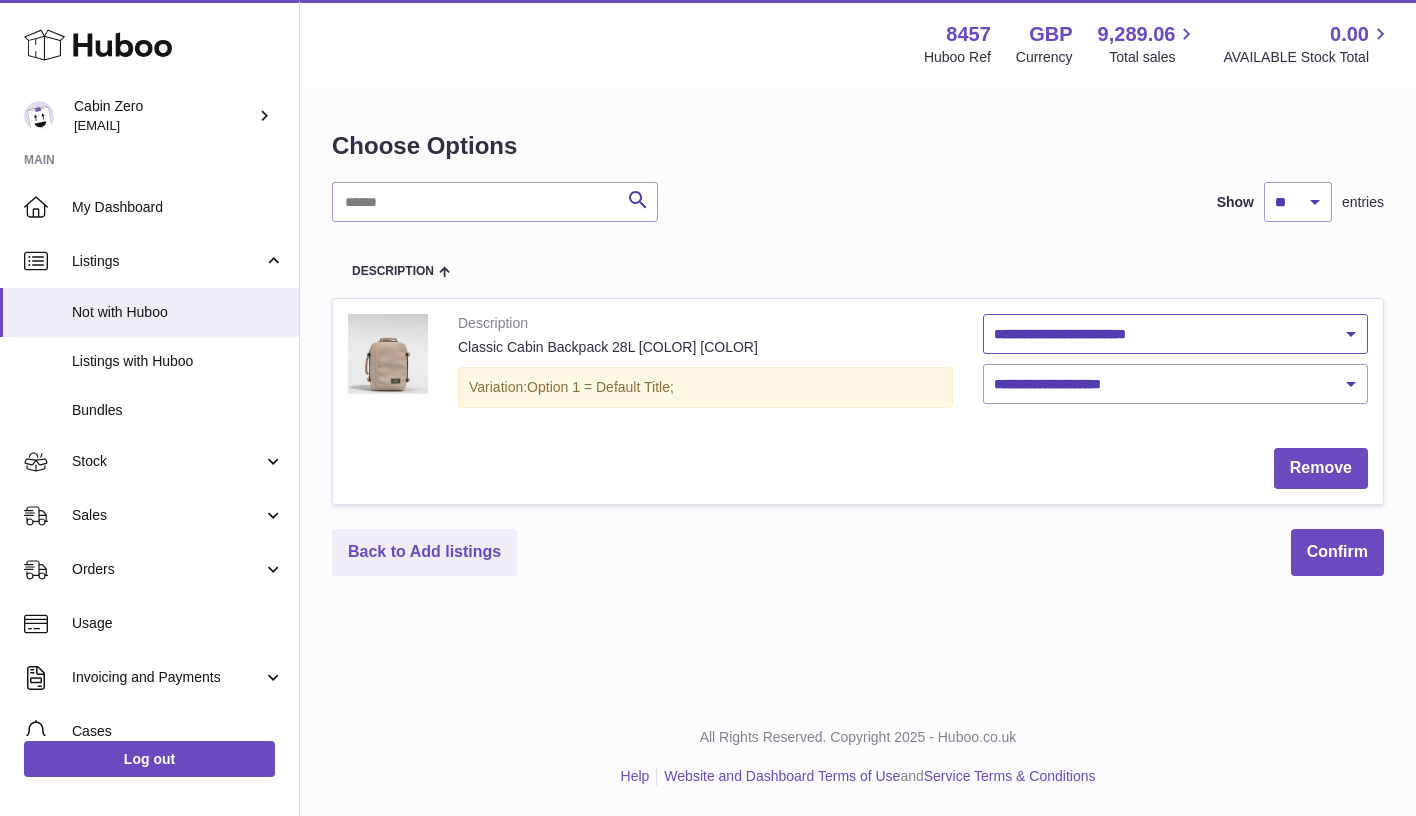 select on "********" 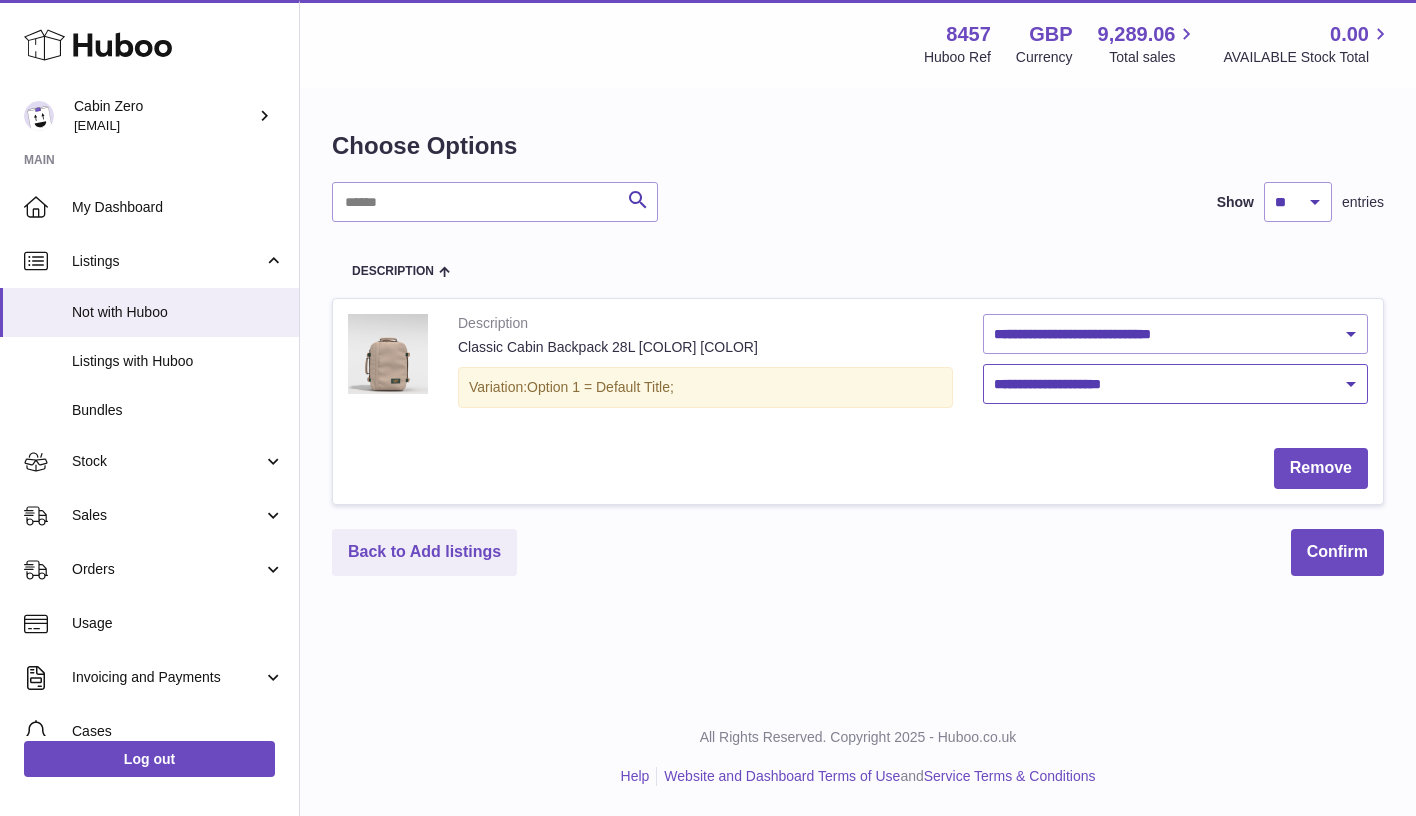 select on "****" 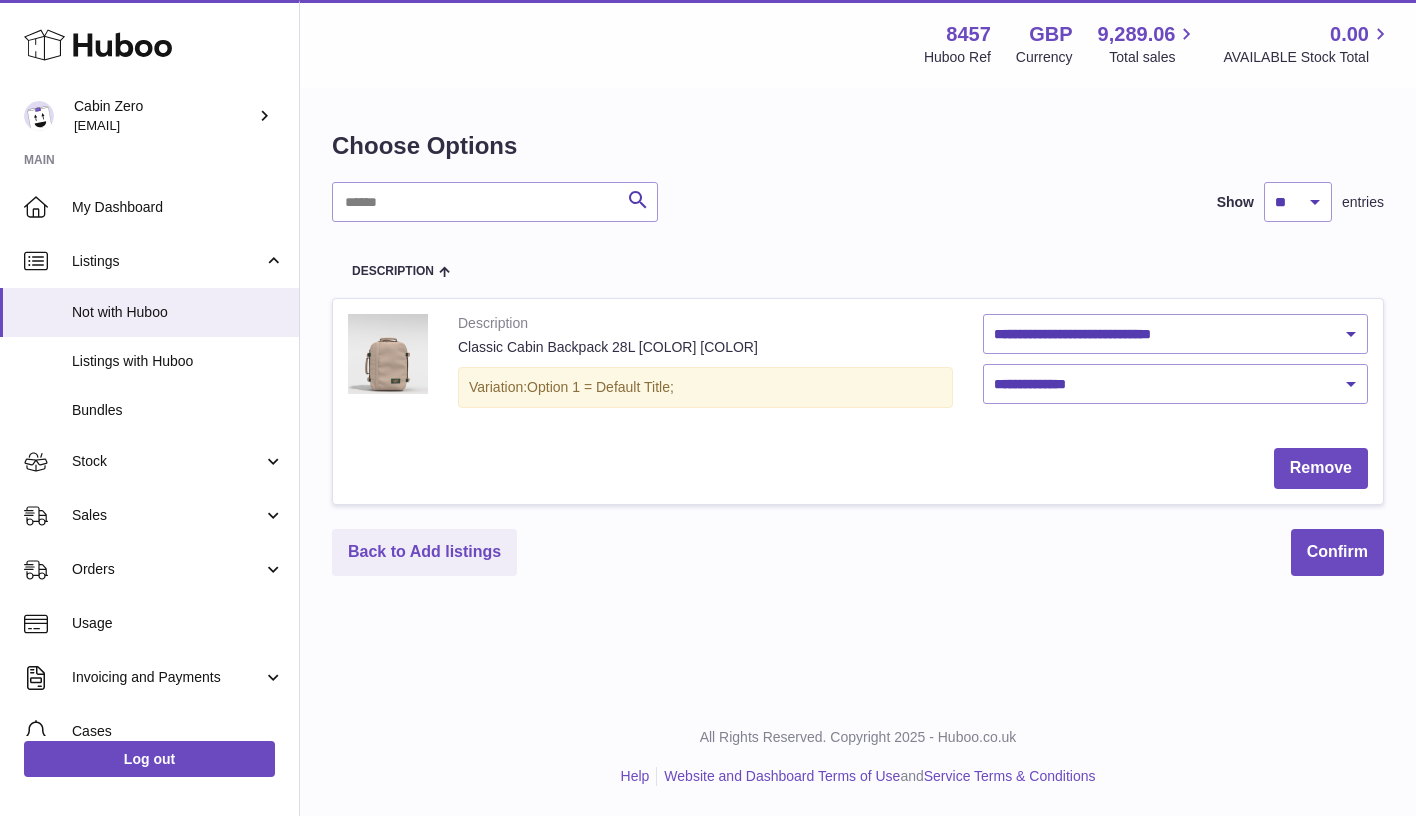 click on "Back to Add listings
Confirm" at bounding box center [858, 552] 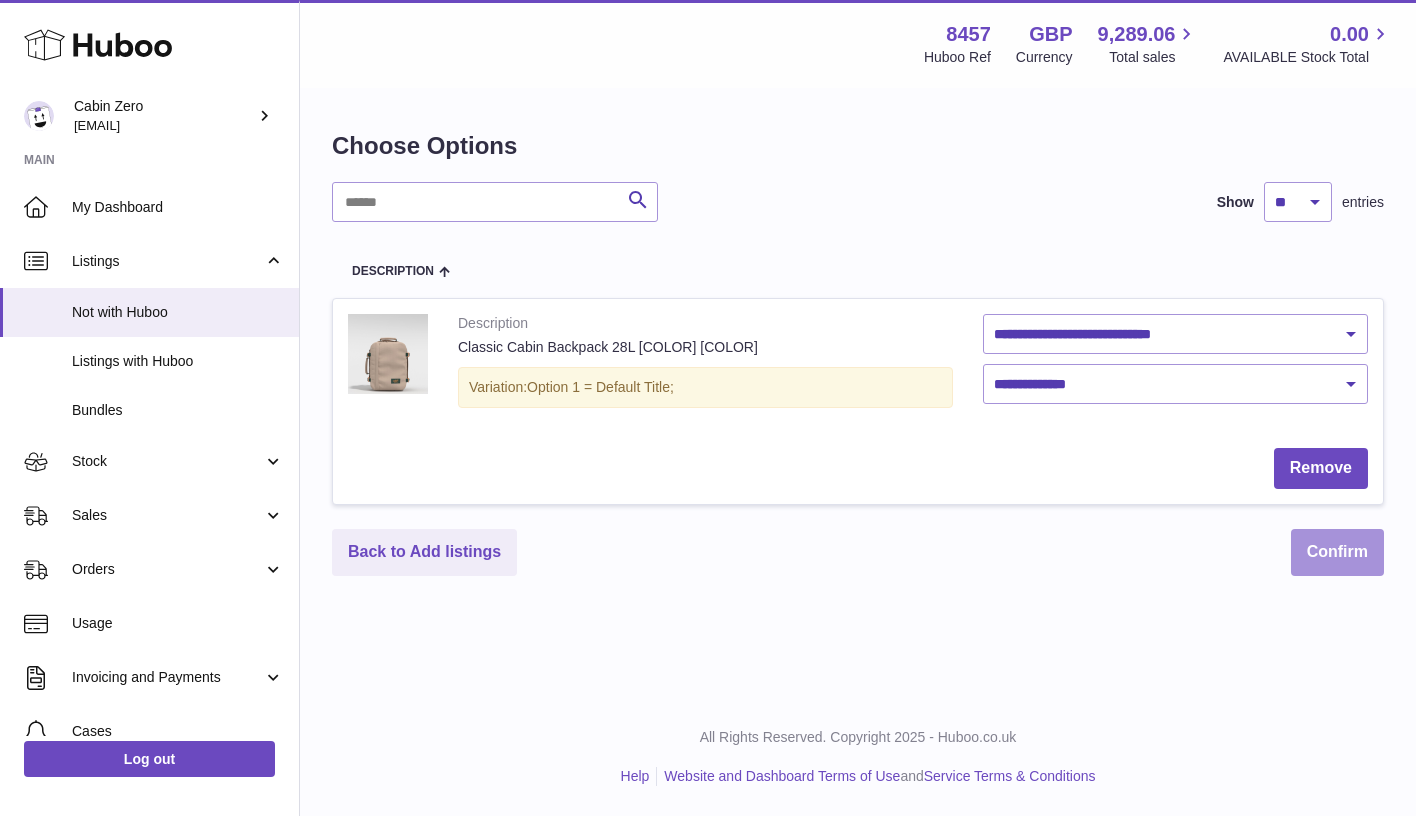 click on "Confirm" at bounding box center (1337, 552) 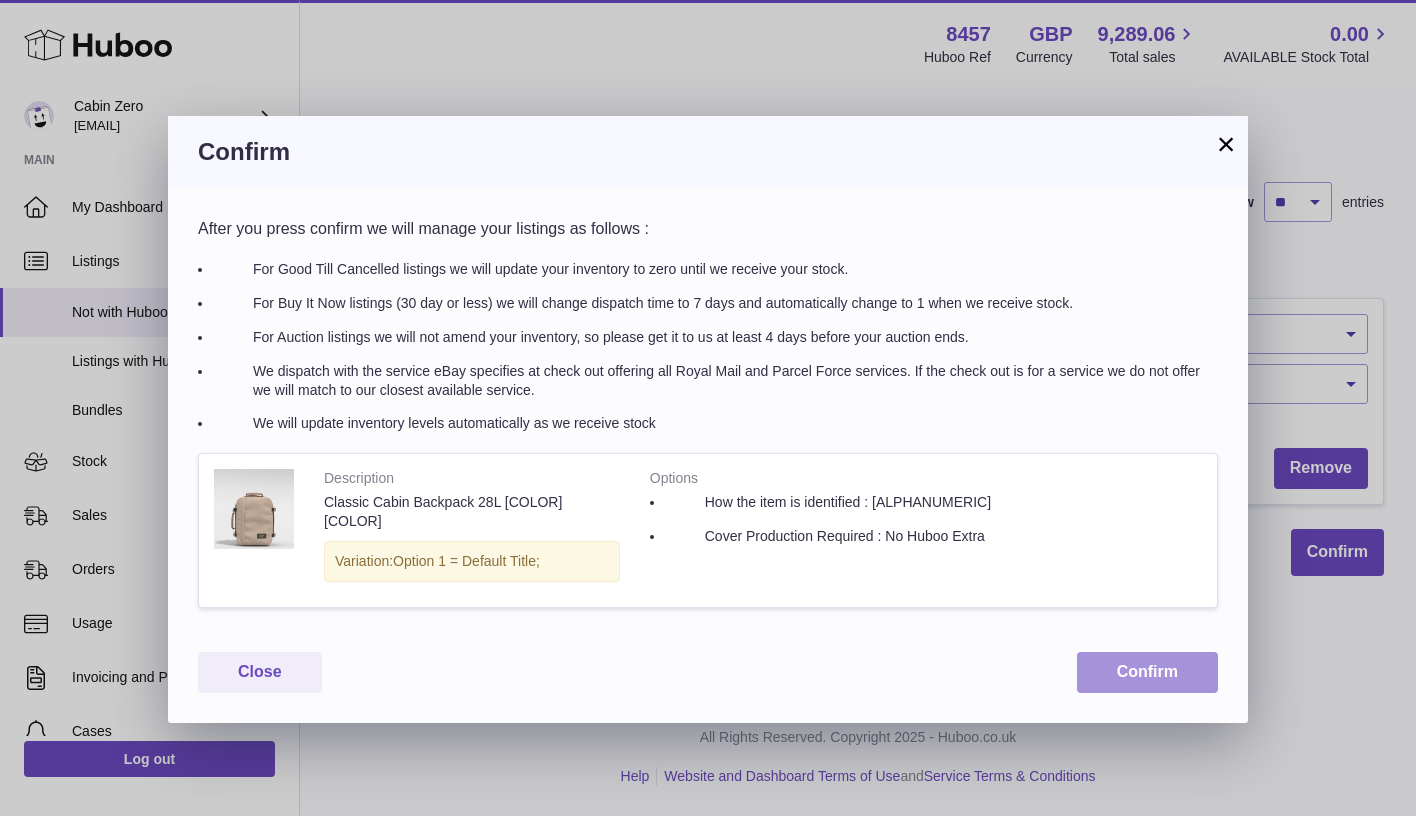 click on "Confirm" at bounding box center (1147, 672) 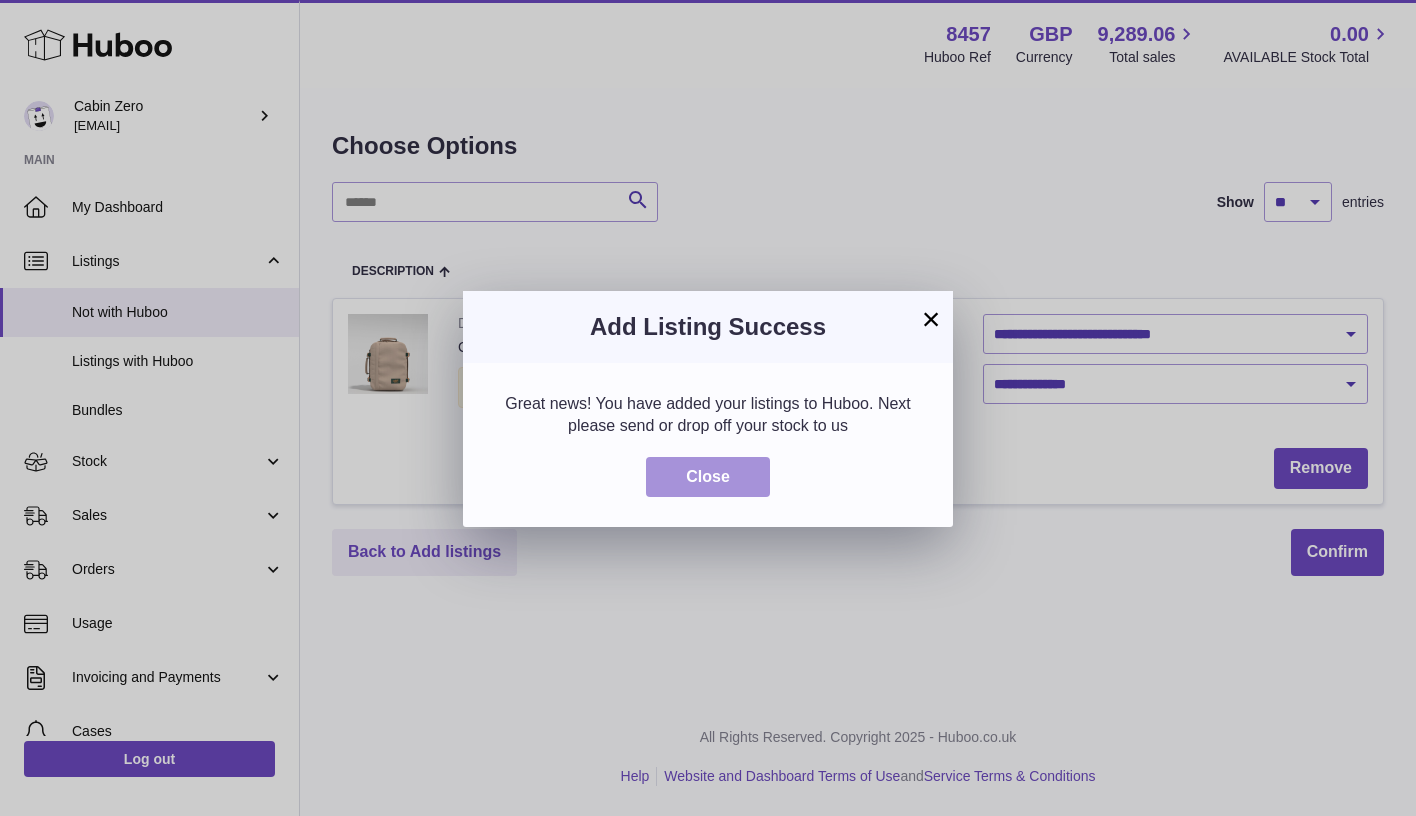click on "Close" at bounding box center (708, 477) 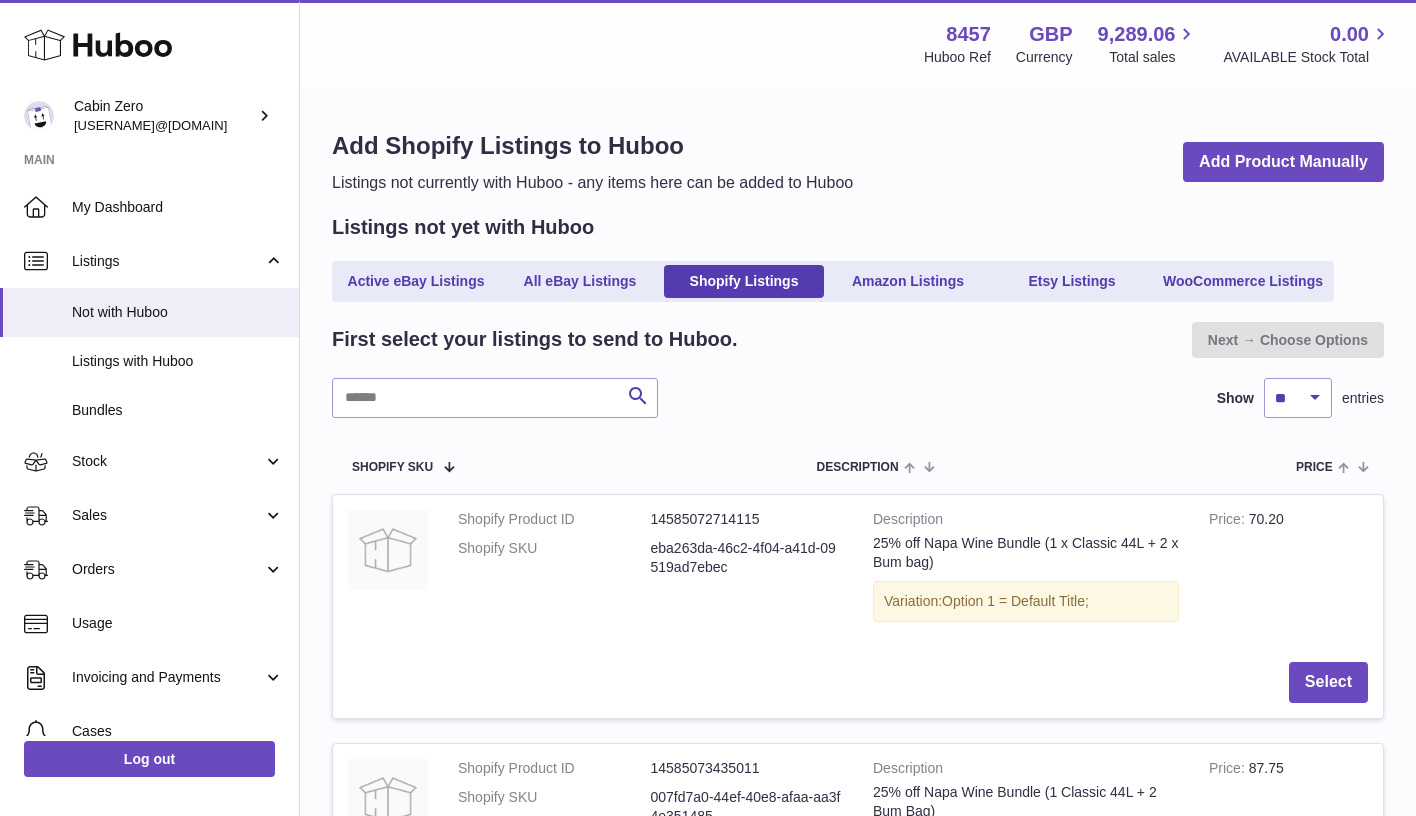 scroll, scrollTop: 0, scrollLeft: 0, axis: both 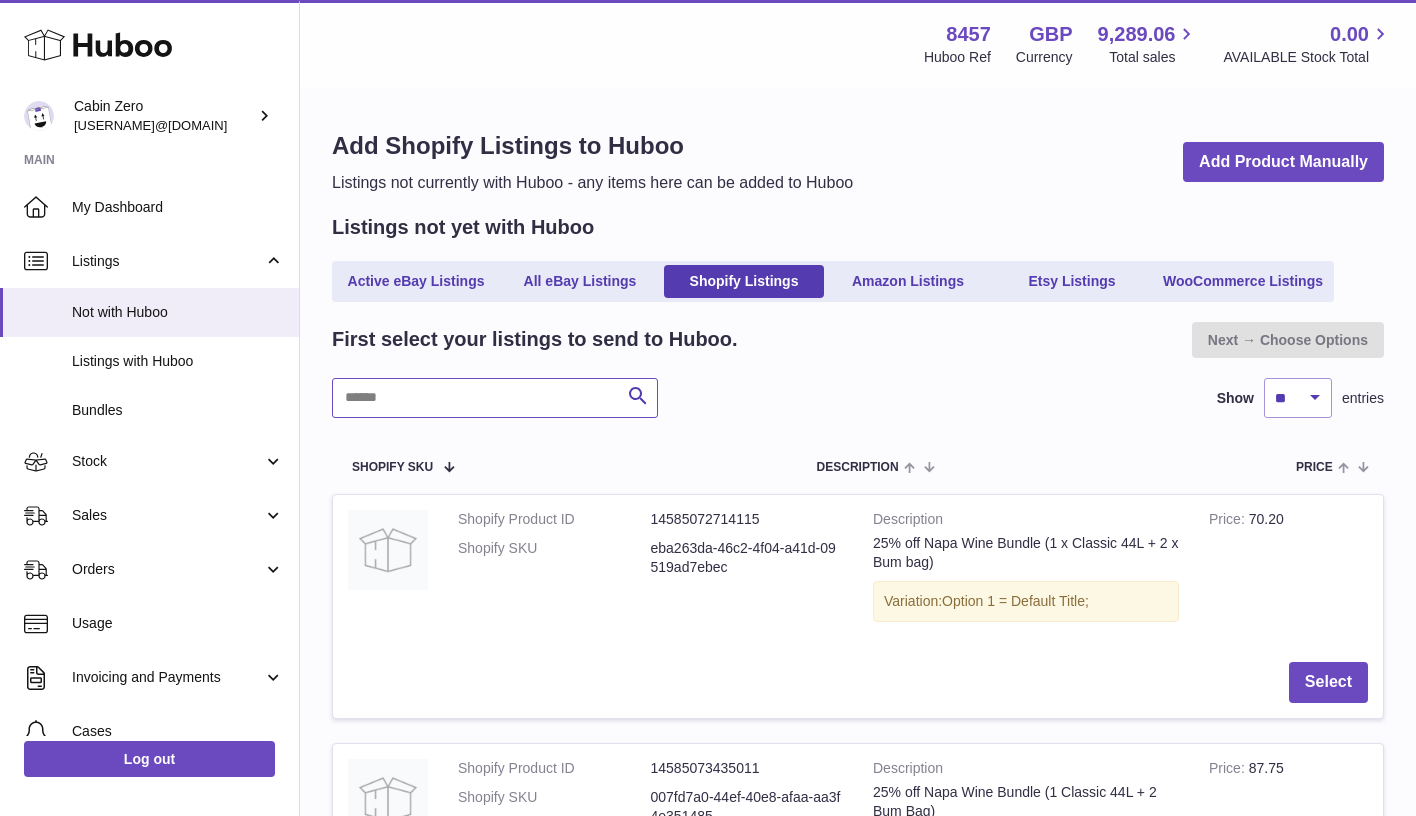 click at bounding box center (495, 398) 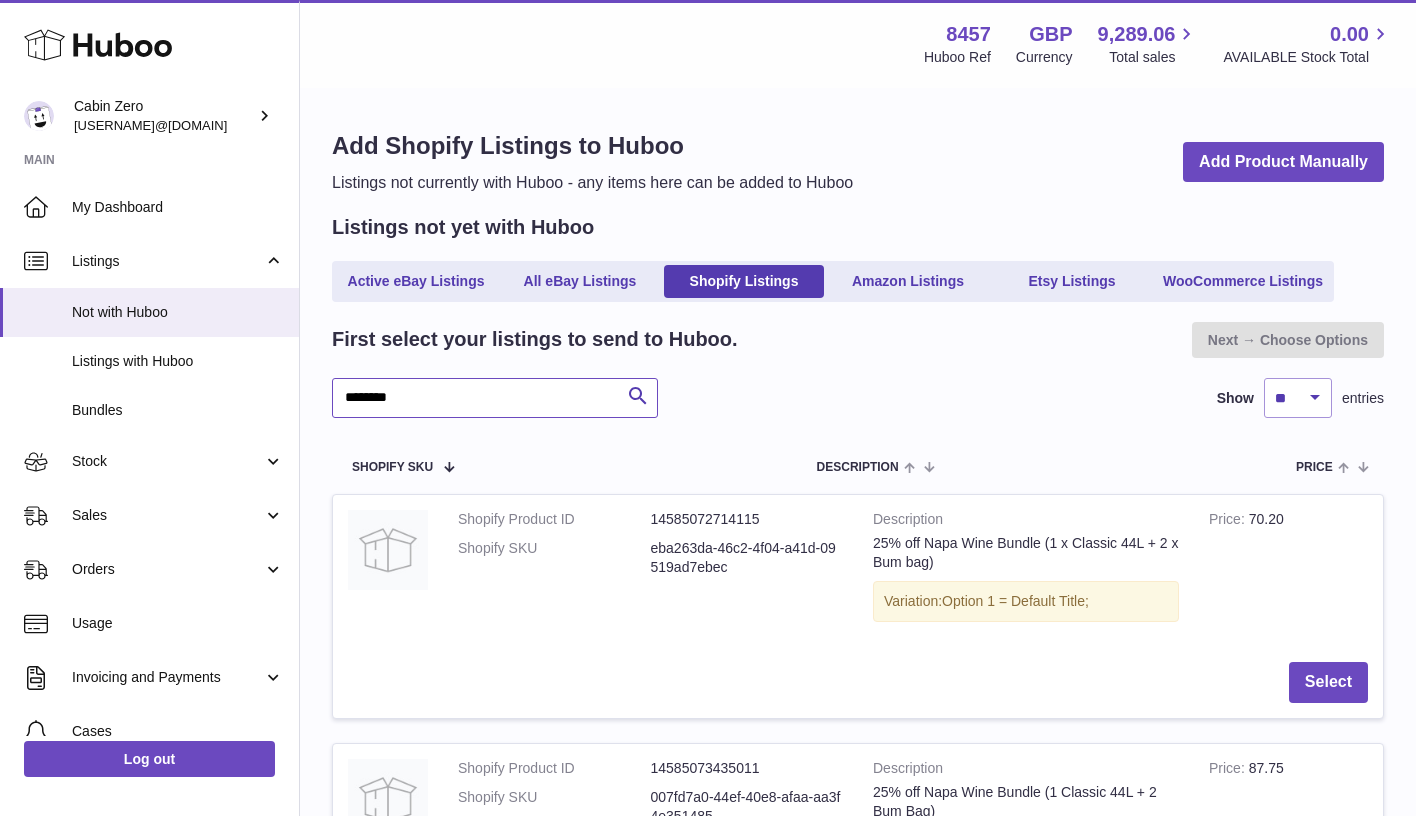 type on "********" 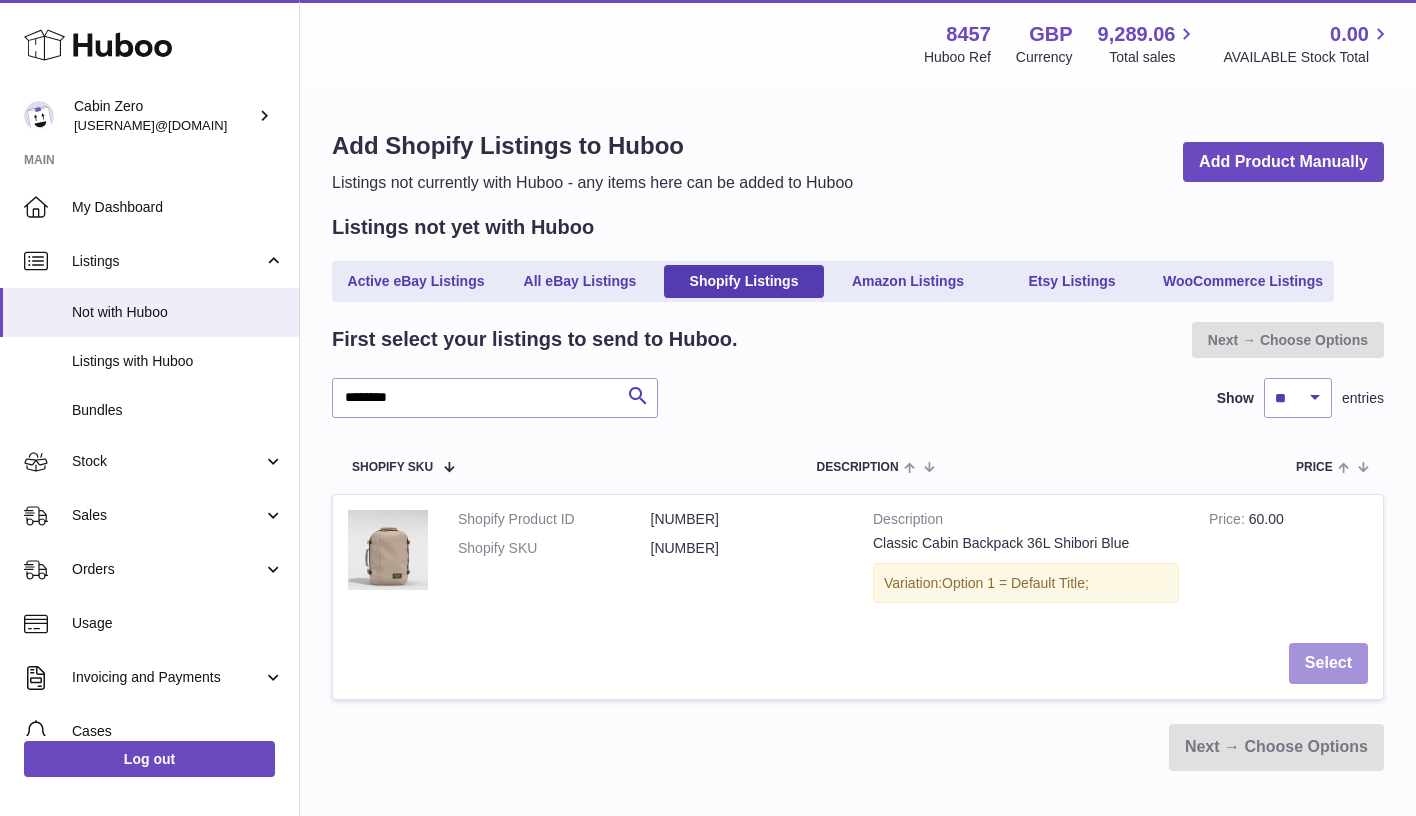 click on "Select" at bounding box center (1328, 663) 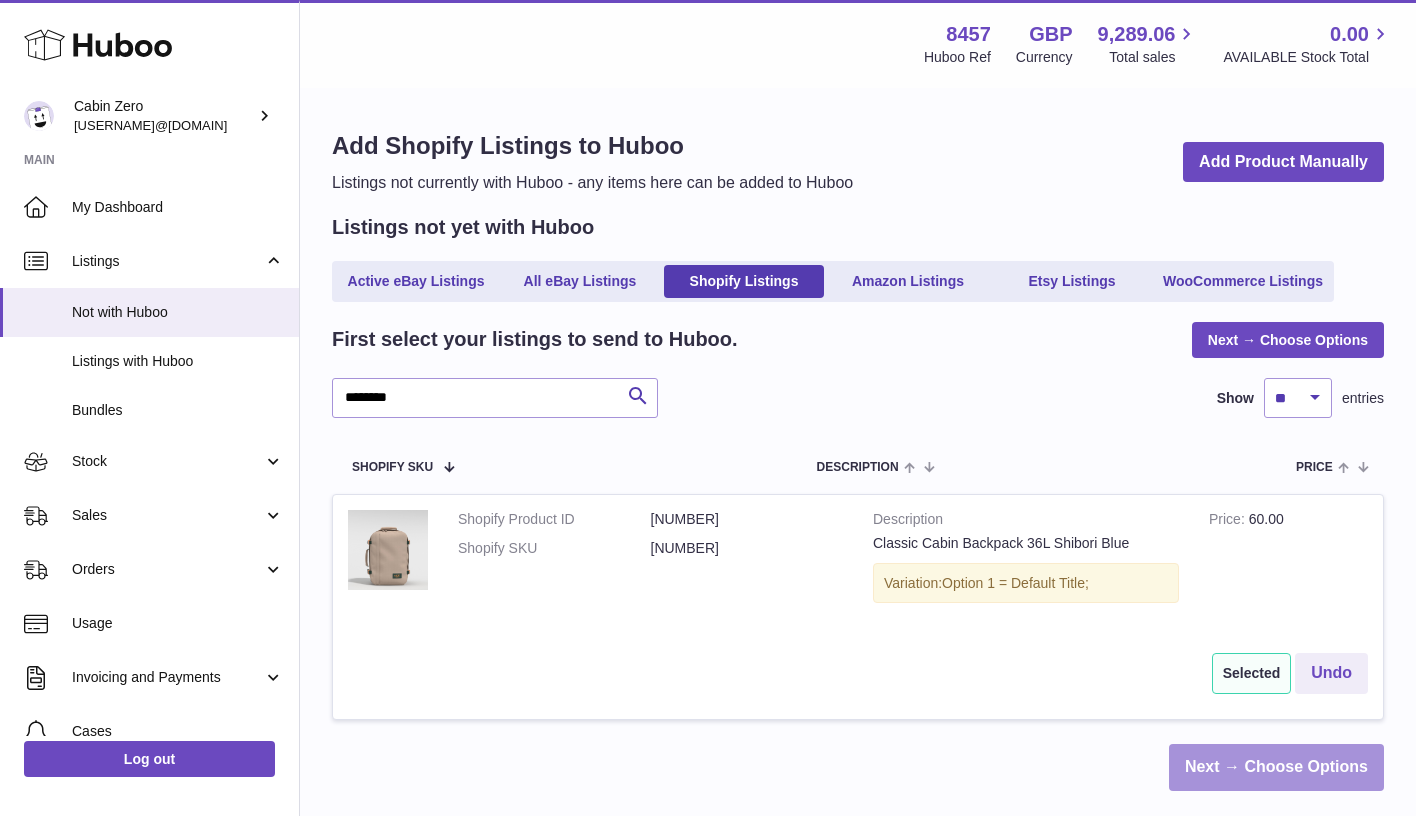 click on "Next → Choose Options" at bounding box center [1276, 767] 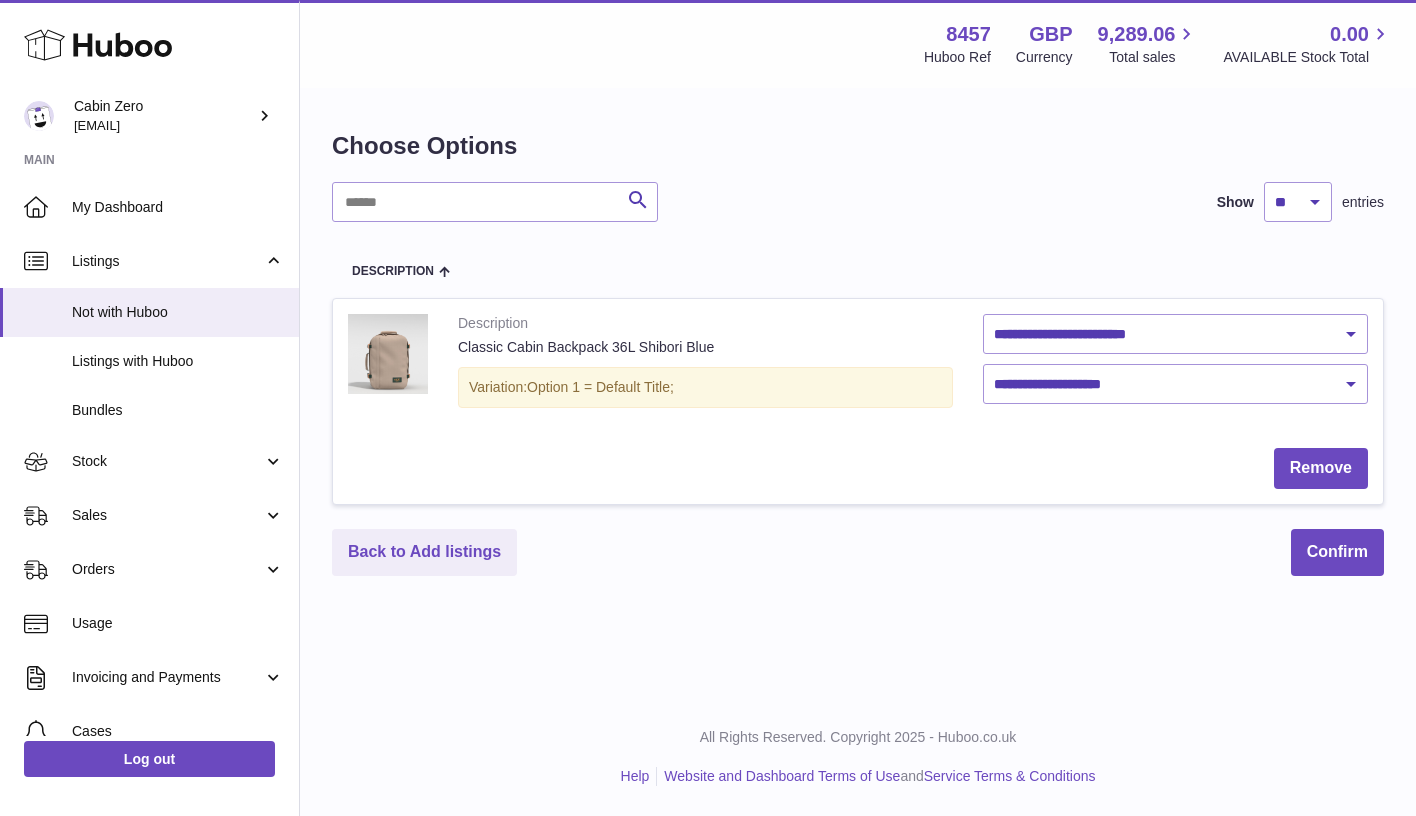 scroll, scrollTop: 0, scrollLeft: 0, axis: both 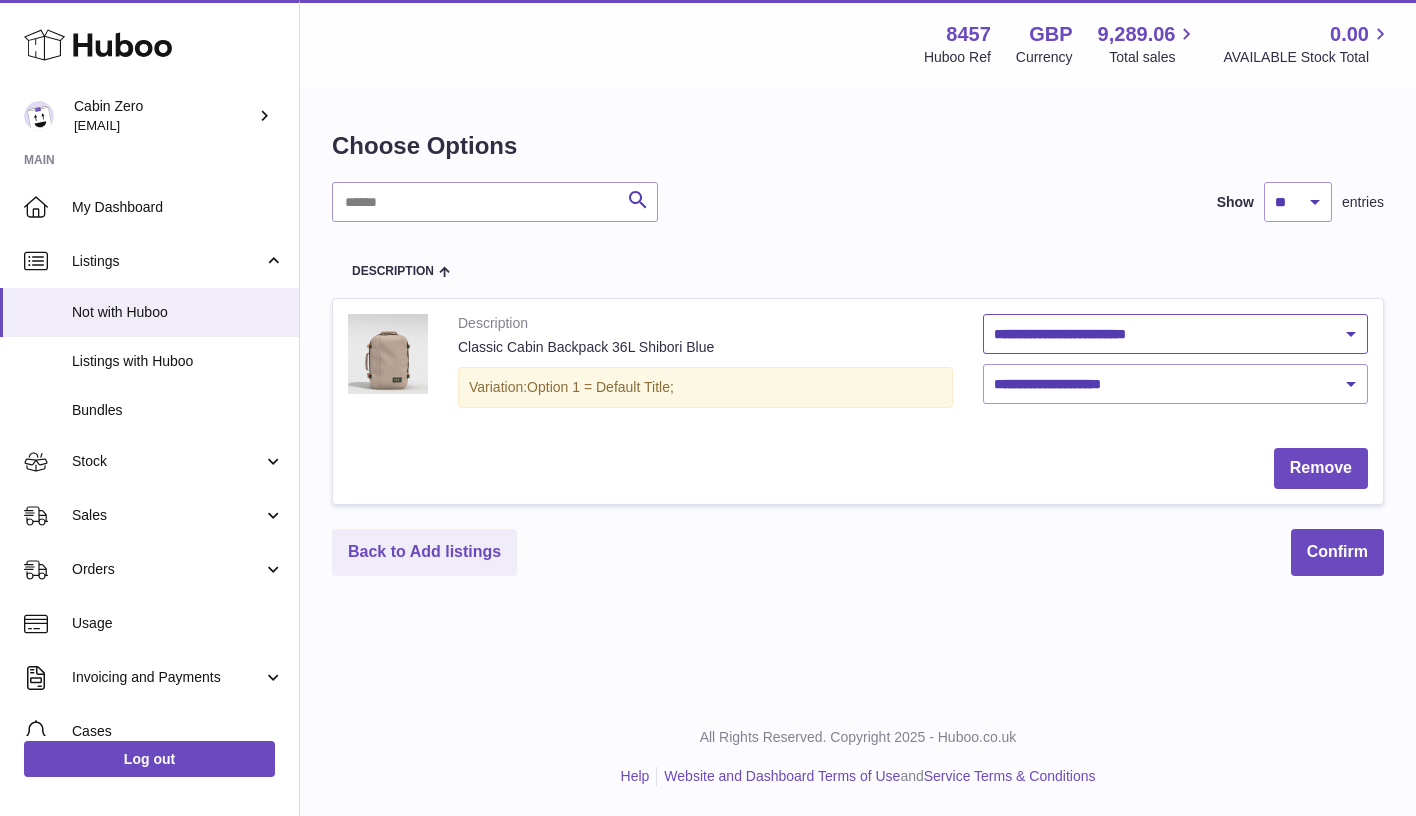 select on "********" 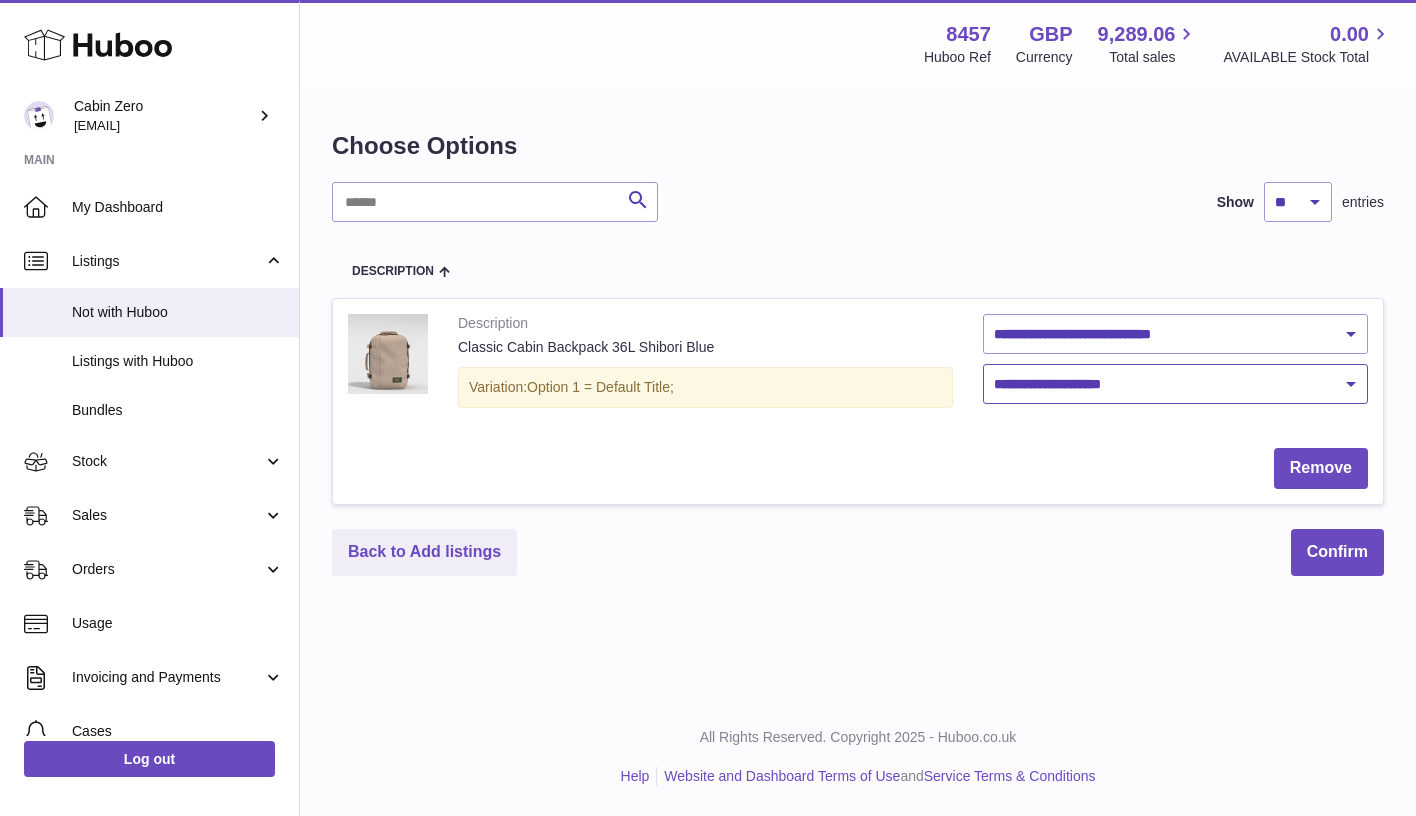 select on "****" 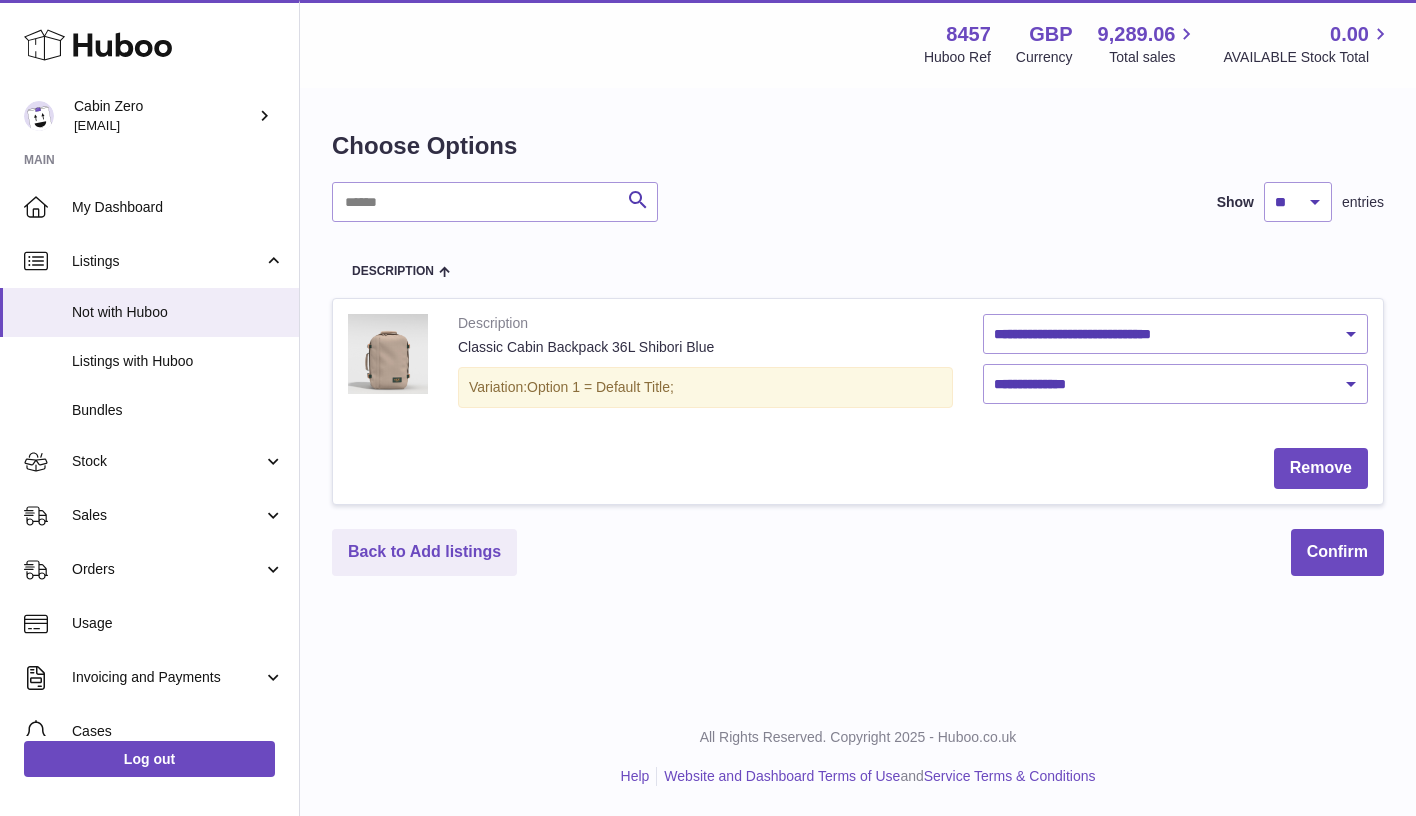 click on "**********" at bounding box center [858, 353] 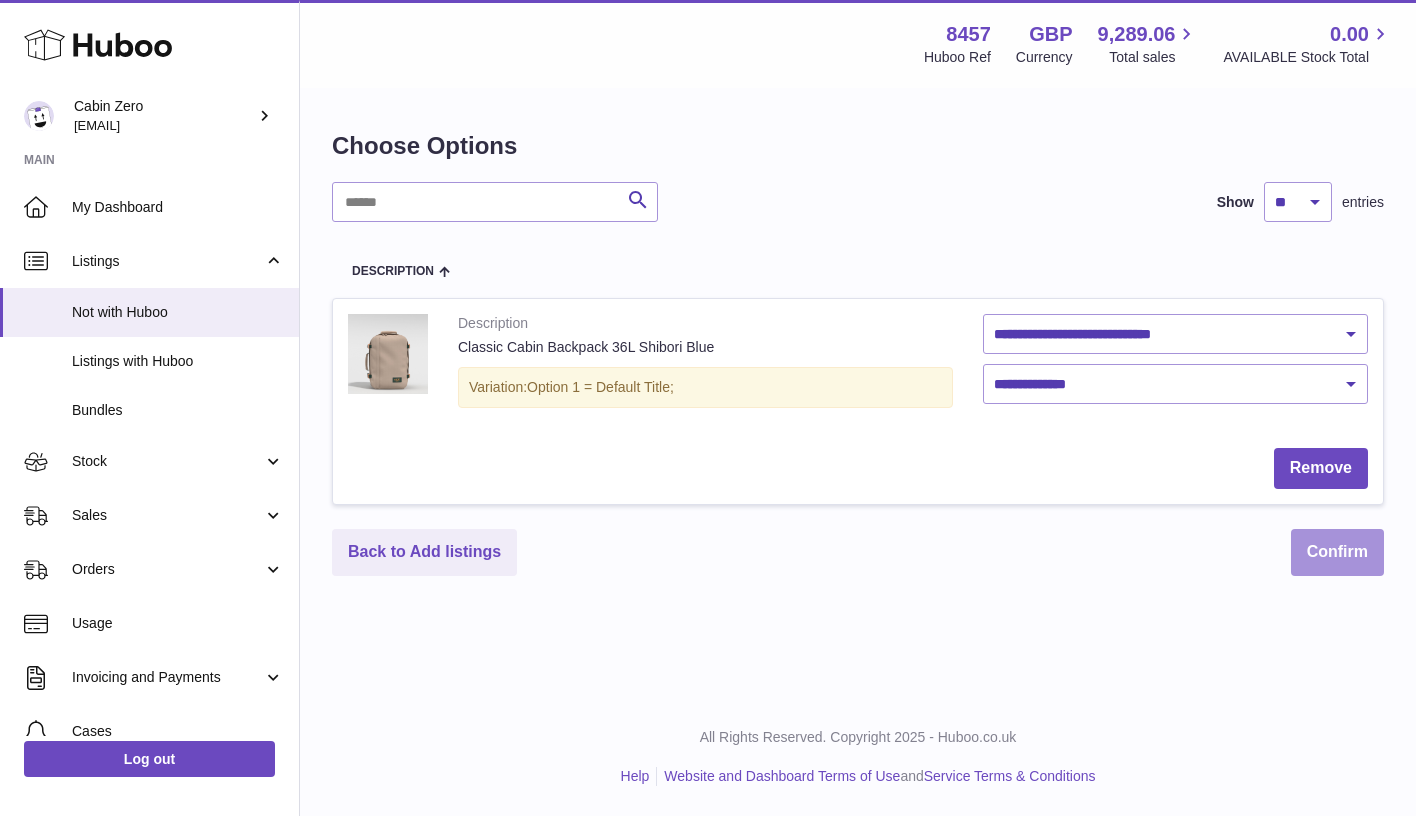 click on "Confirm" at bounding box center [1337, 552] 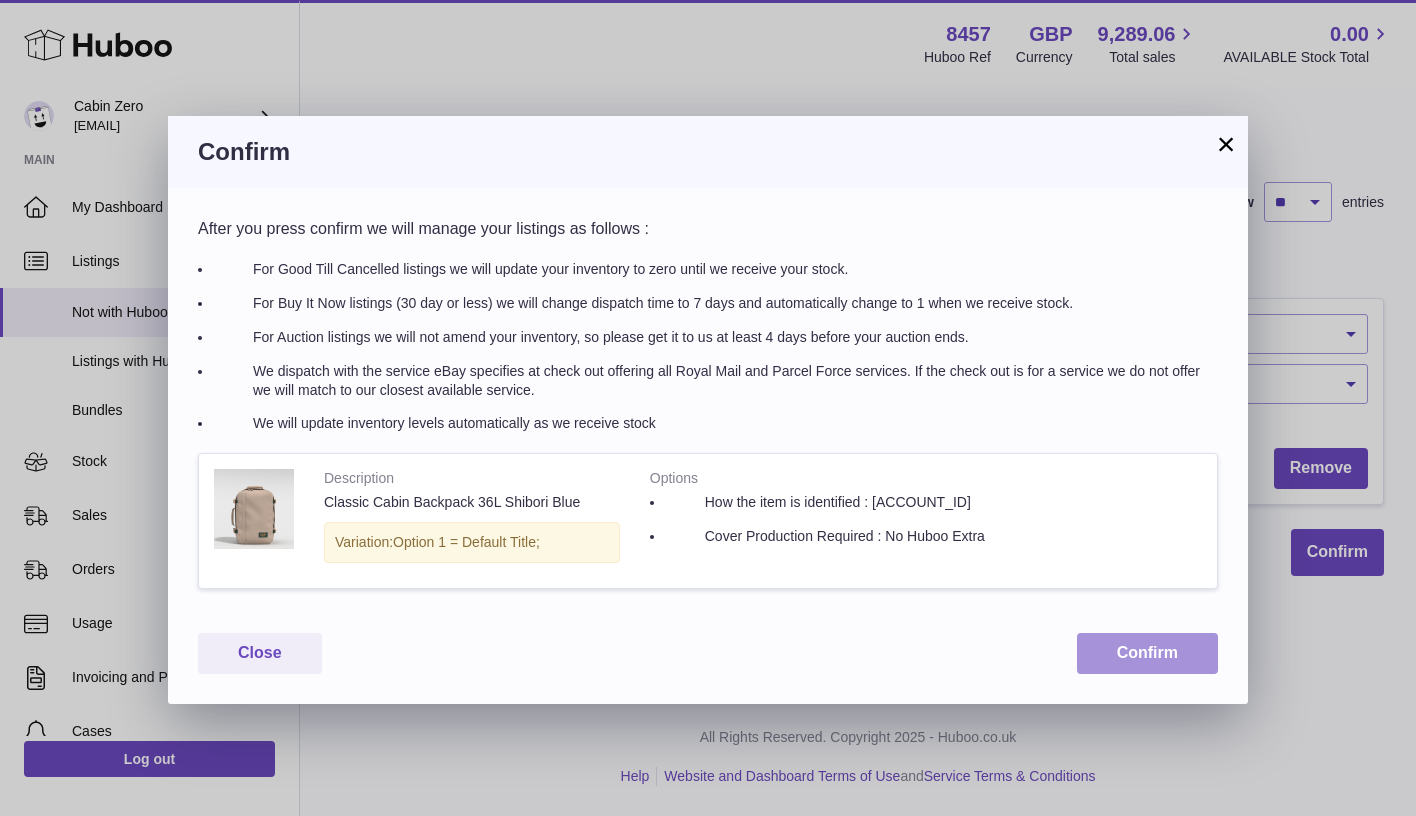 click on "Confirm" at bounding box center (1147, 653) 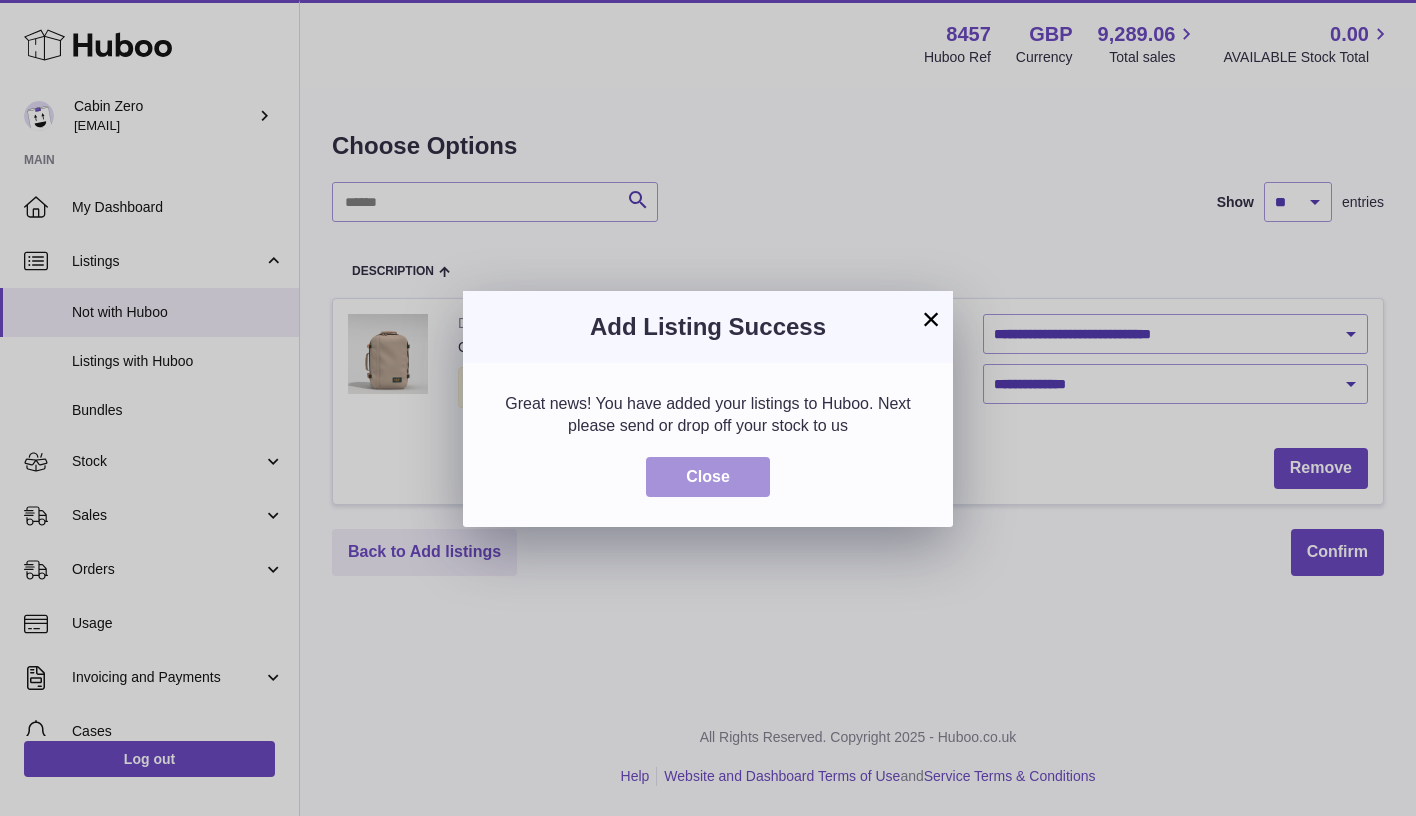 click on "Close" at bounding box center (708, 477) 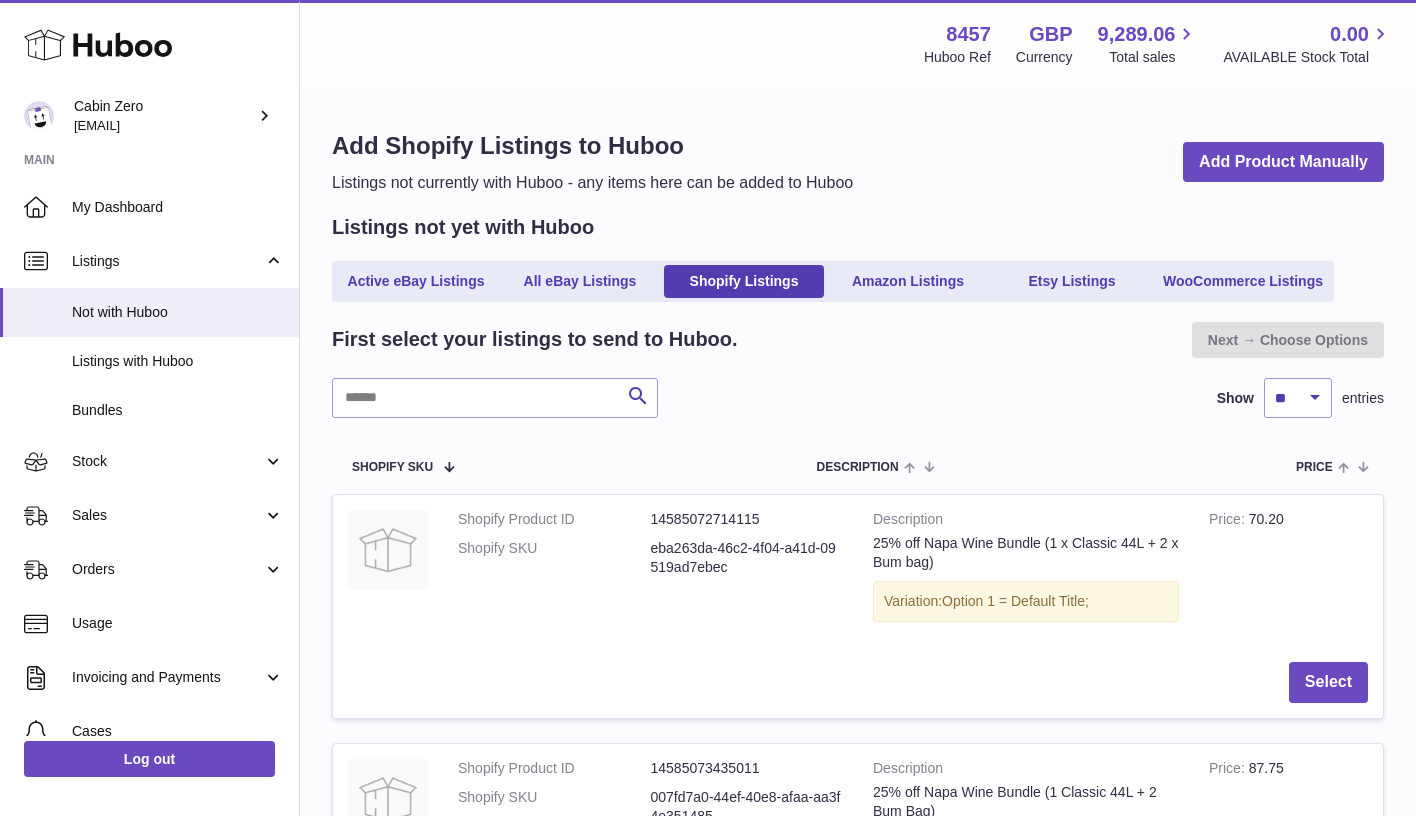 scroll, scrollTop: 0, scrollLeft: 0, axis: both 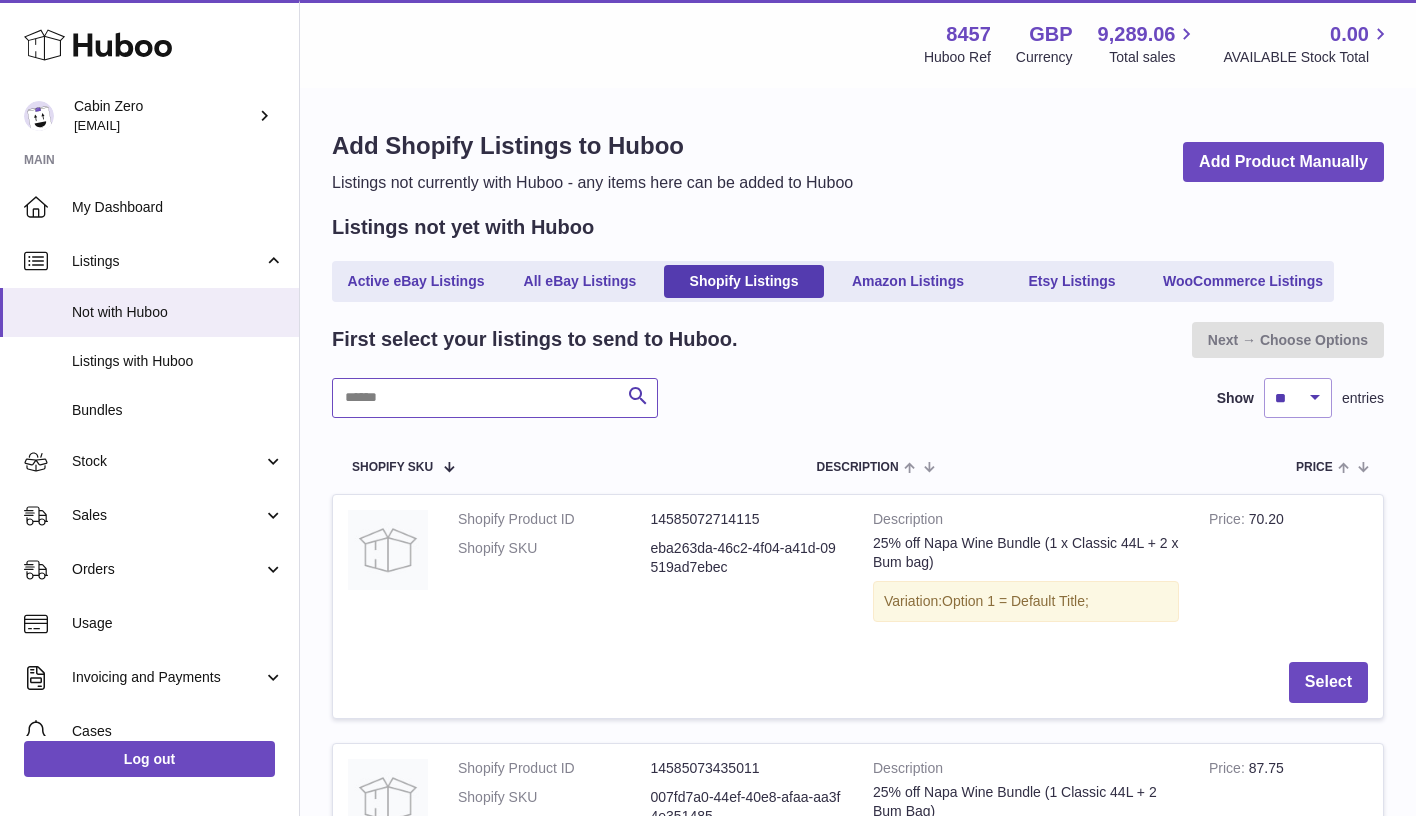 click at bounding box center (495, 398) 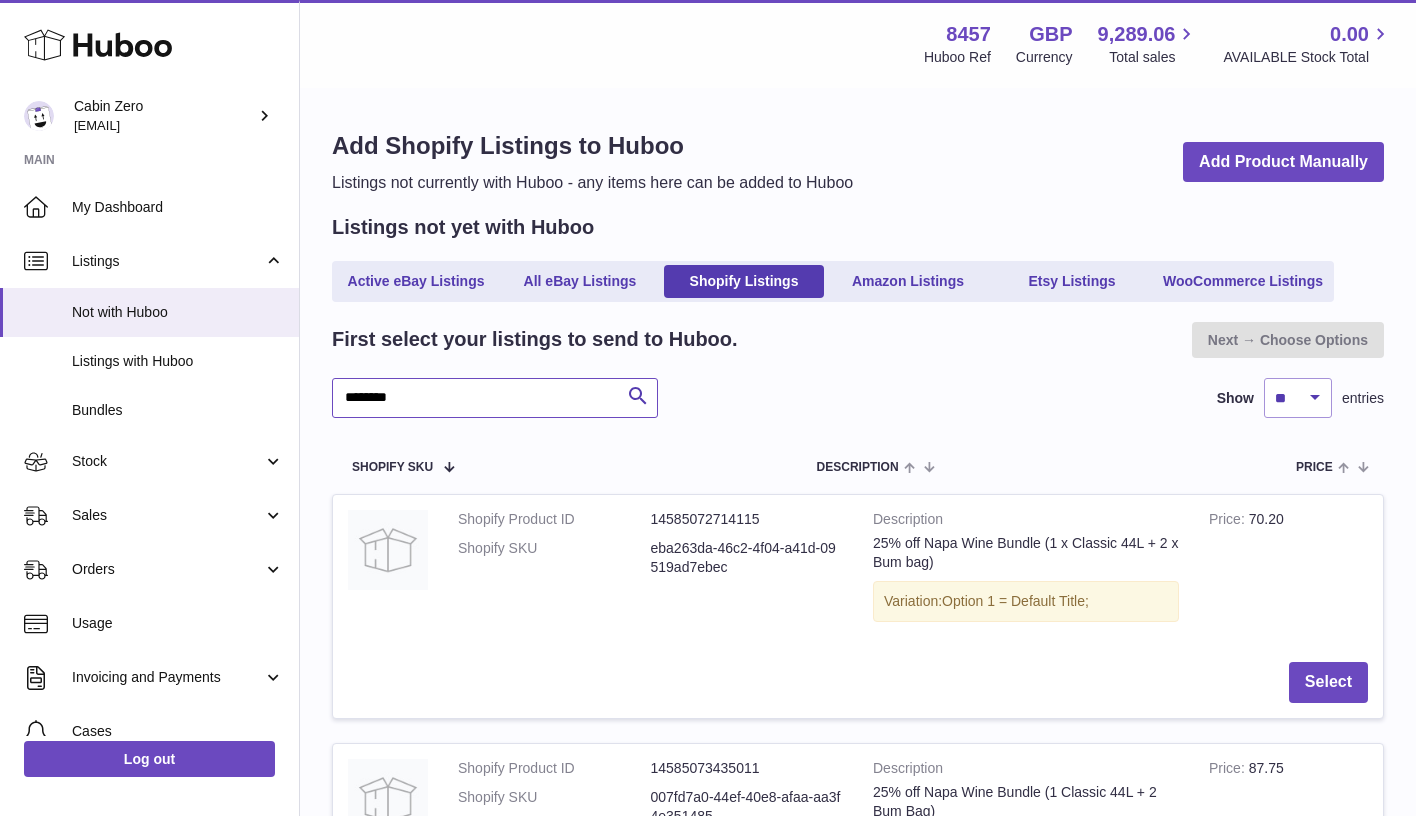 type on "********" 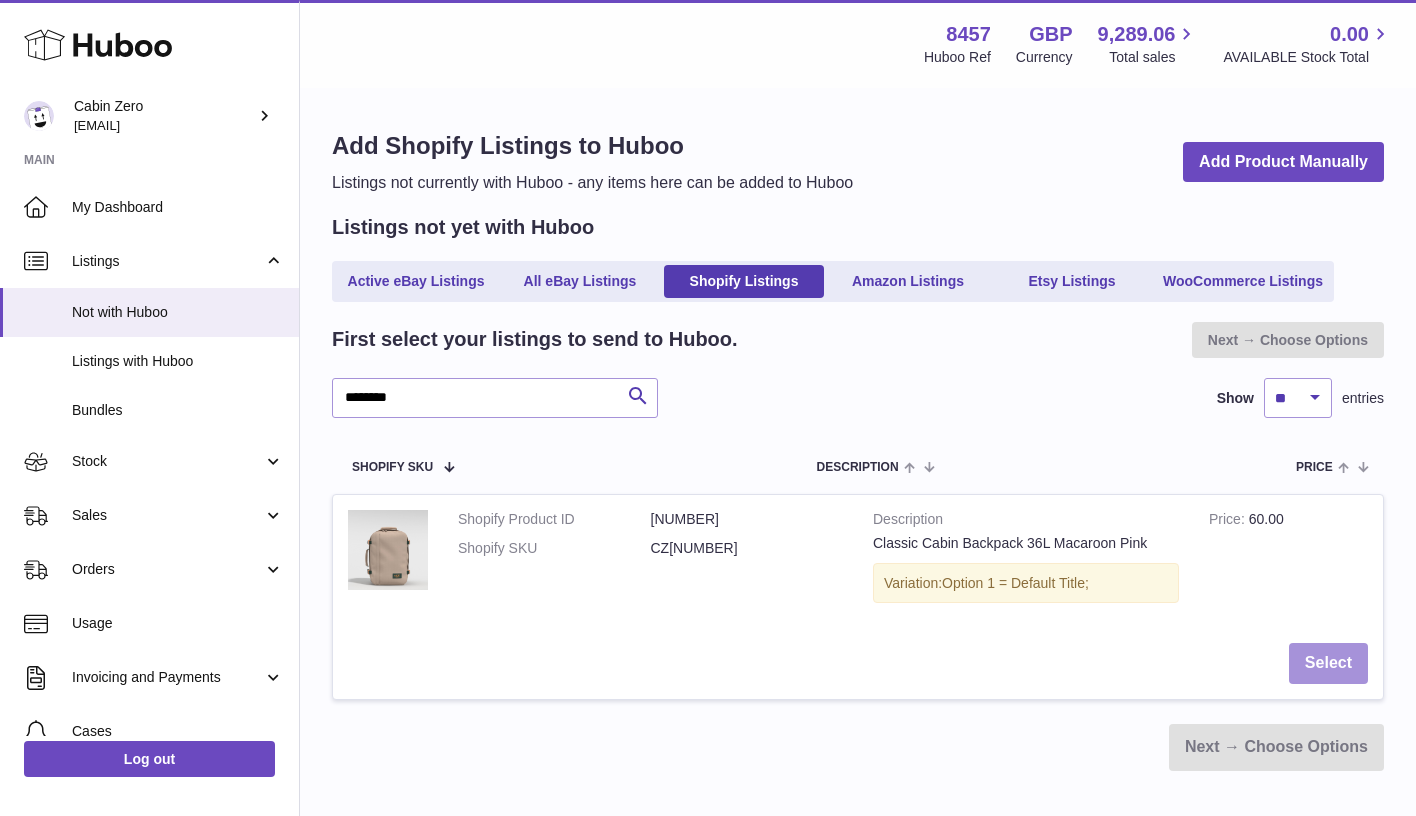 click on "Select" at bounding box center [1328, 663] 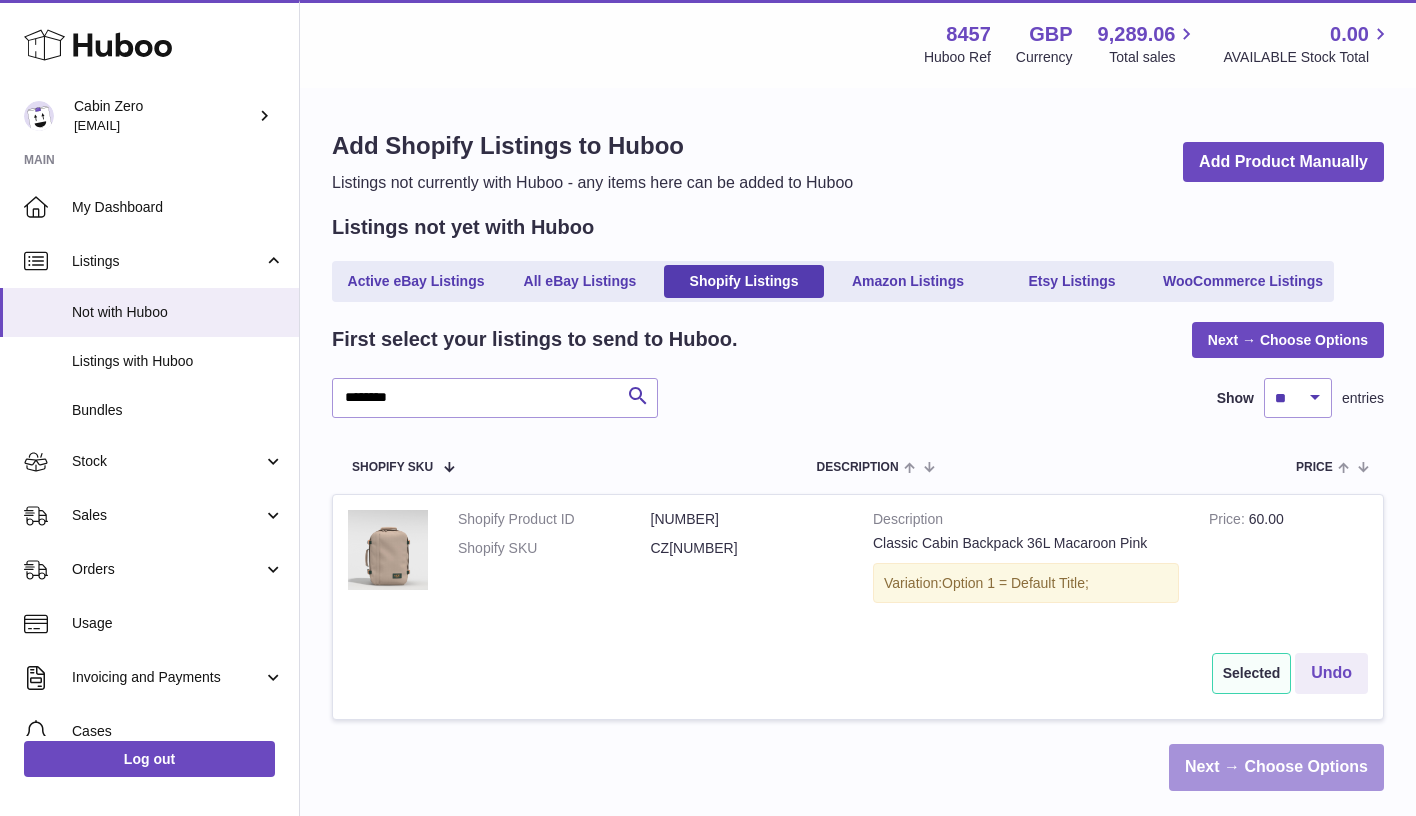 click on "Next → Choose Options" at bounding box center [1276, 767] 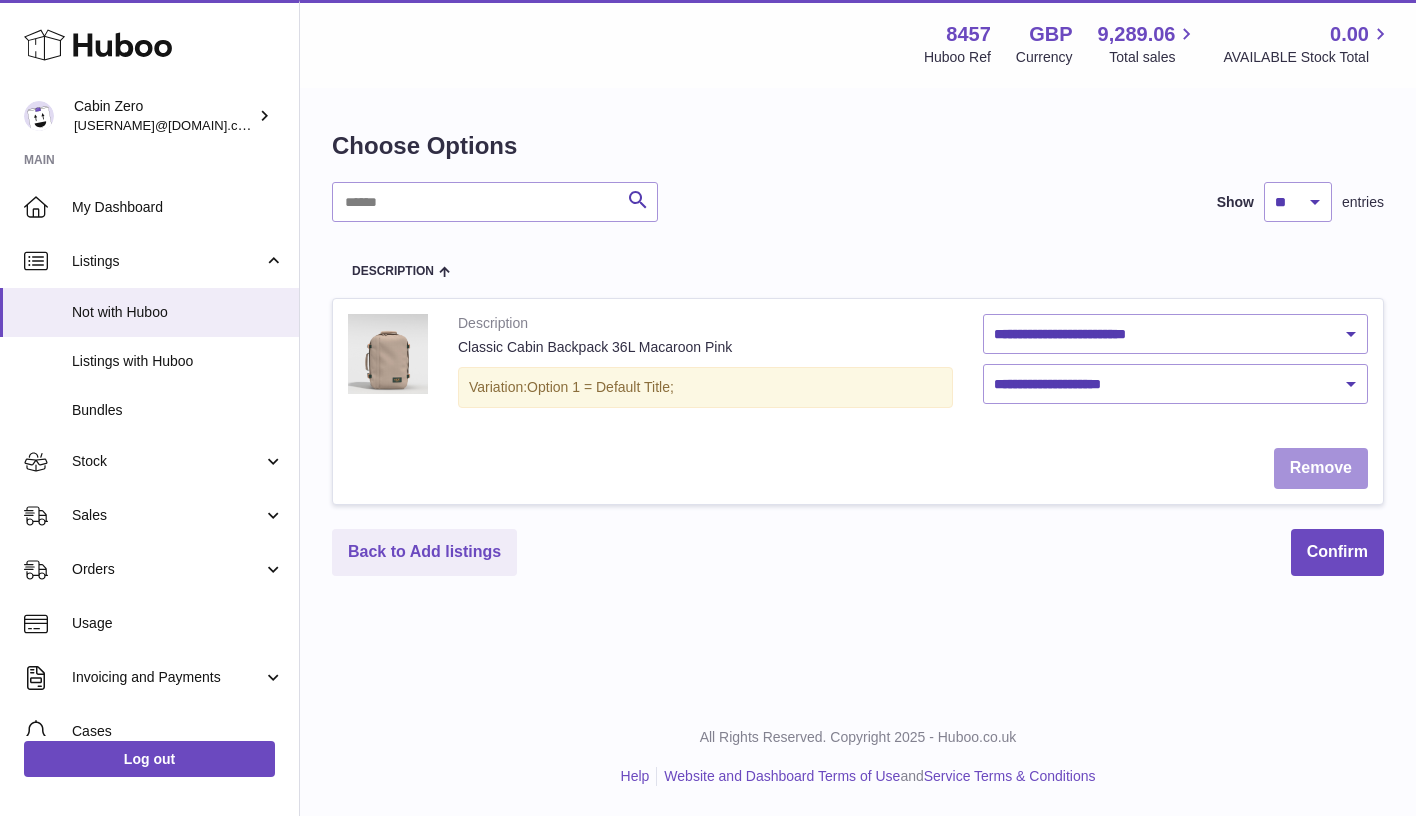 scroll, scrollTop: 0, scrollLeft: 0, axis: both 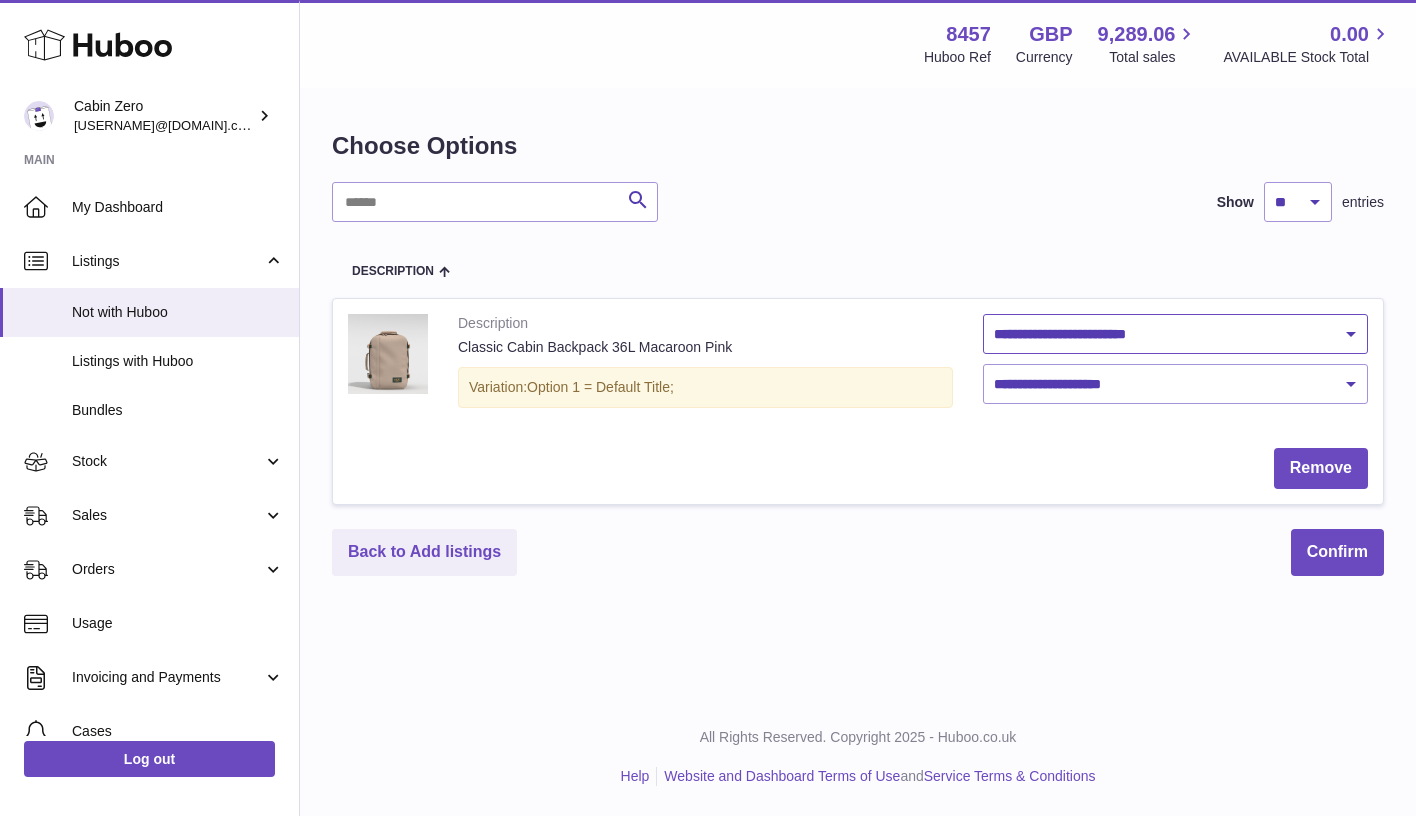 select on "********" 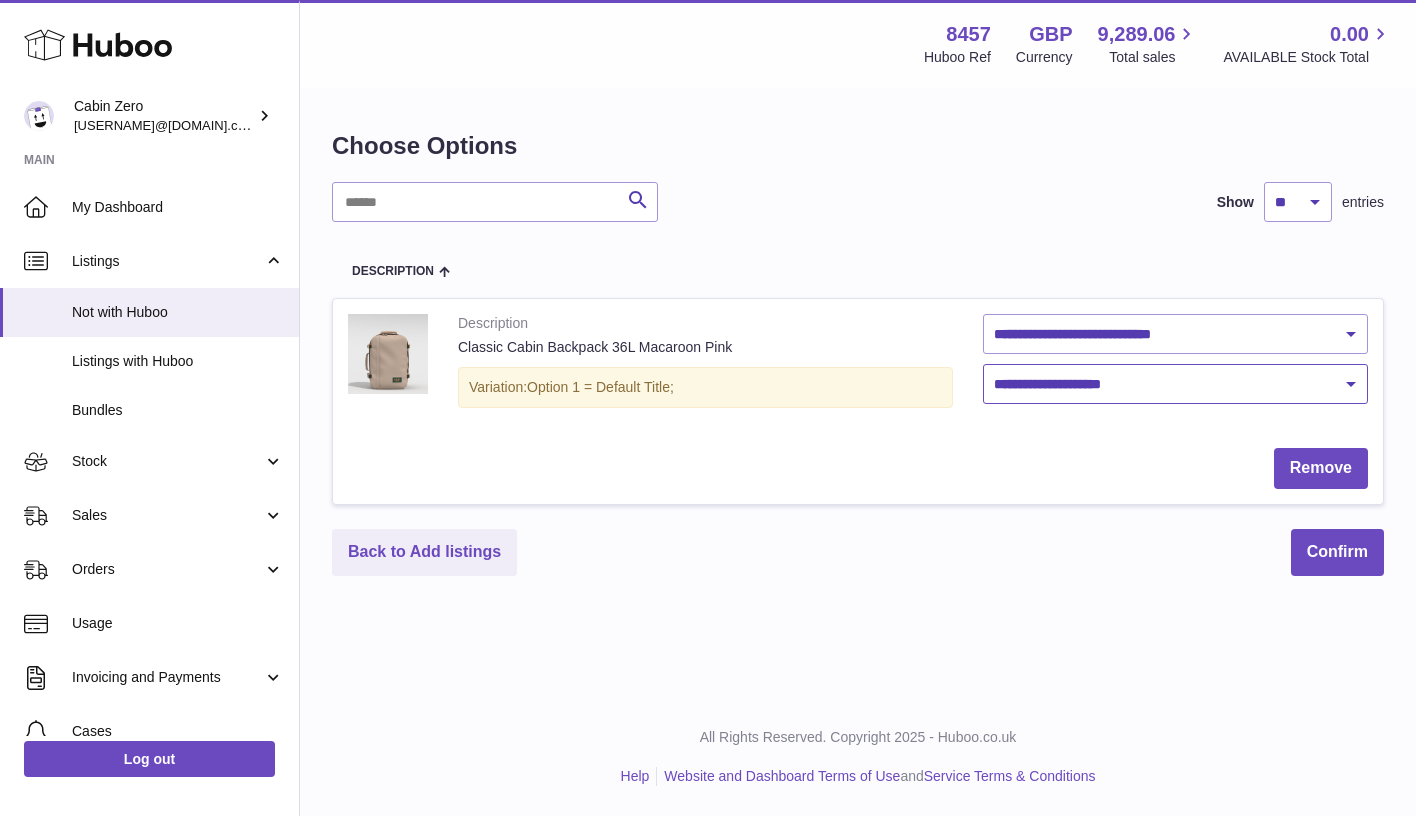 select on "****" 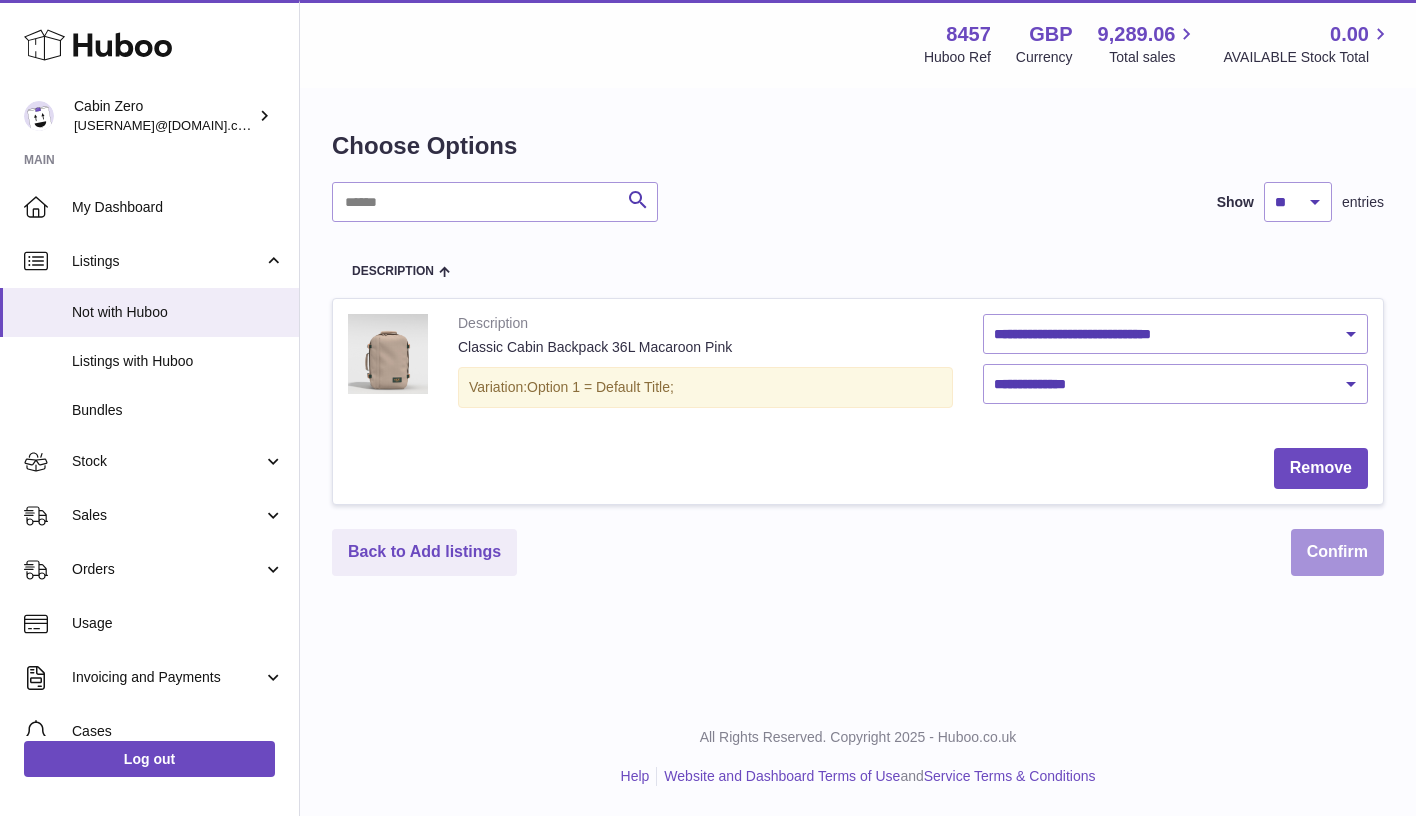 click on "Confirm" at bounding box center [1337, 552] 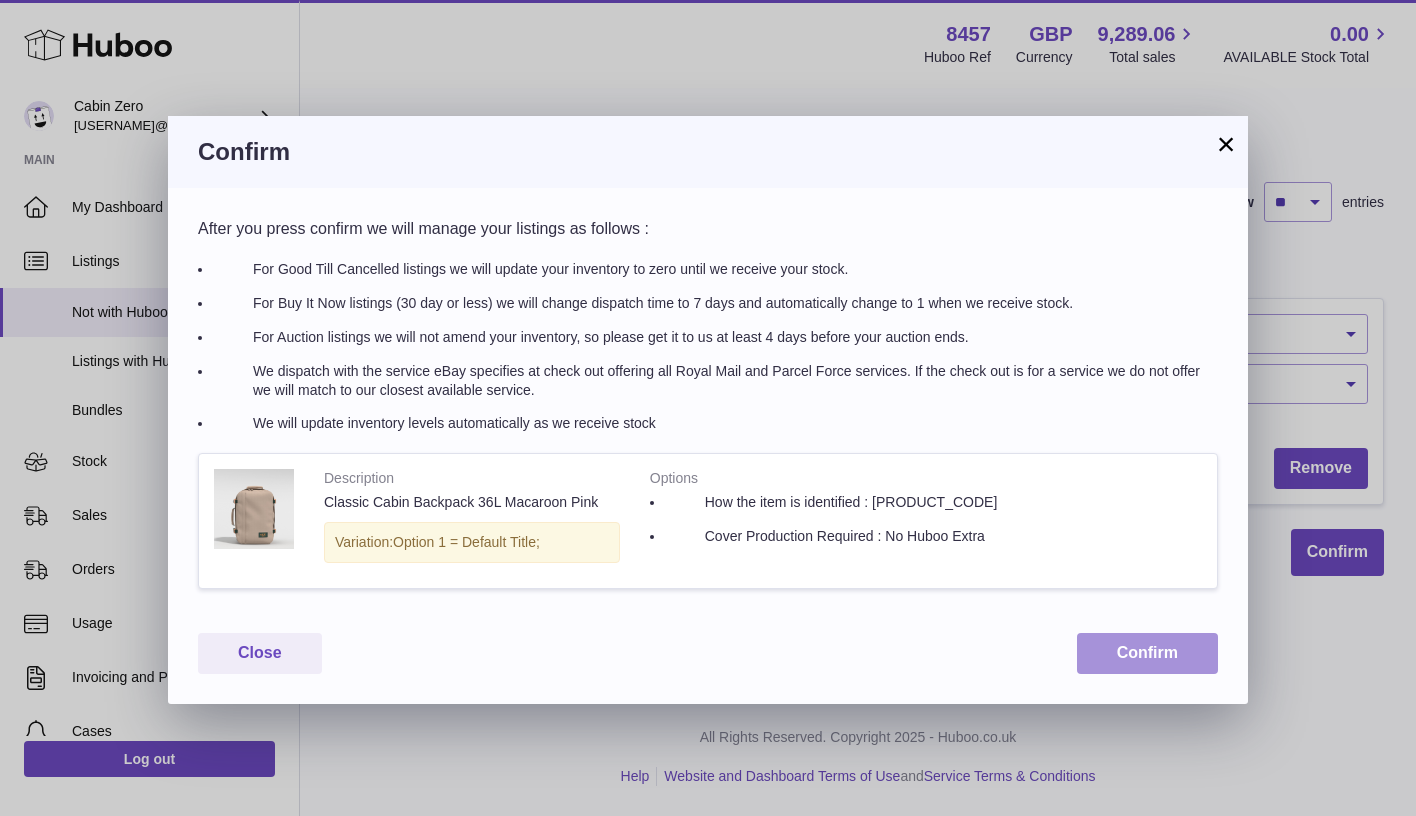 click on "Confirm" at bounding box center (1147, 653) 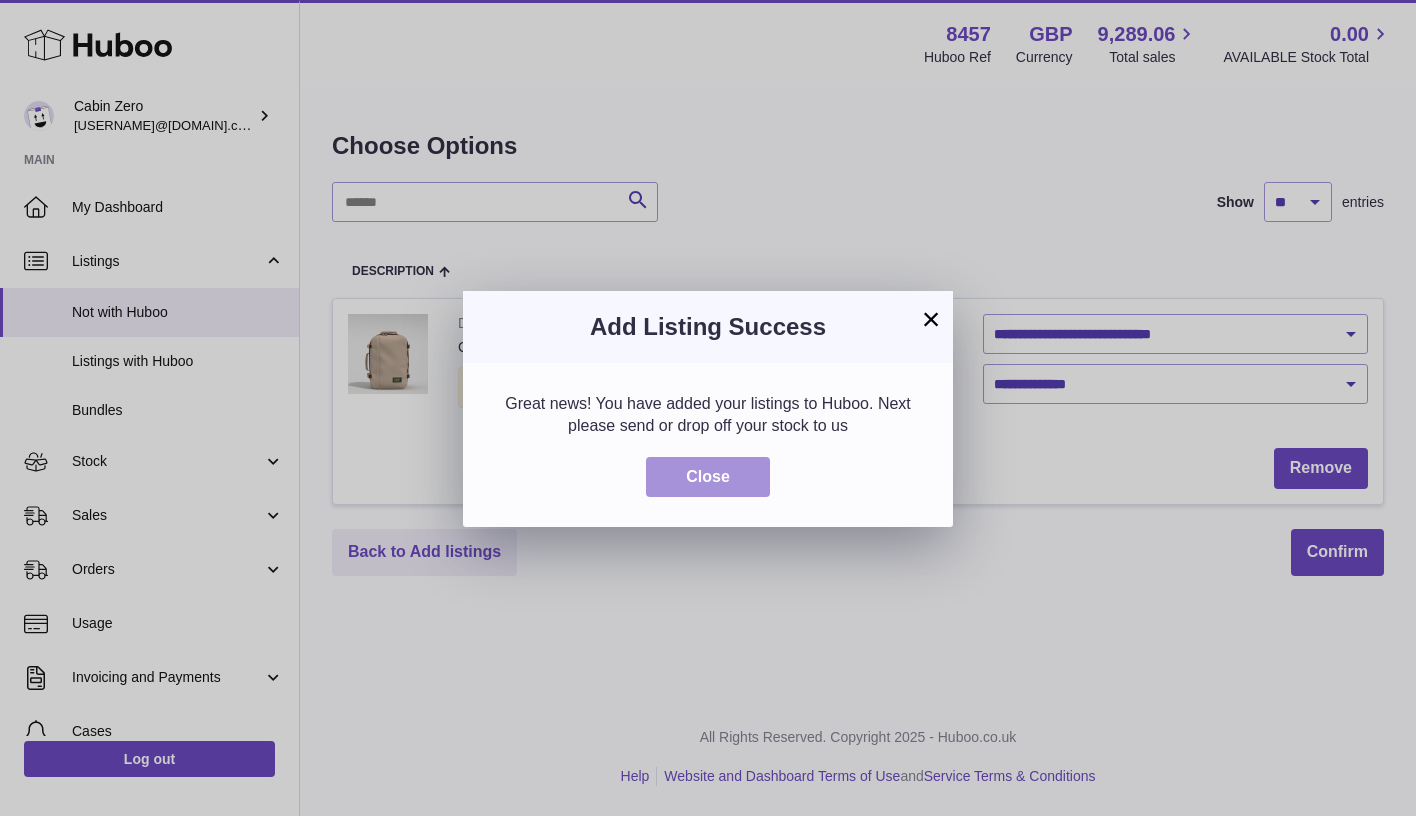 click on "Close" at bounding box center [708, 477] 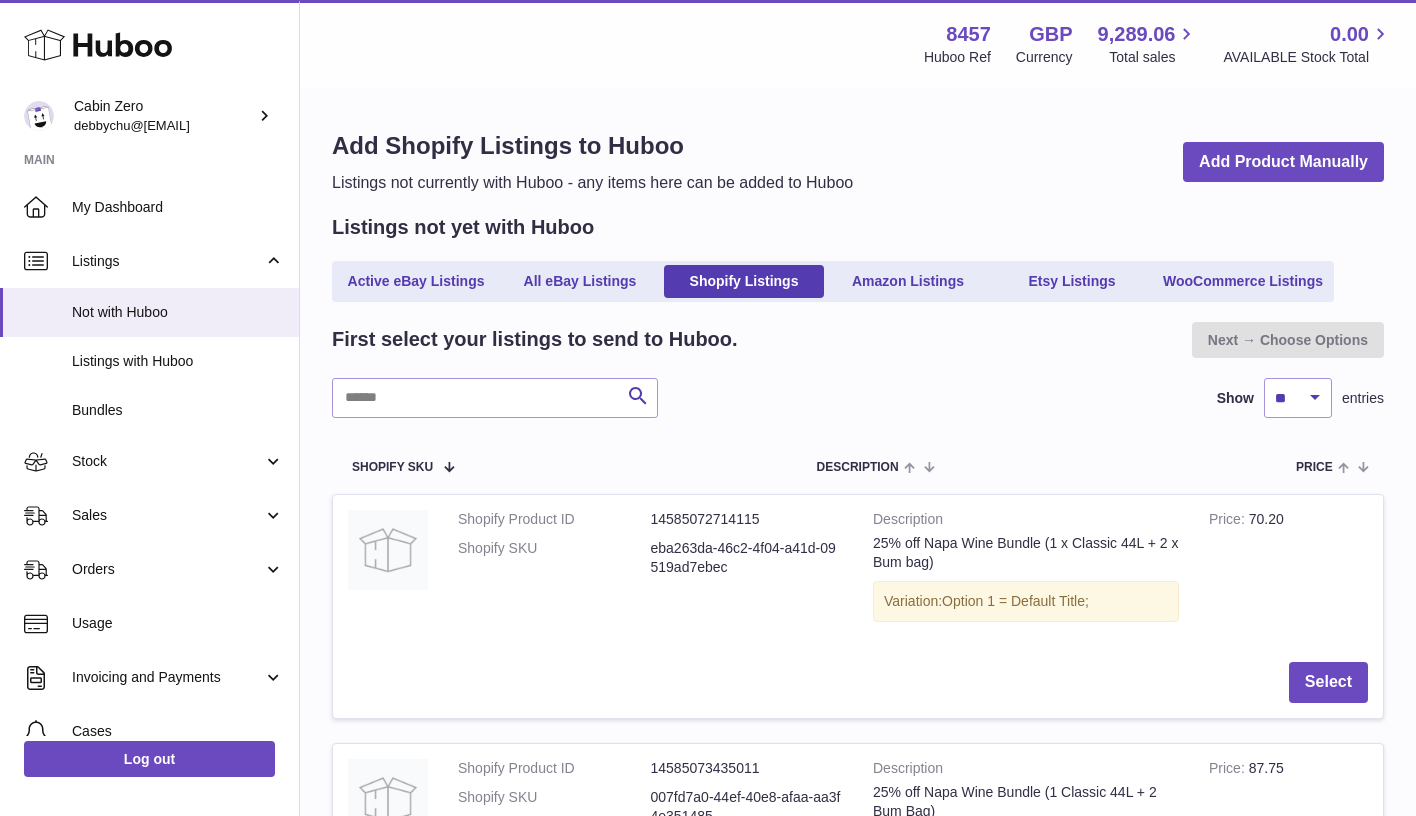 scroll, scrollTop: 0, scrollLeft: 0, axis: both 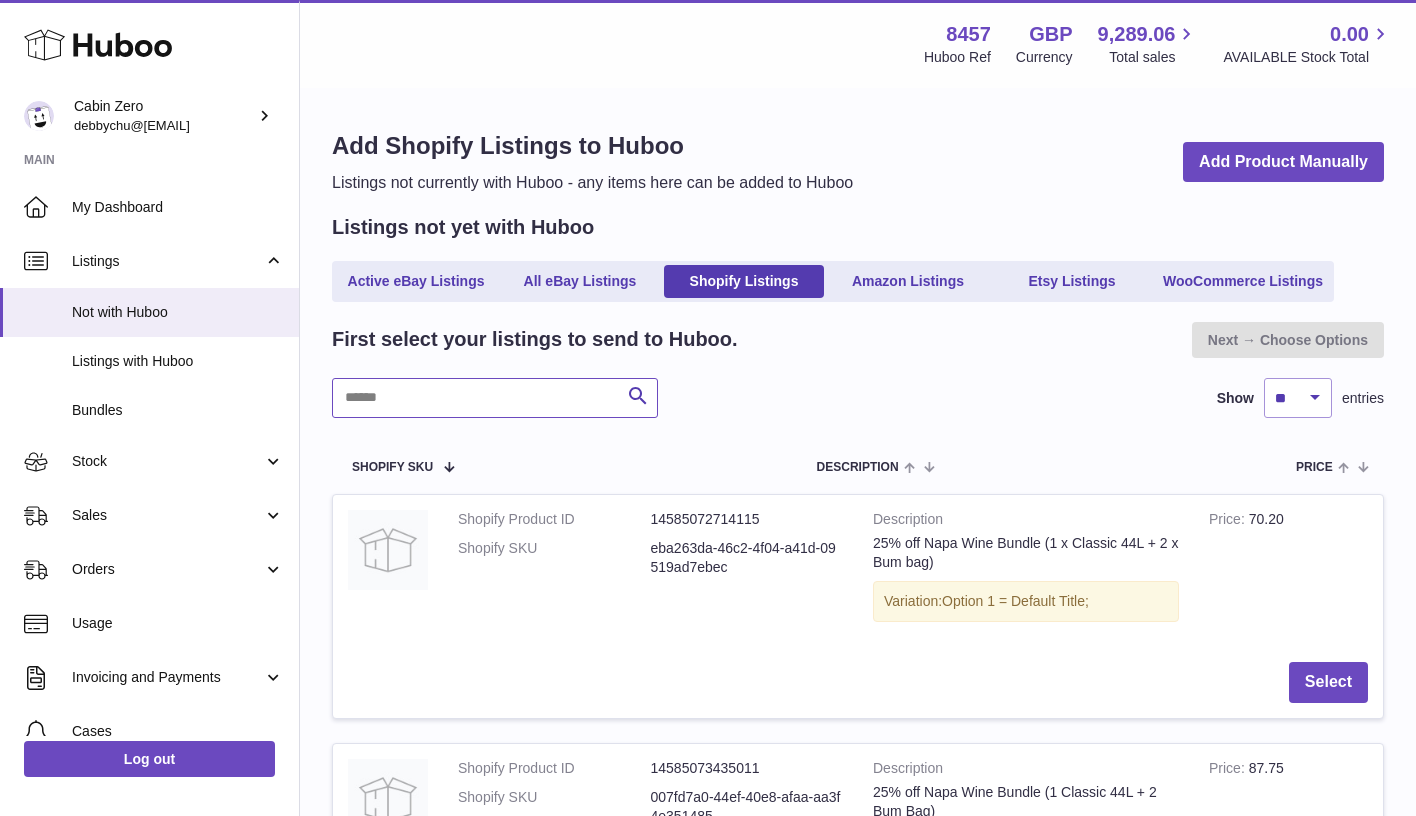 click at bounding box center (495, 398) 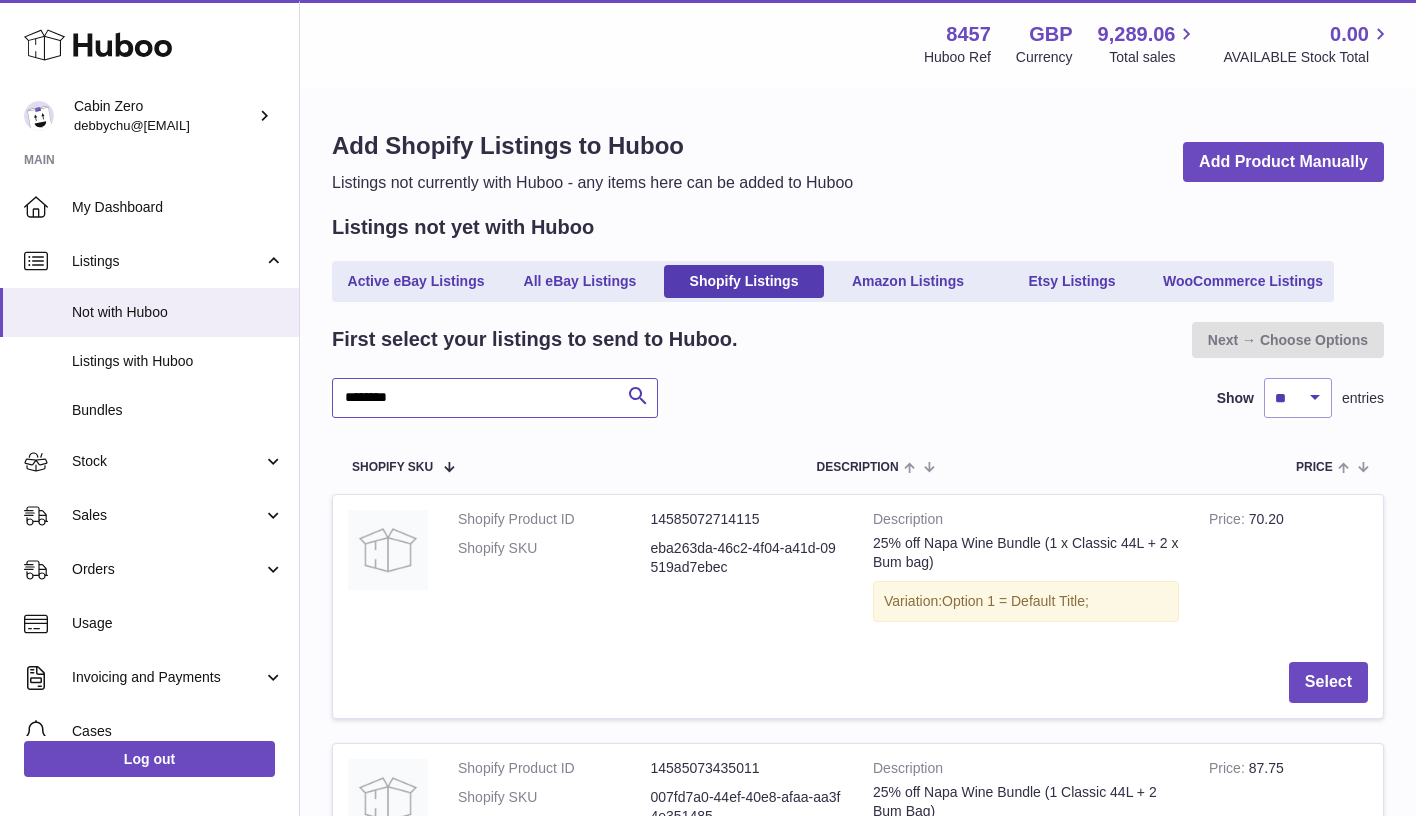 type on "********" 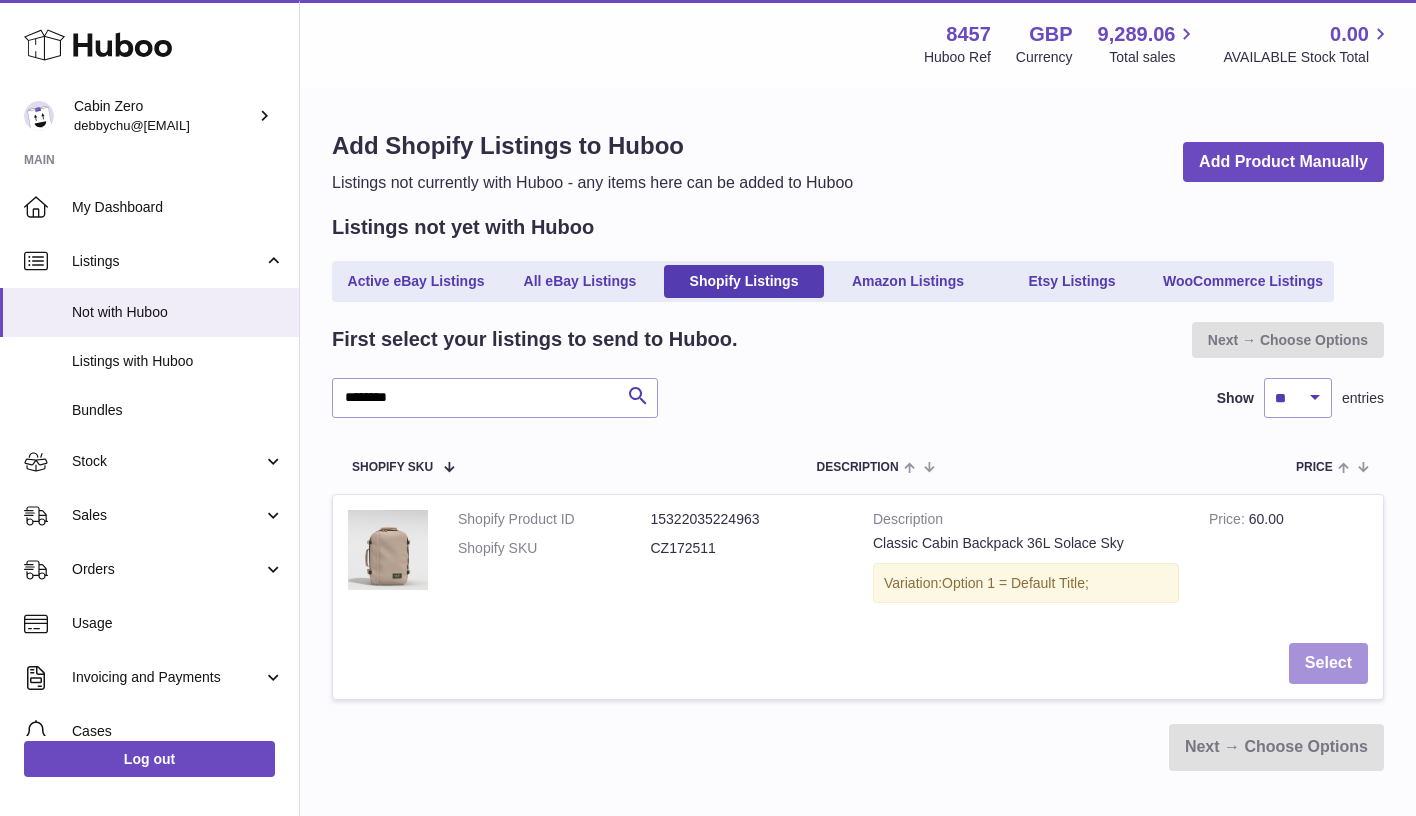 click on "Select" at bounding box center (1328, 663) 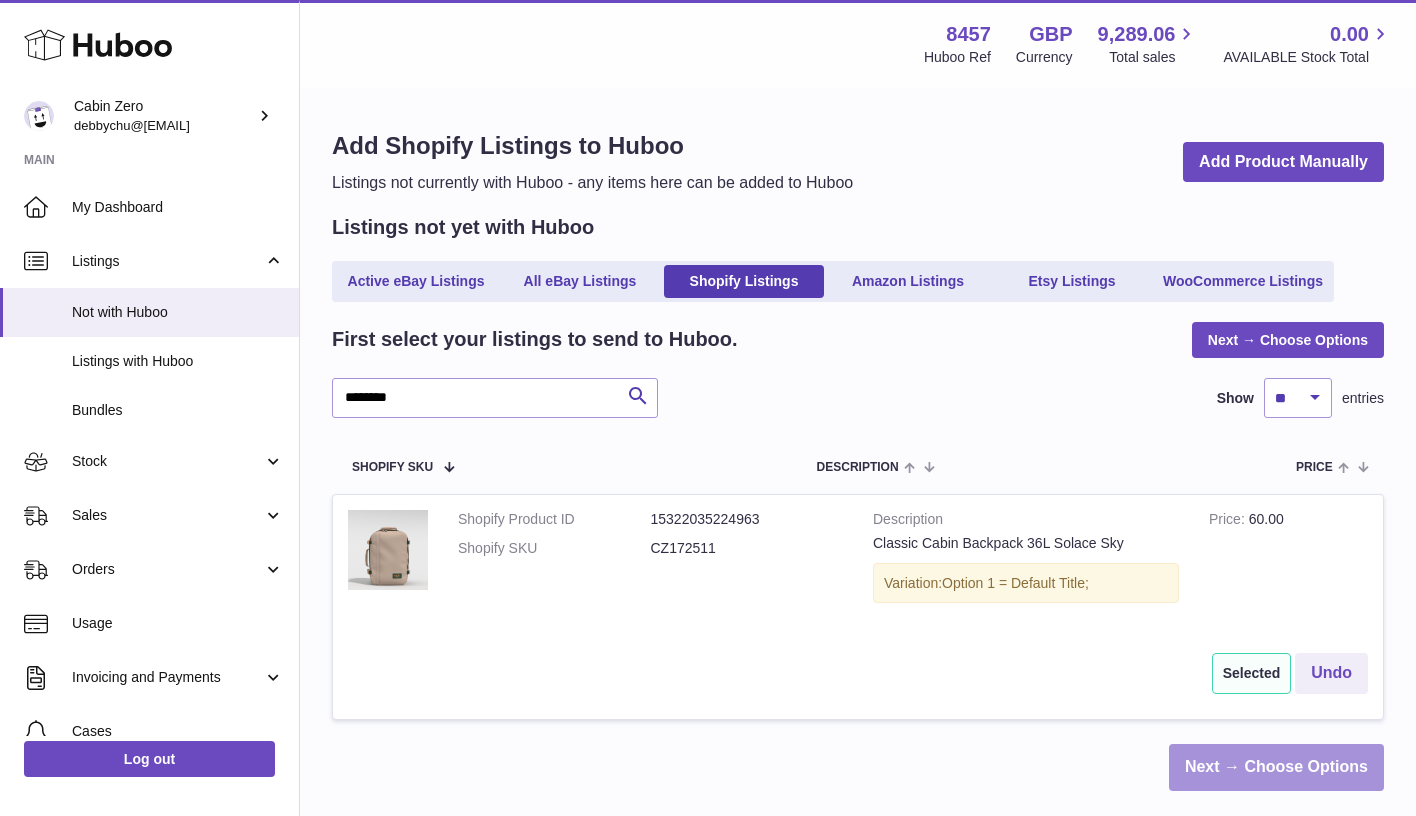 click on "Next → Choose Options" at bounding box center (1276, 767) 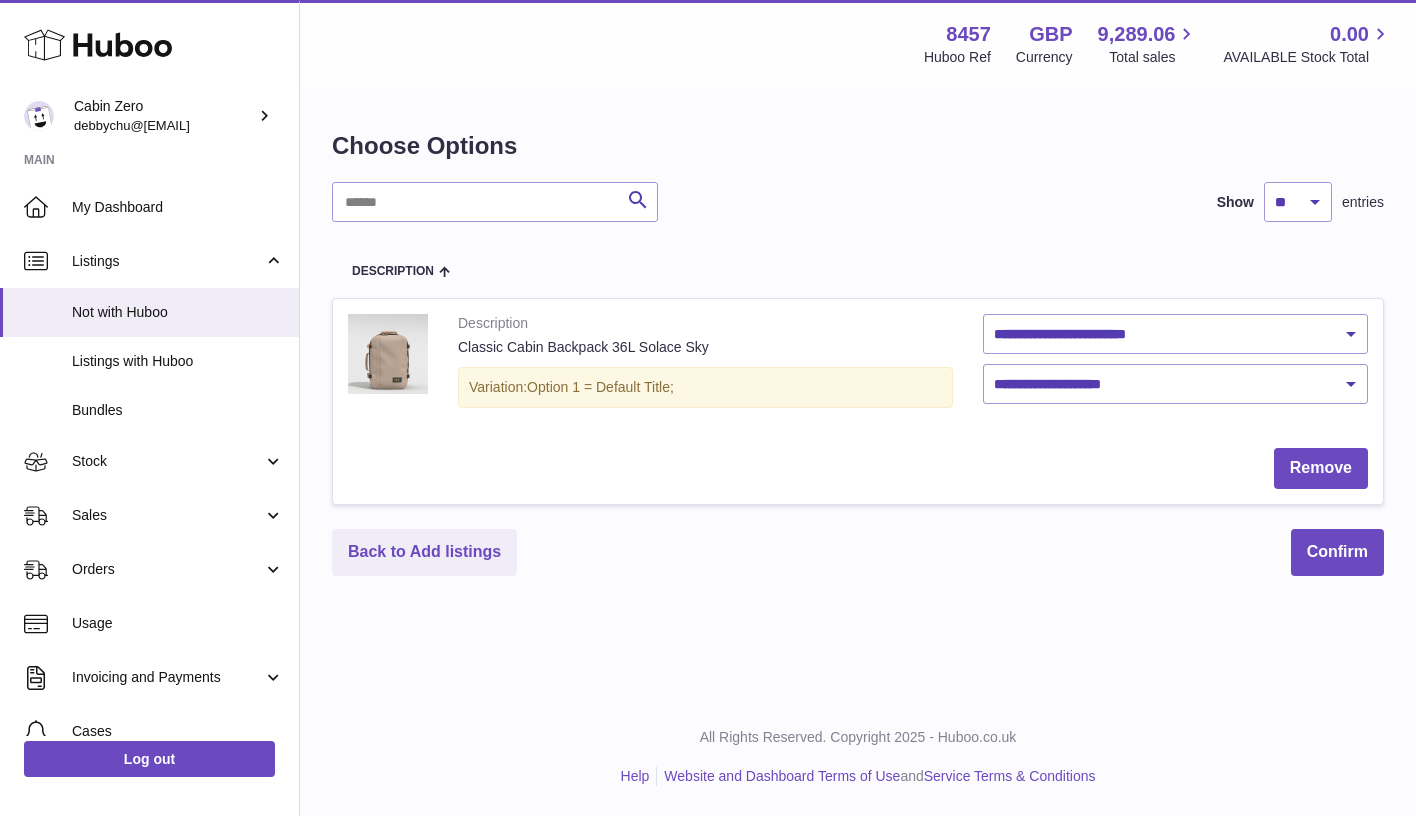 scroll, scrollTop: 0, scrollLeft: 0, axis: both 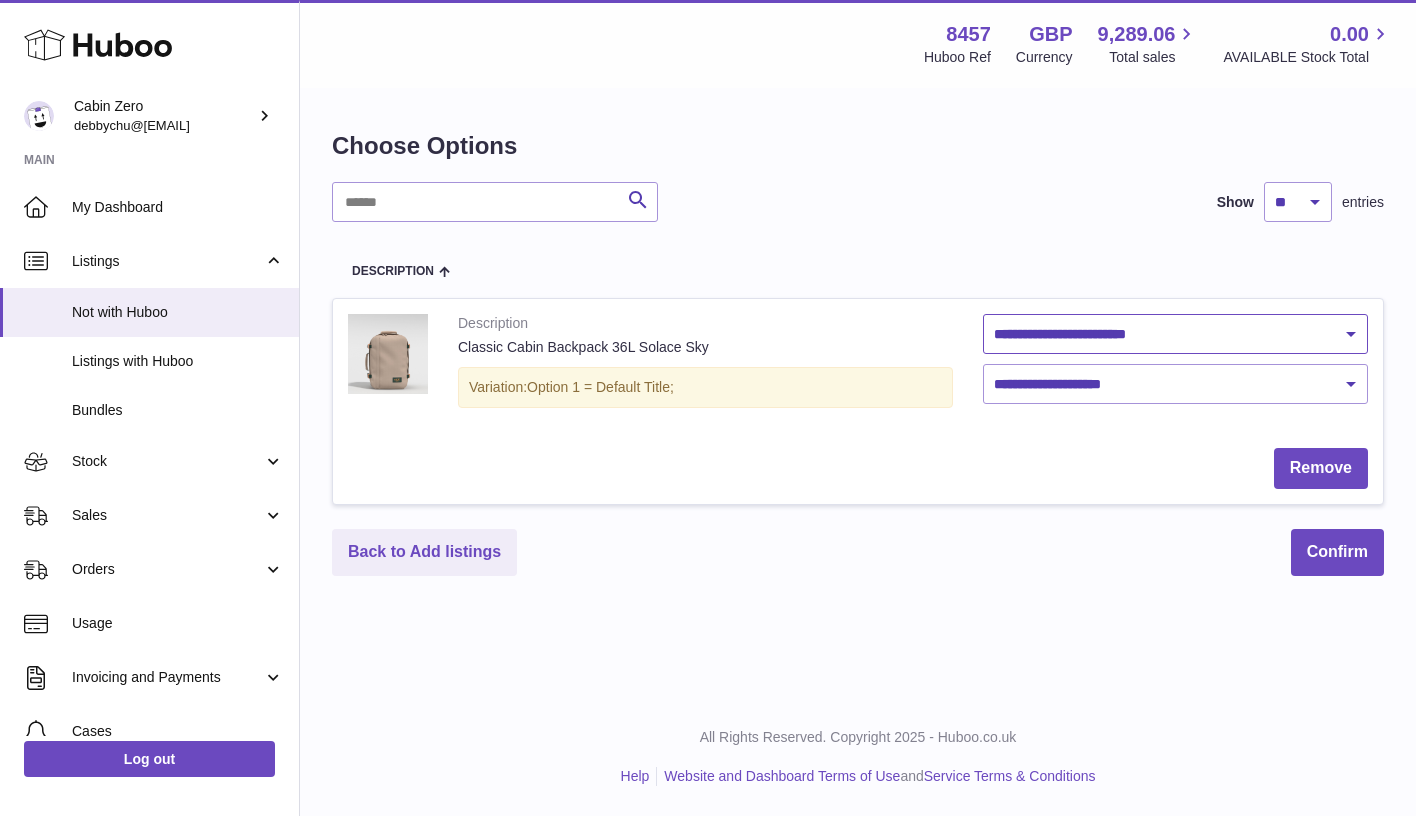 select on "********" 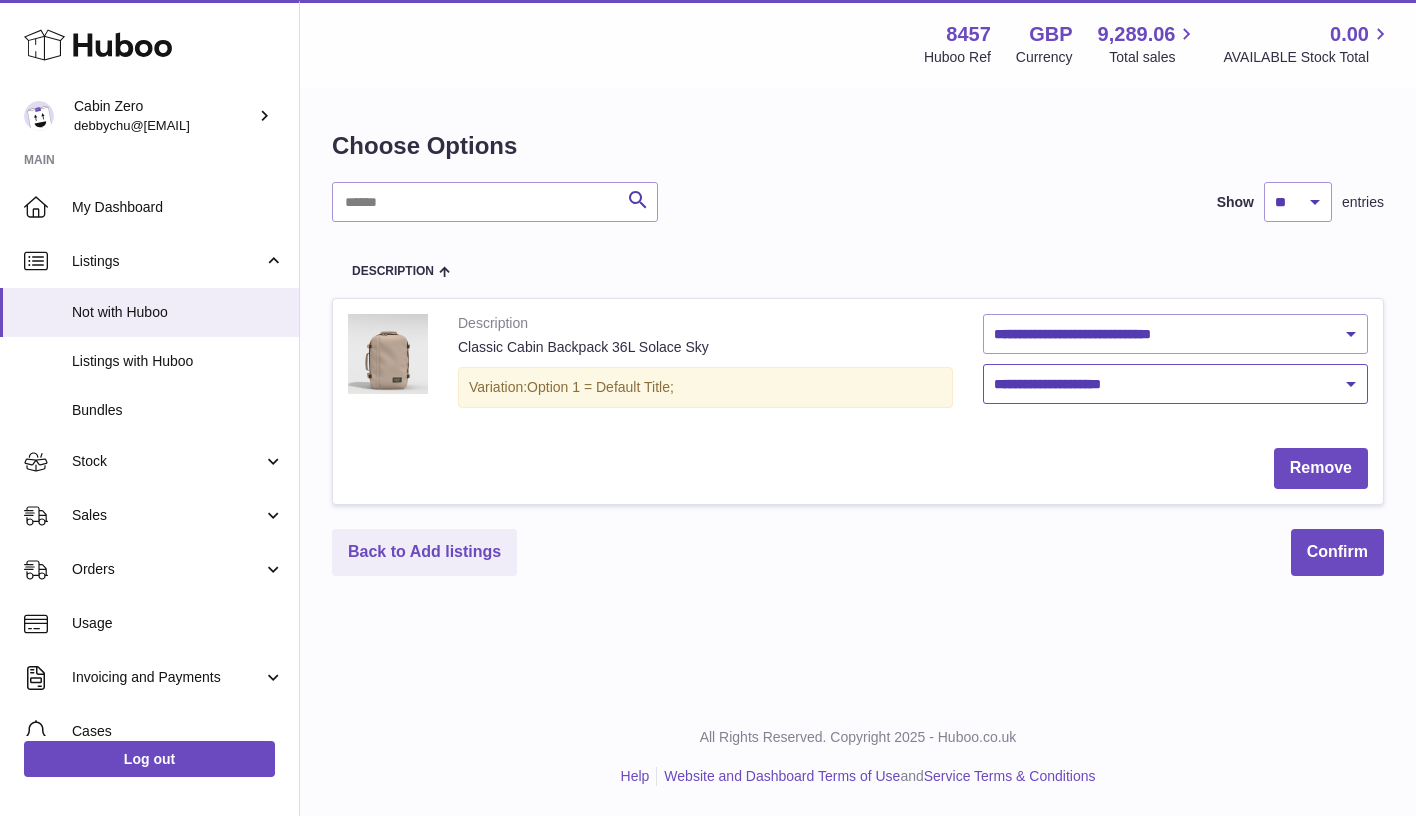 select on "****" 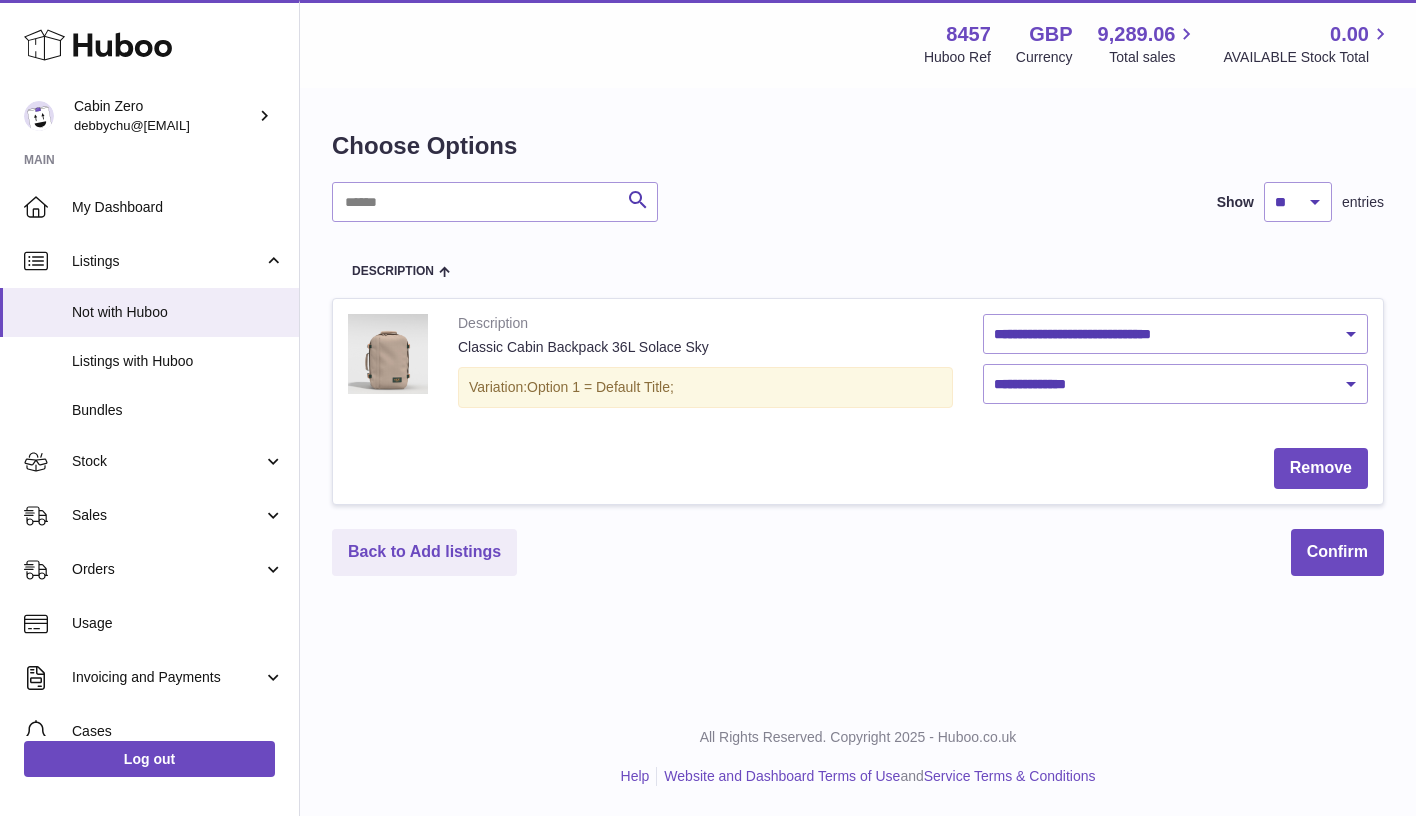 click on "Back to Add listings
Confirm" at bounding box center (858, 552) 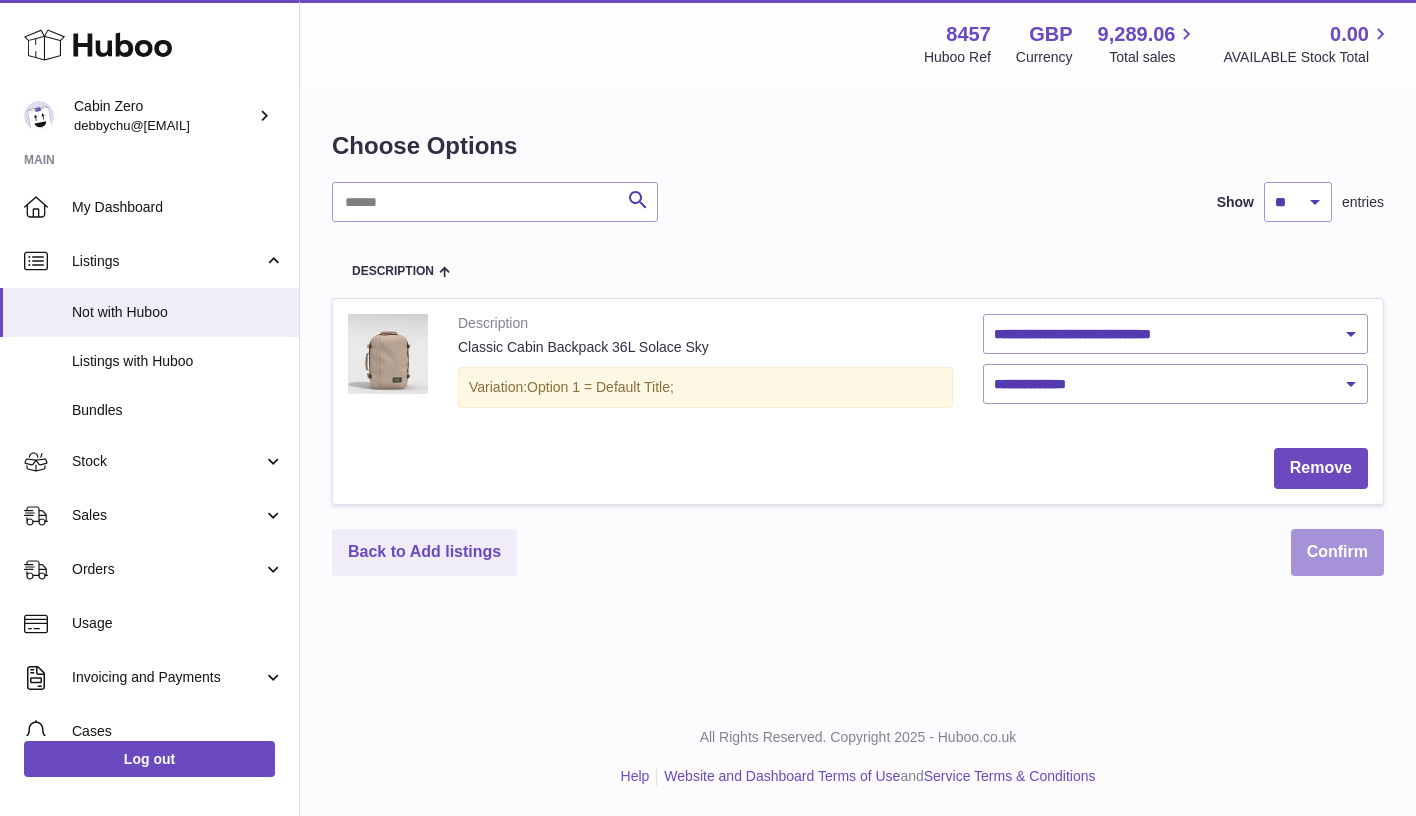 click on "Confirm" at bounding box center [1337, 552] 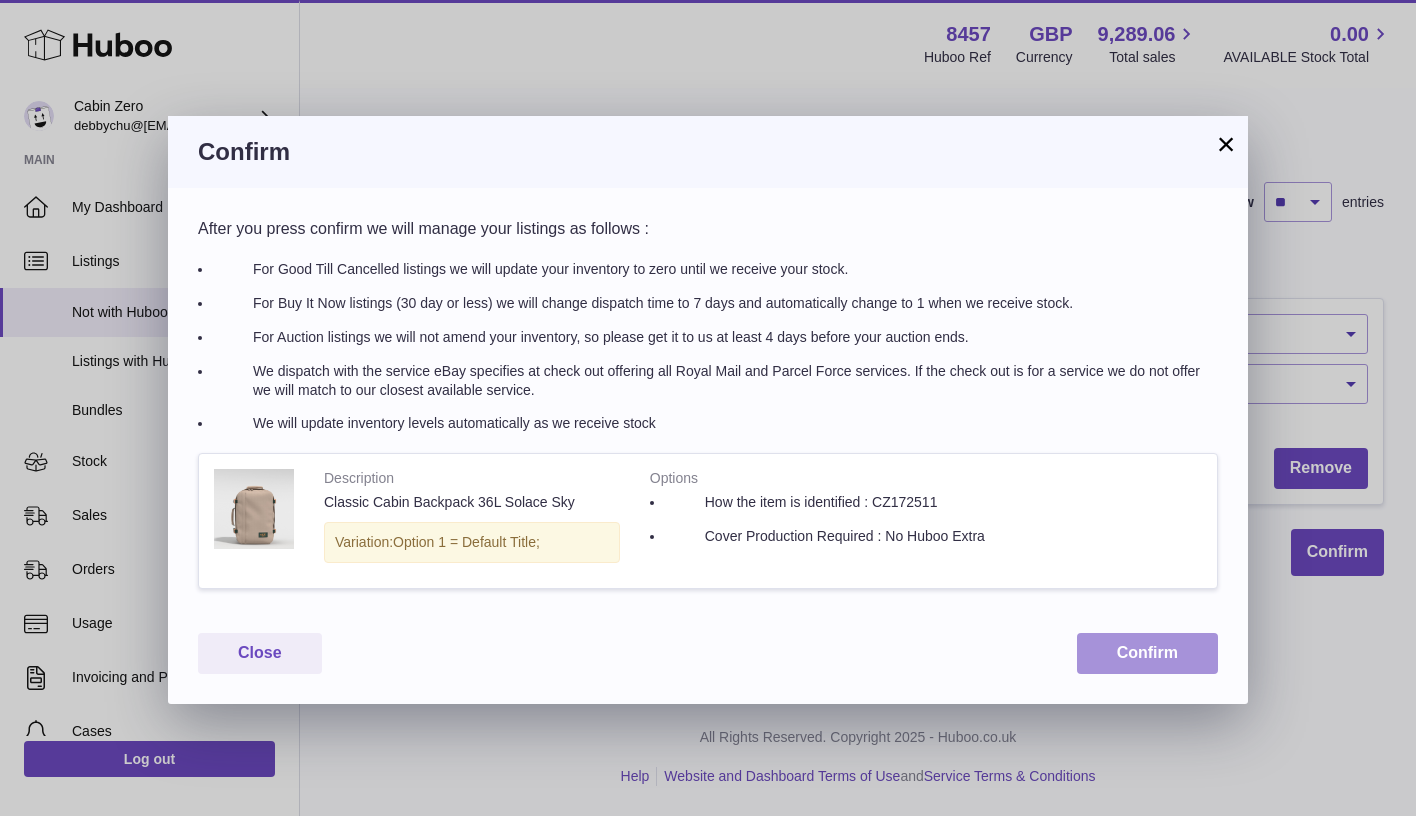 click on "Confirm" at bounding box center (1147, 653) 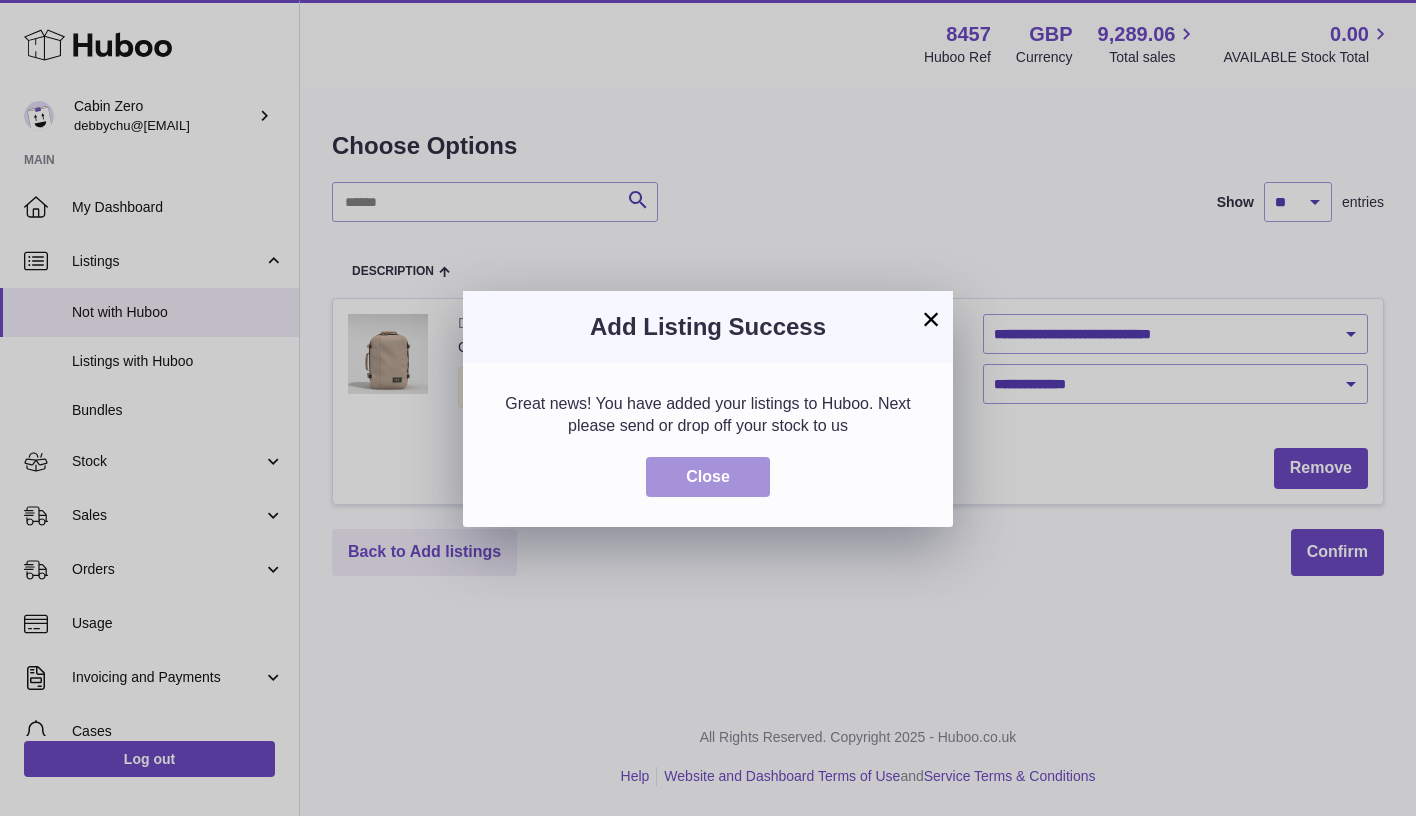 click on "Close" at bounding box center [708, 477] 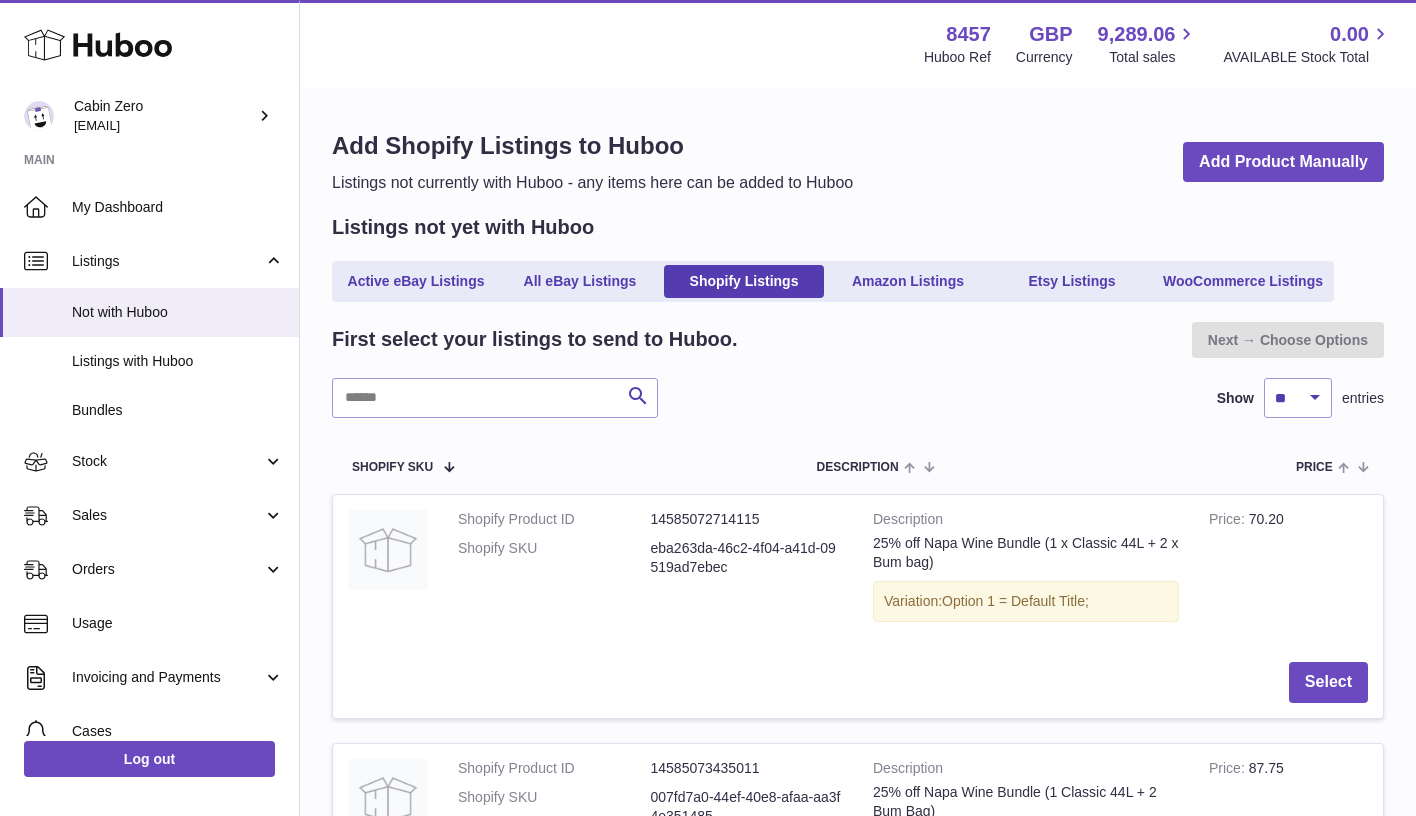 scroll, scrollTop: 0, scrollLeft: 0, axis: both 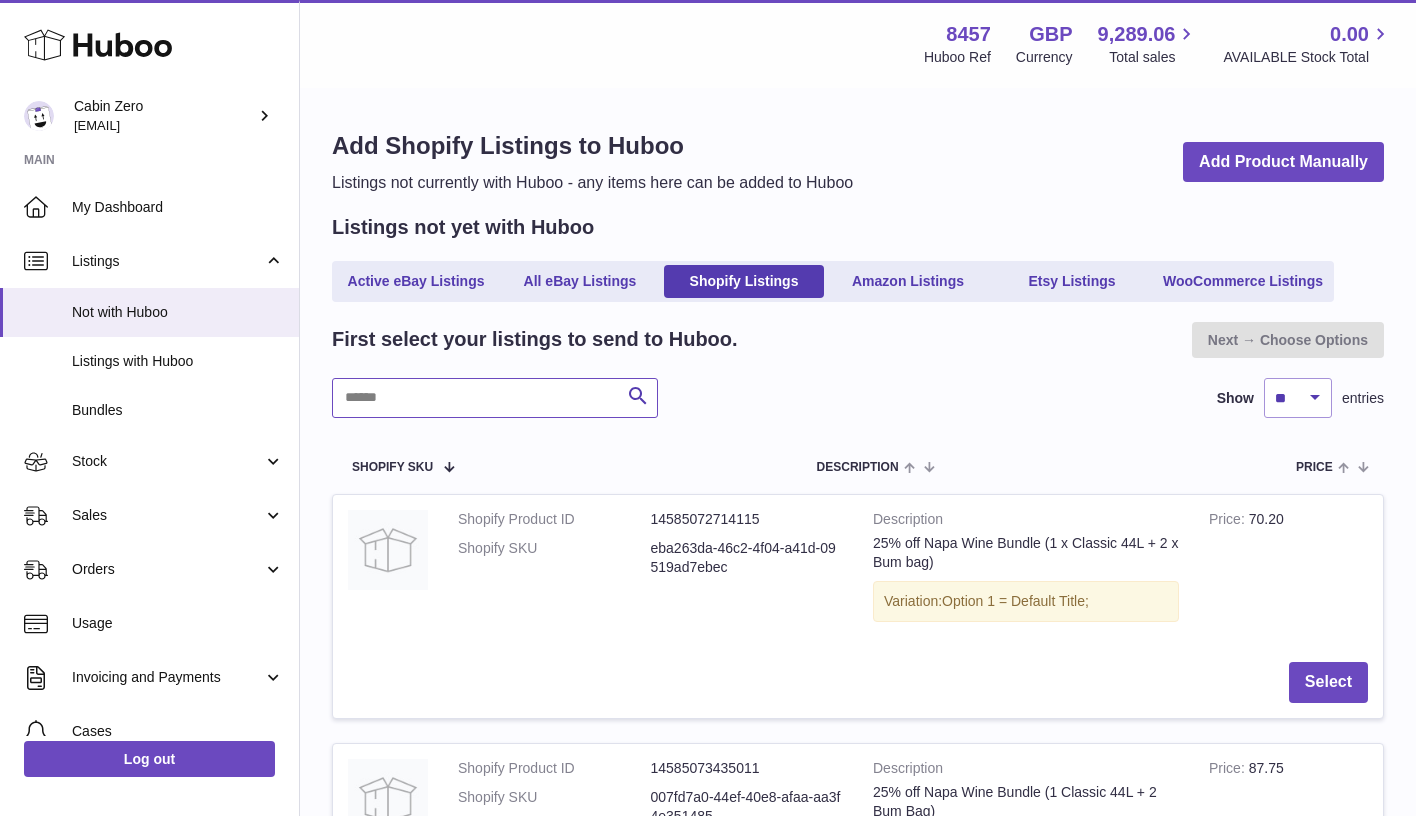 click at bounding box center [495, 398] 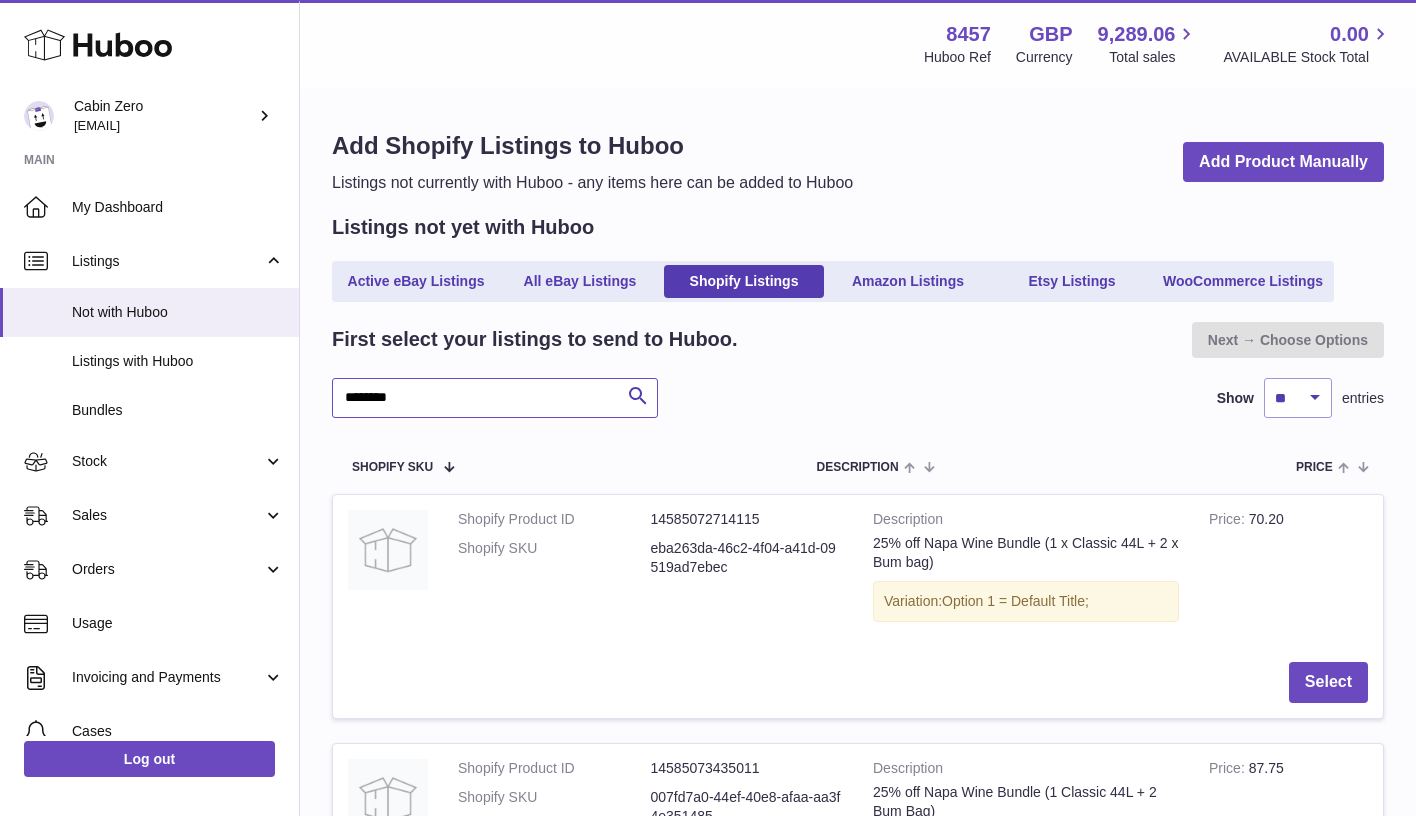 type on "********" 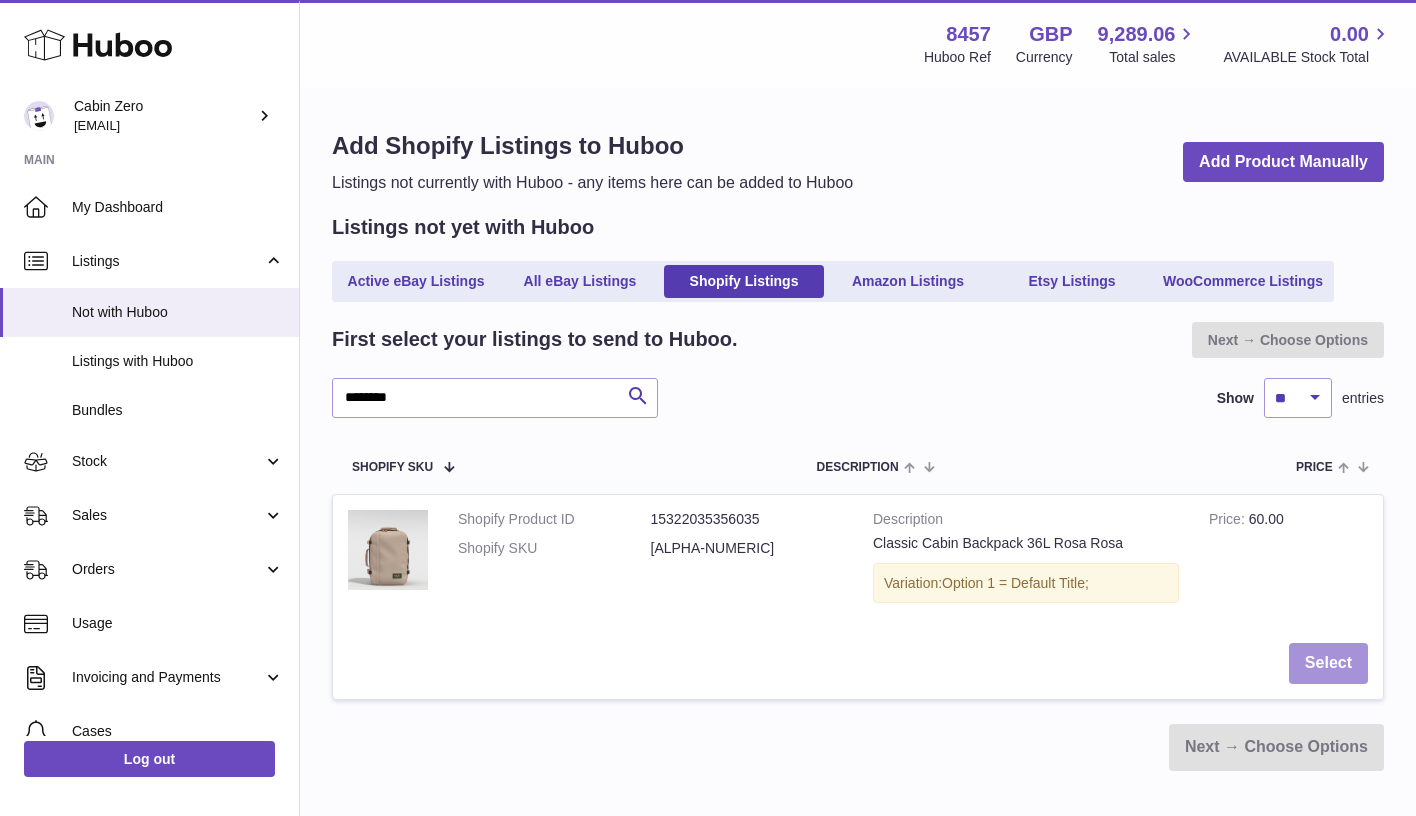 click on "Select" at bounding box center [1328, 663] 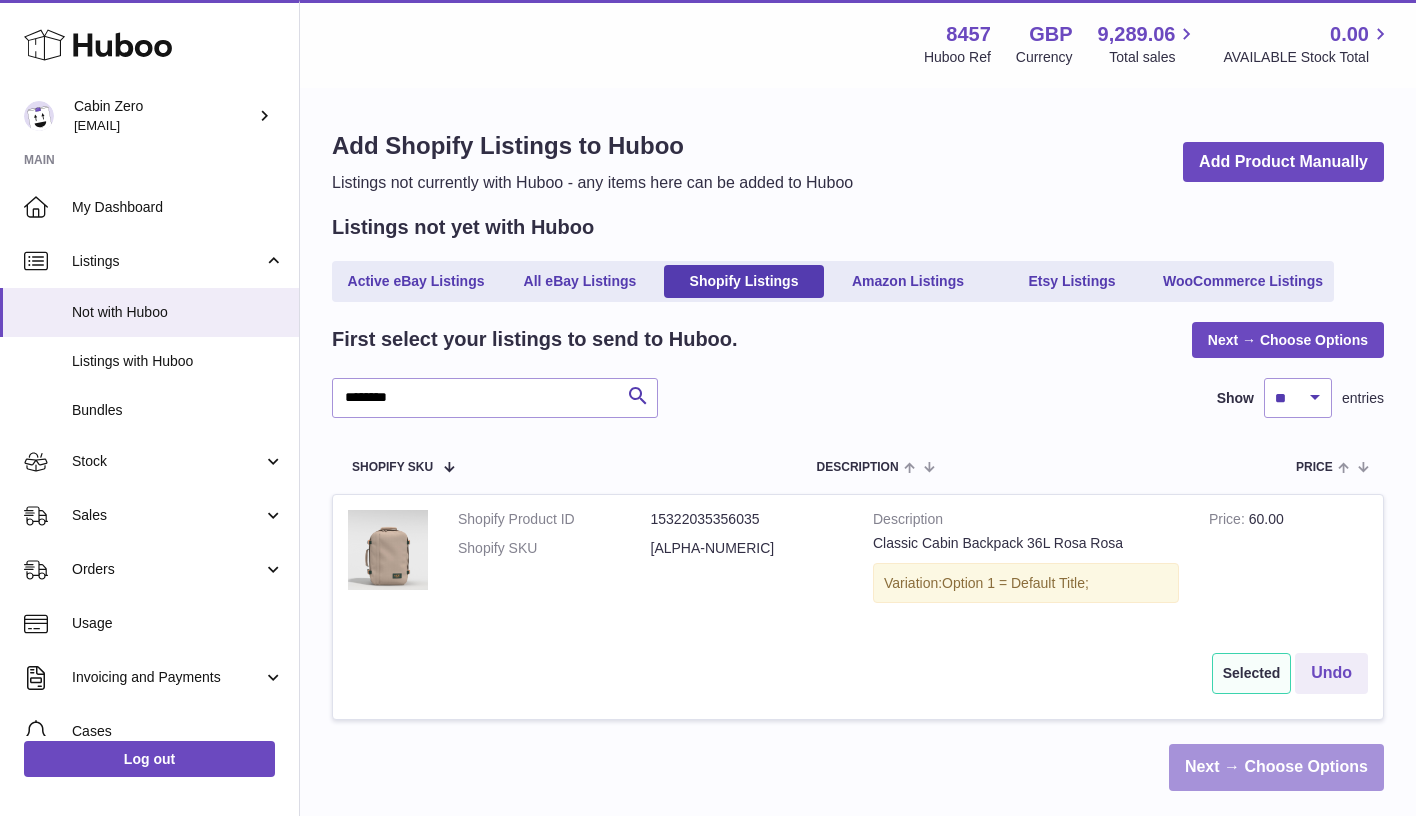 click on "Next → Choose Options" at bounding box center (1276, 767) 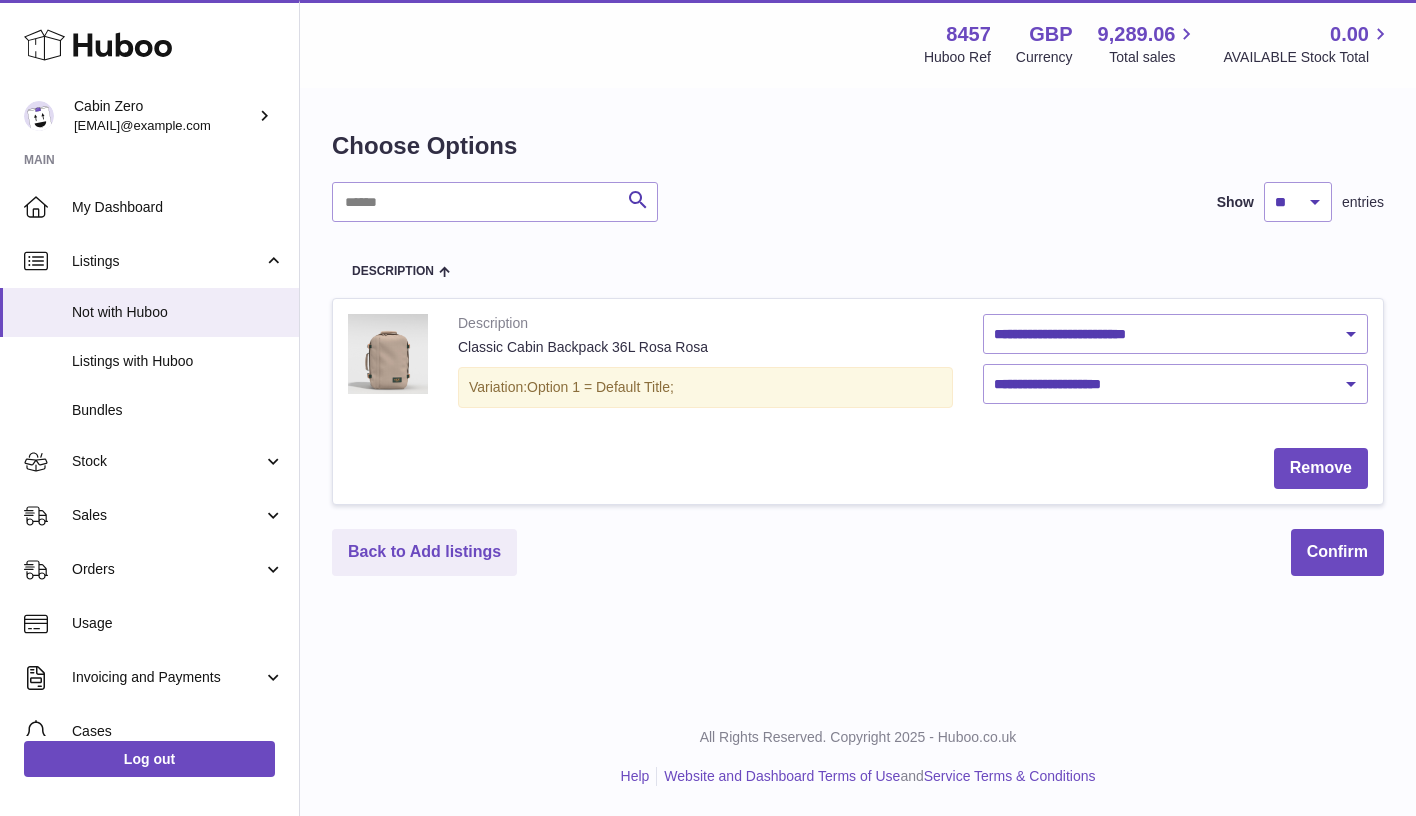 scroll, scrollTop: 0, scrollLeft: 0, axis: both 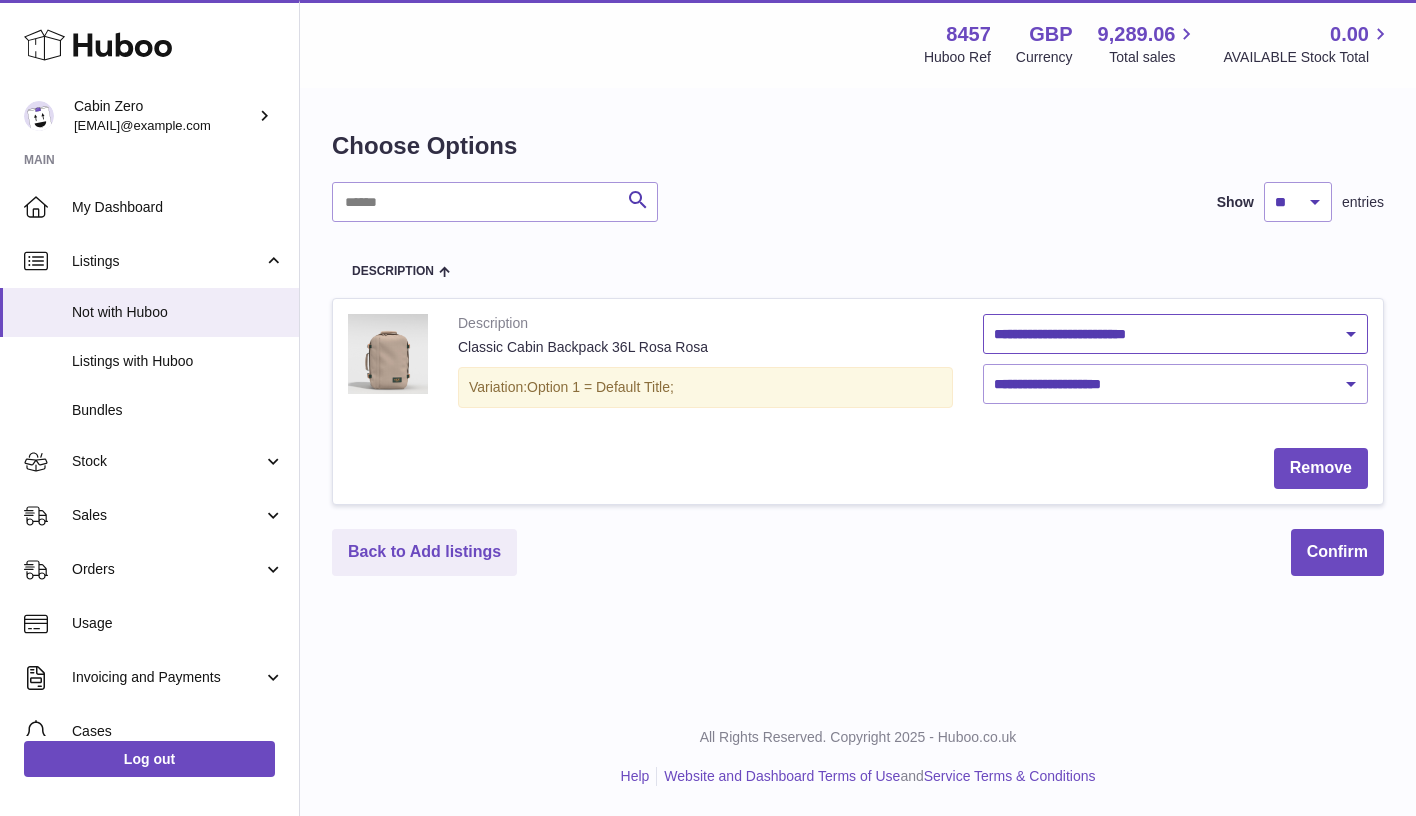 select on "********" 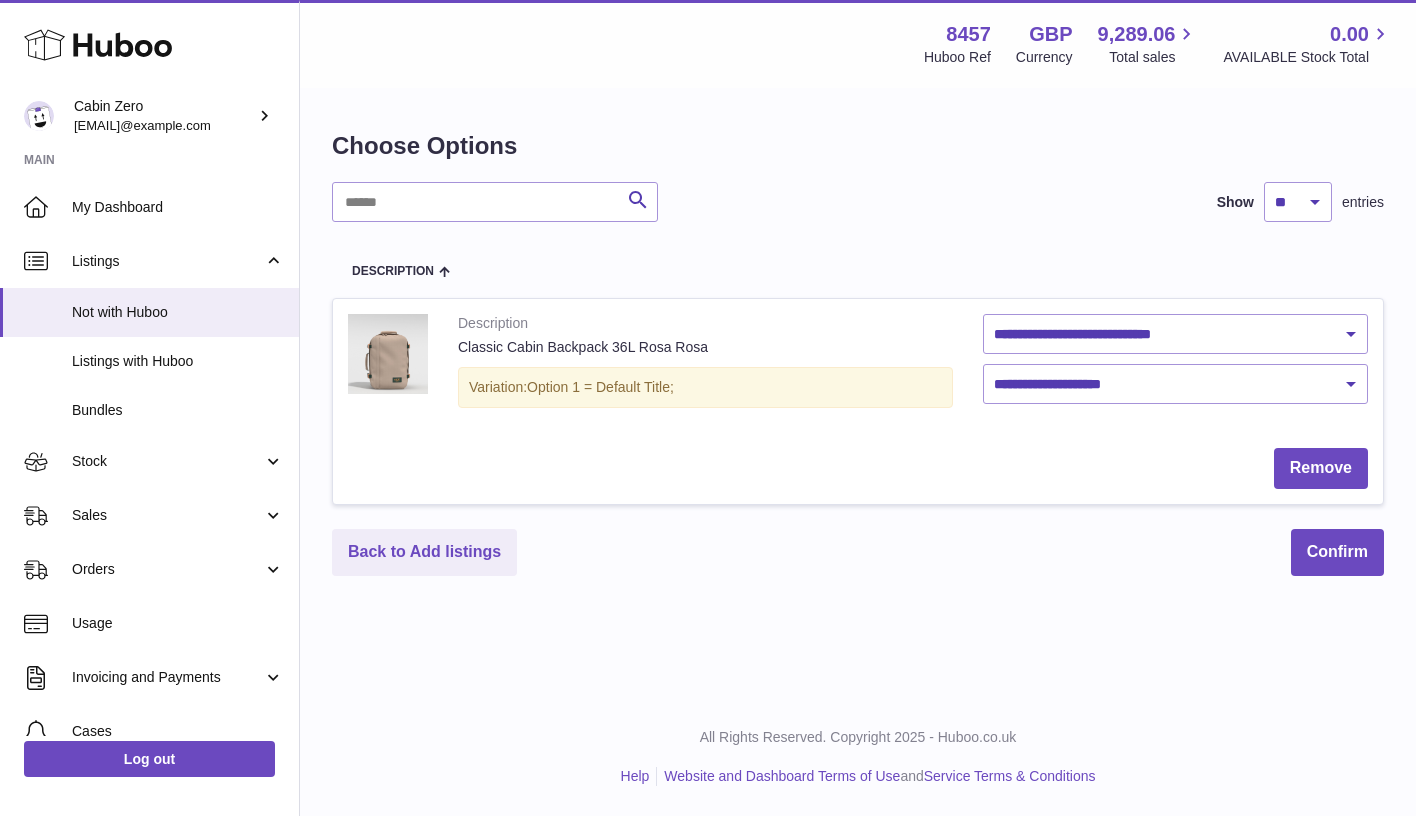 click on "Remove" at bounding box center (858, 468) 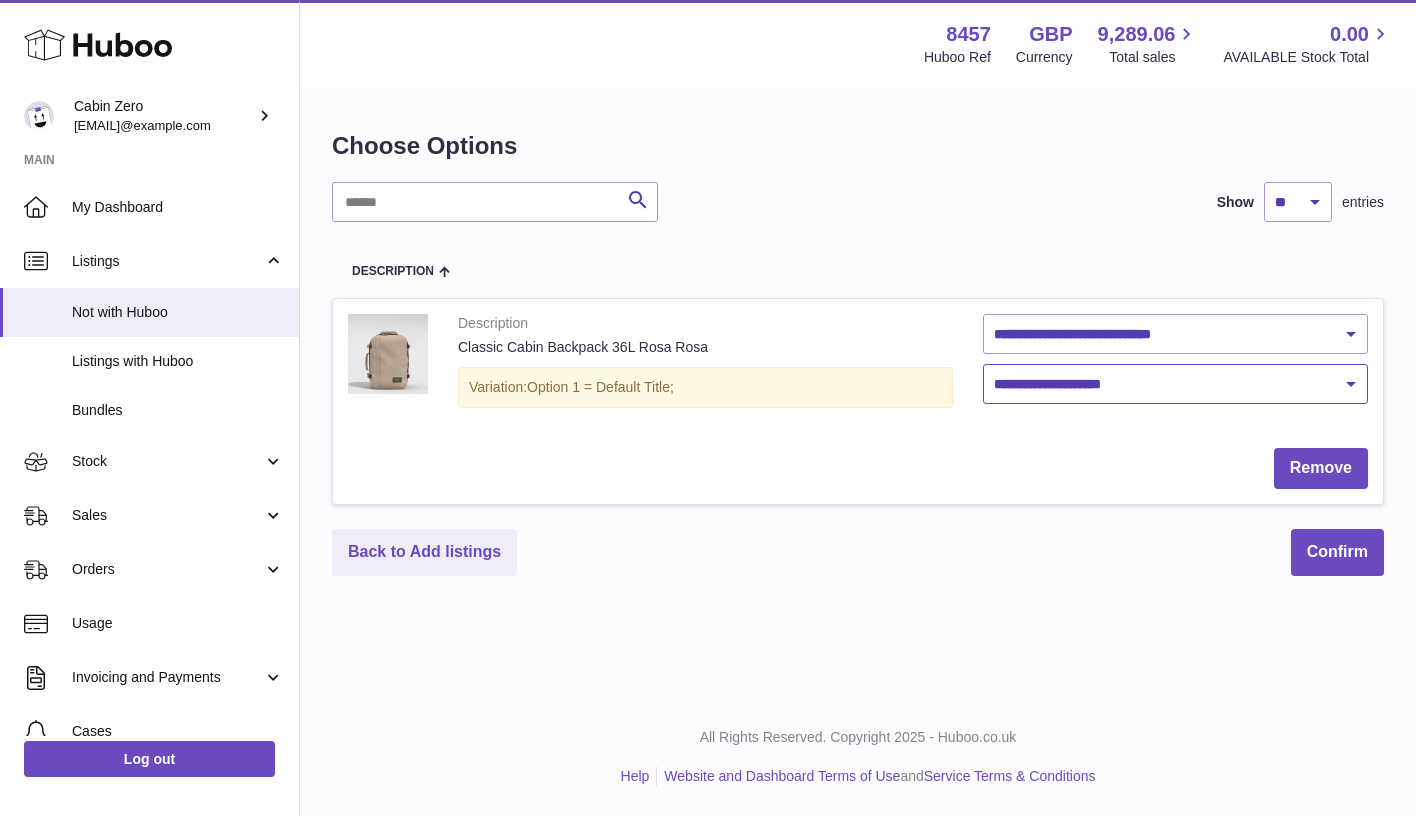 select on "****" 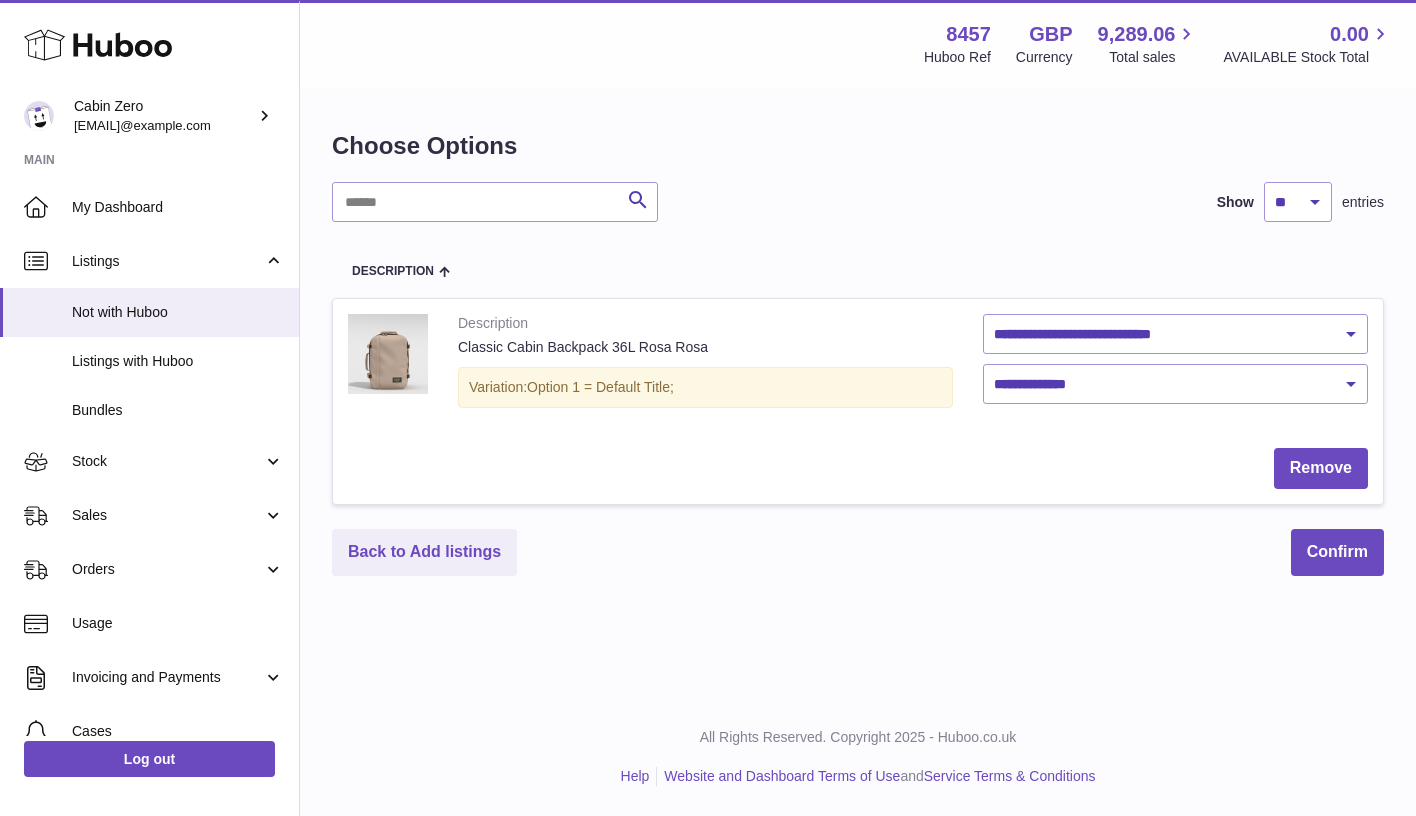 click on "Back to Add listings
Confirm" at bounding box center (858, 552) 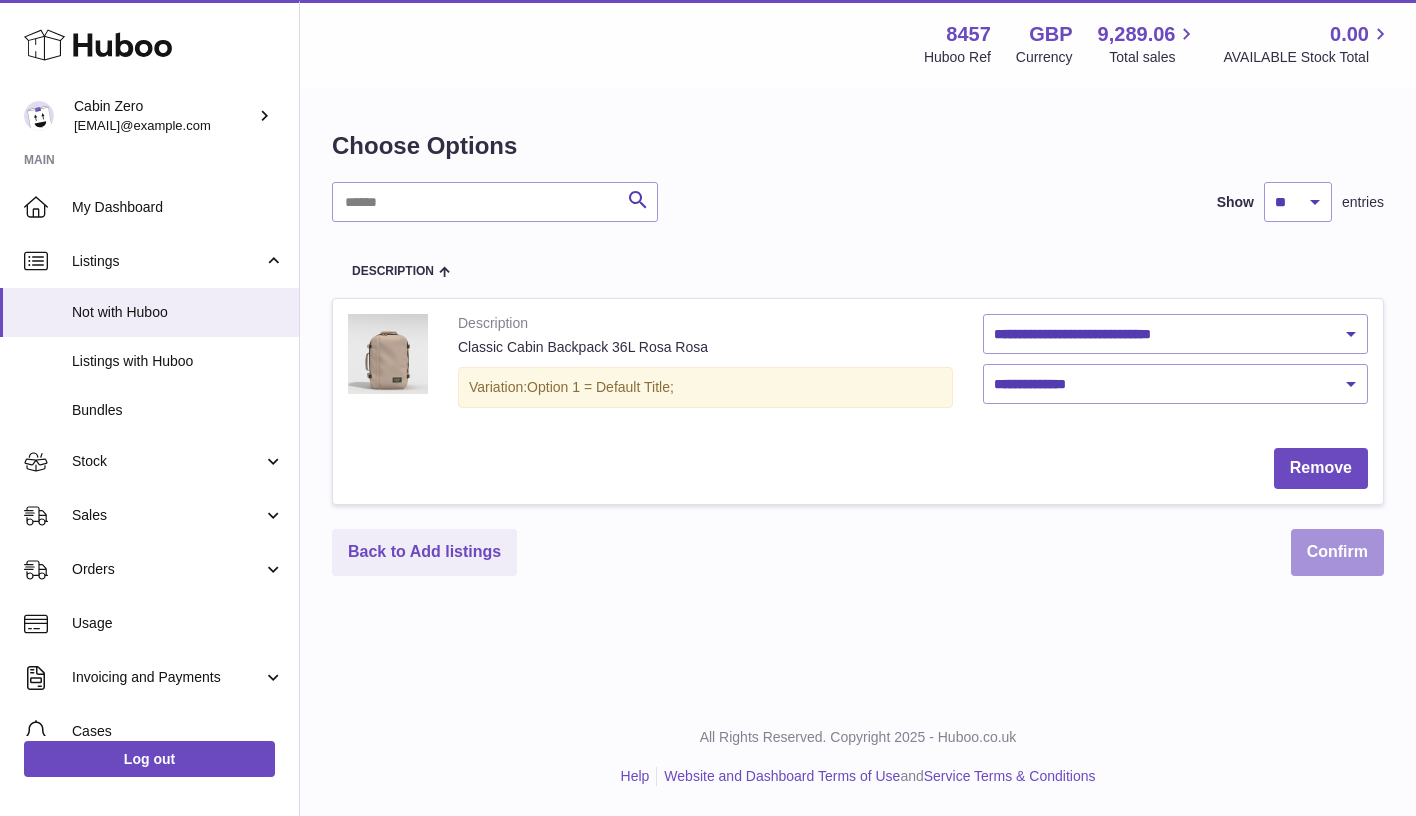 click on "Confirm" at bounding box center (1337, 552) 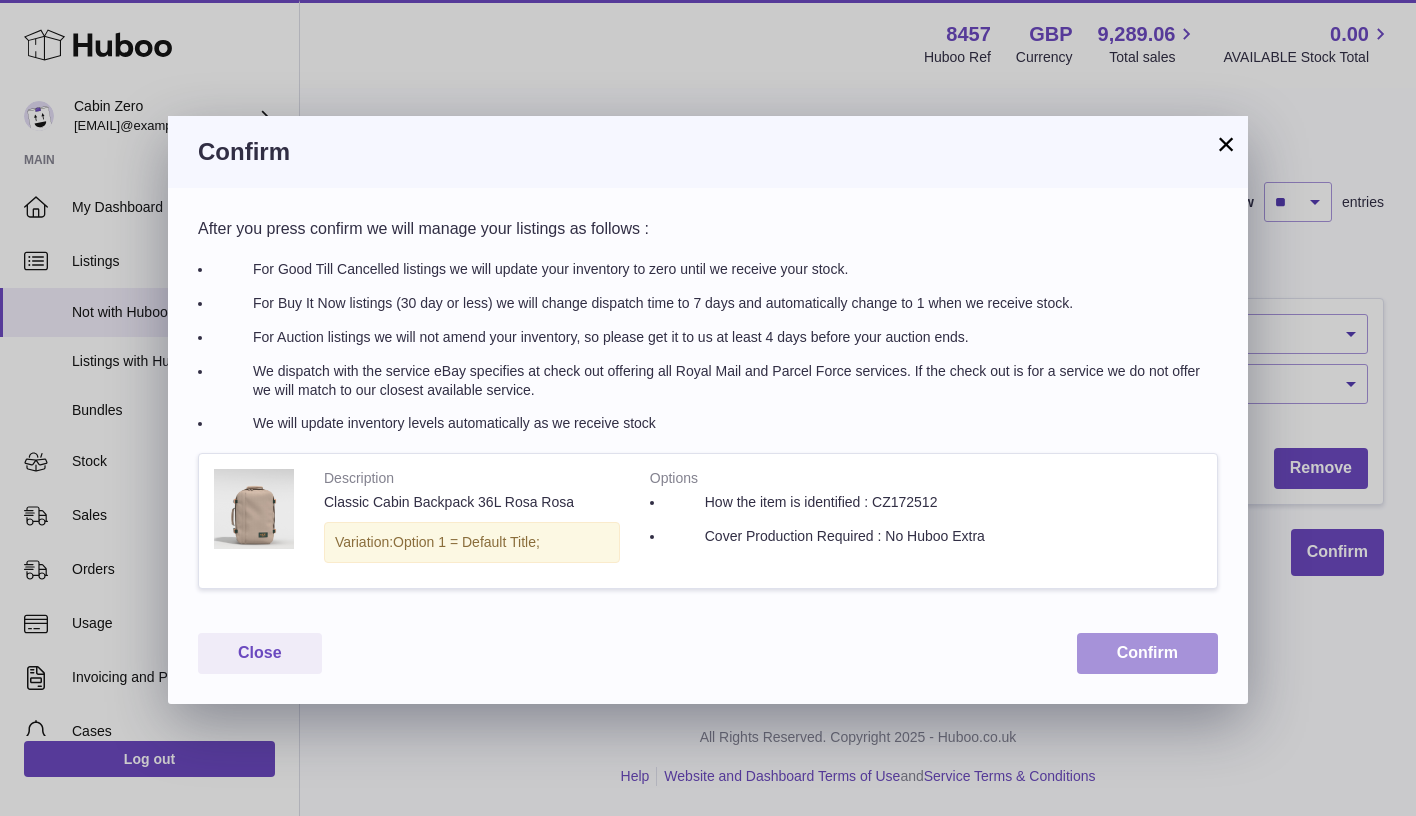 click on "Confirm" at bounding box center [1147, 653] 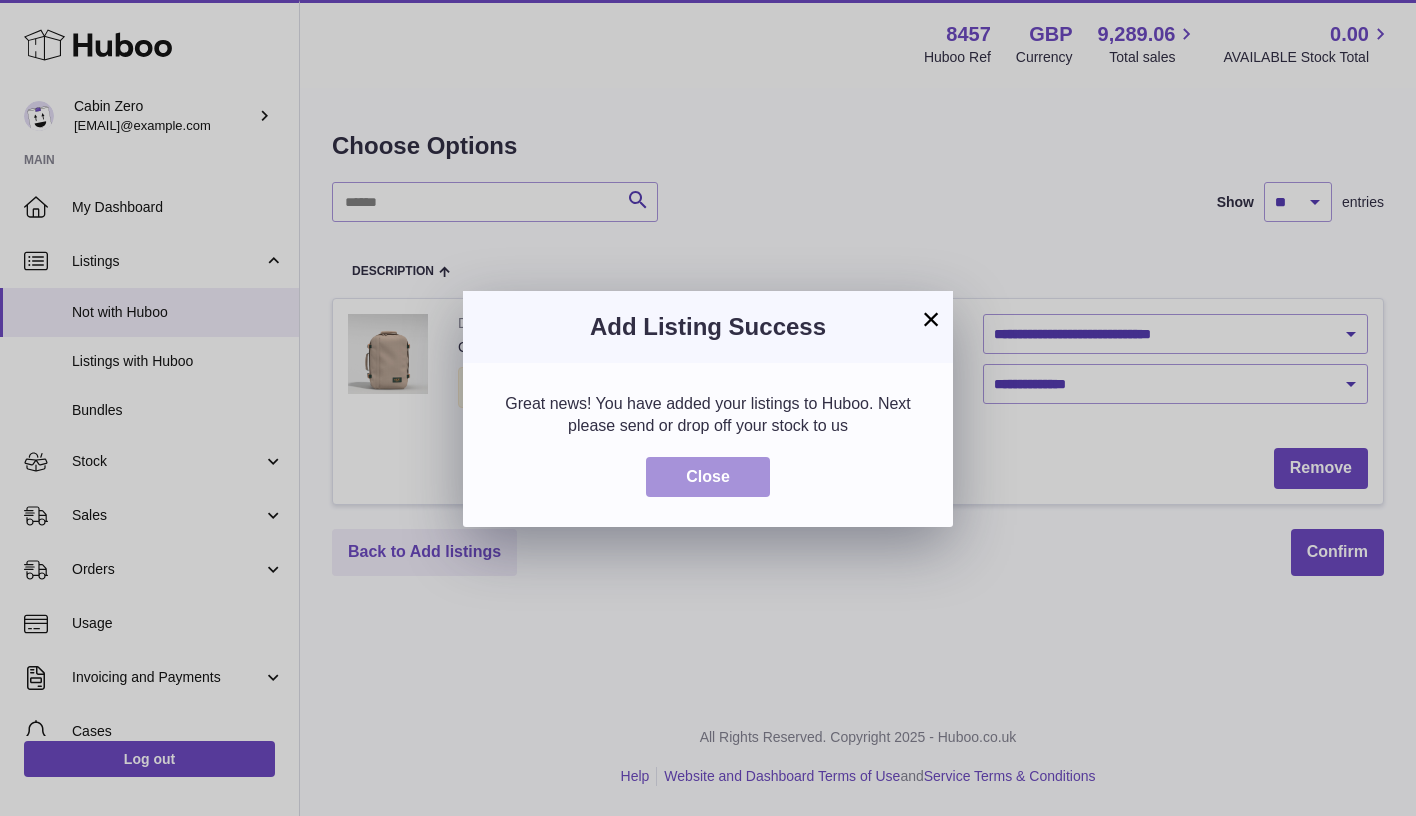 click on "Close" at bounding box center [708, 477] 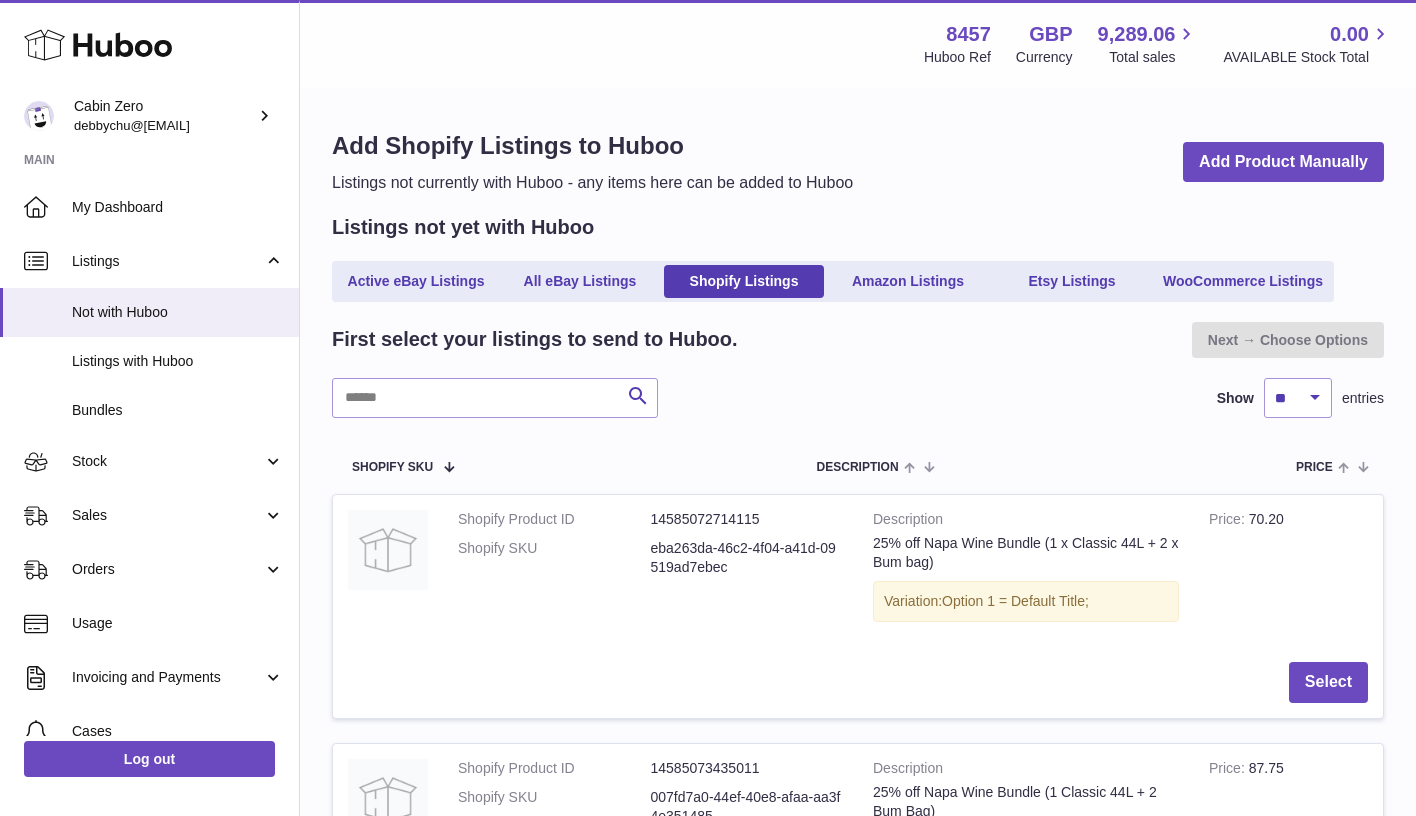 scroll, scrollTop: 0, scrollLeft: 0, axis: both 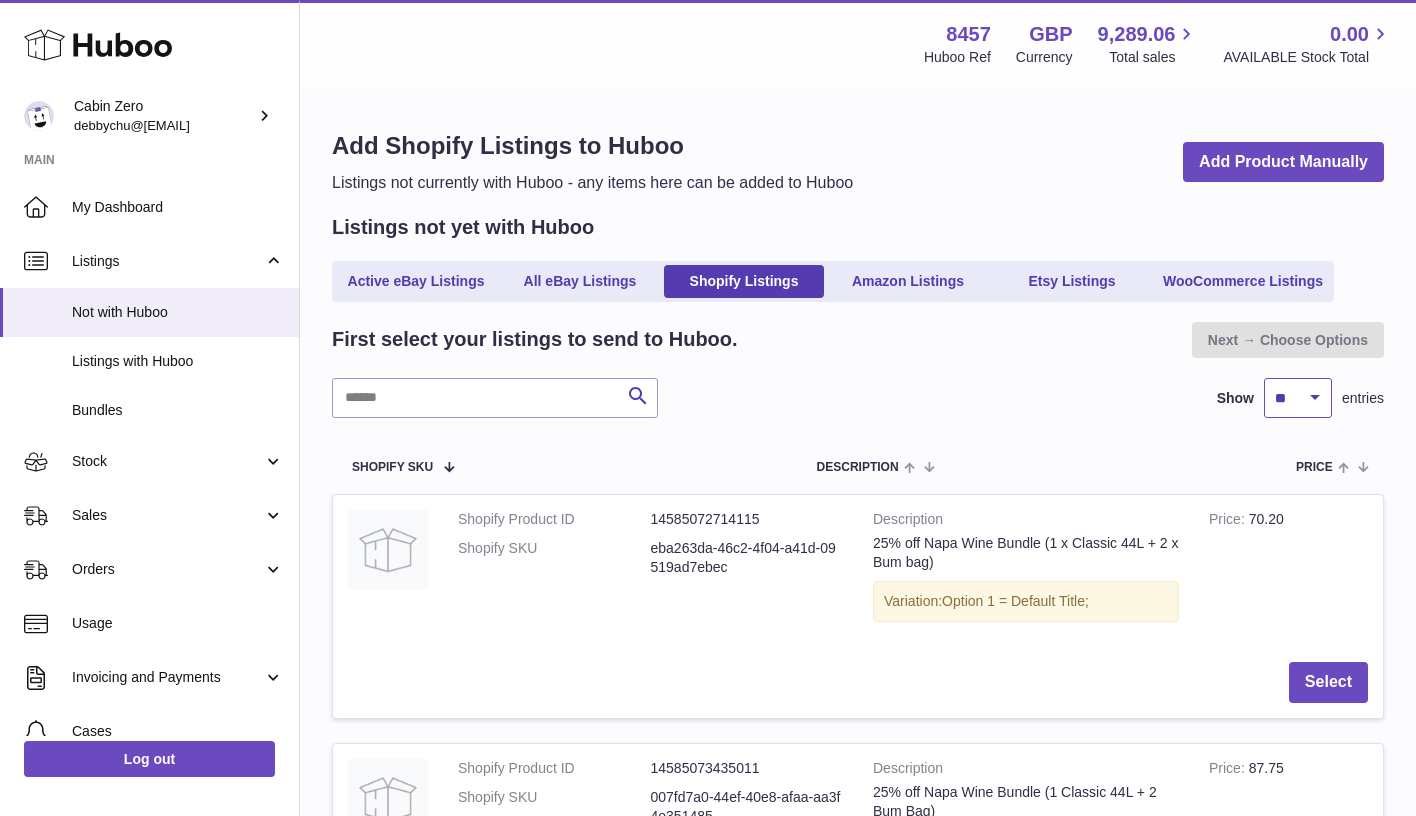 select on "**" 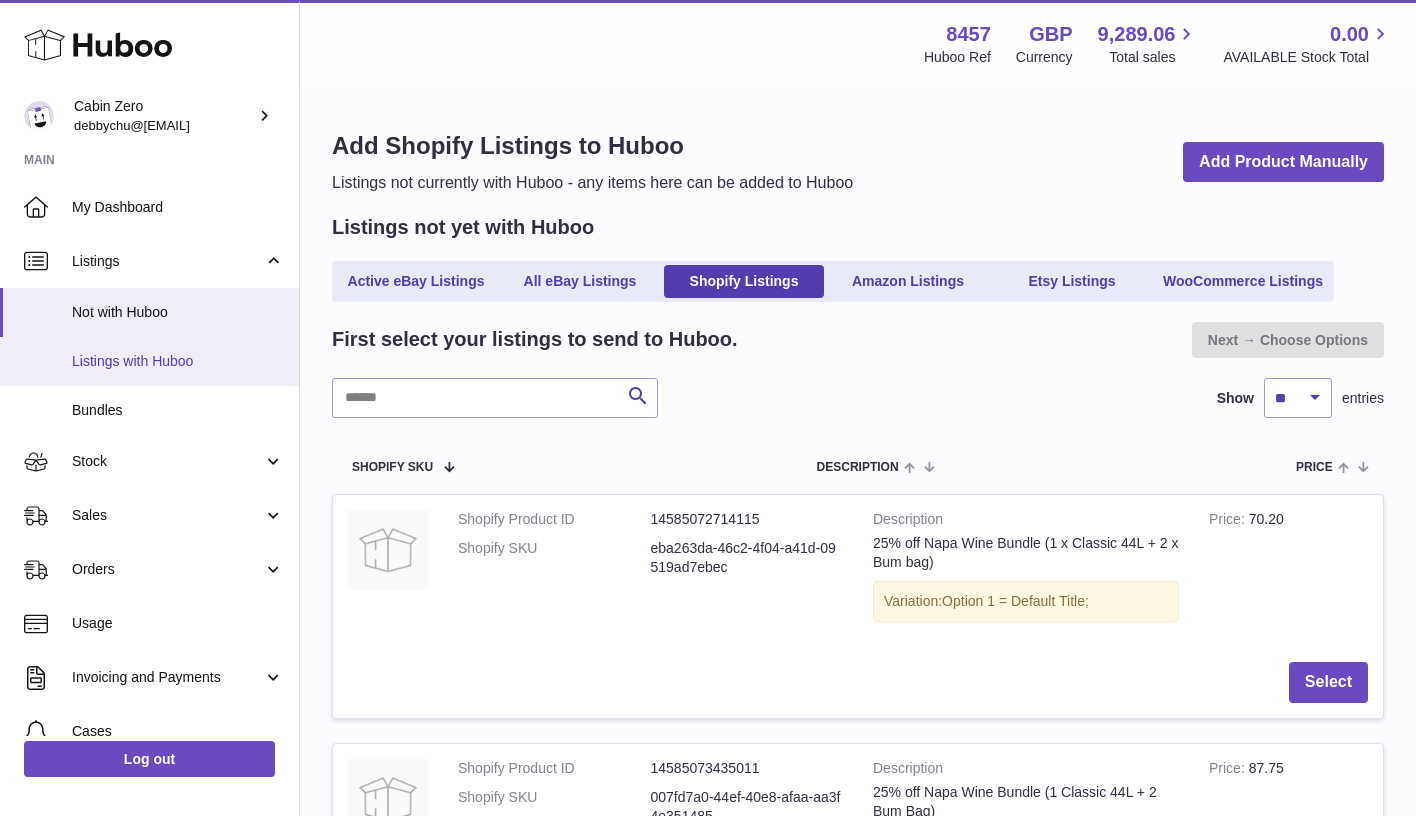 click on "Listings with Huboo" at bounding box center (178, 361) 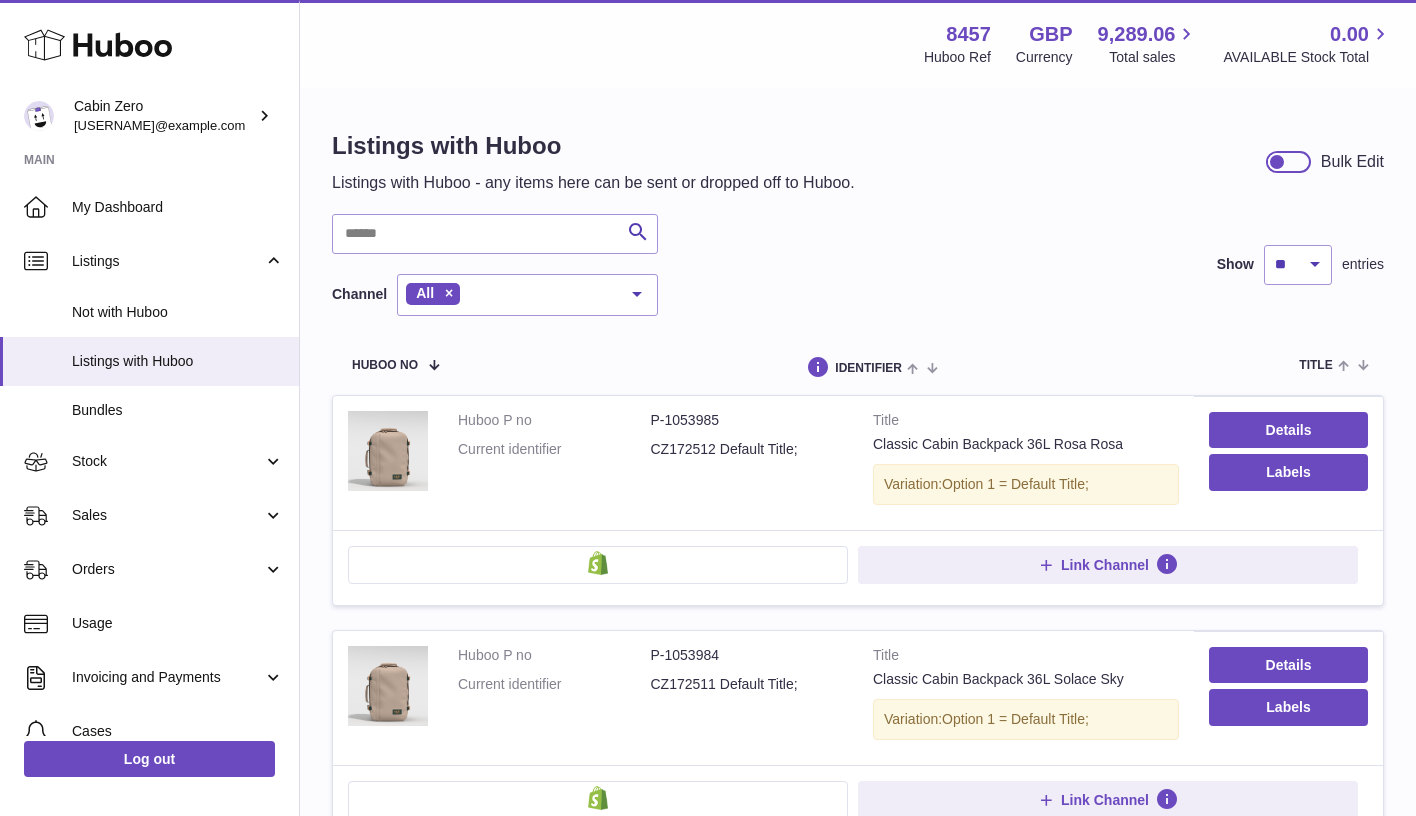 scroll, scrollTop: 0, scrollLeft: 0, axis: both 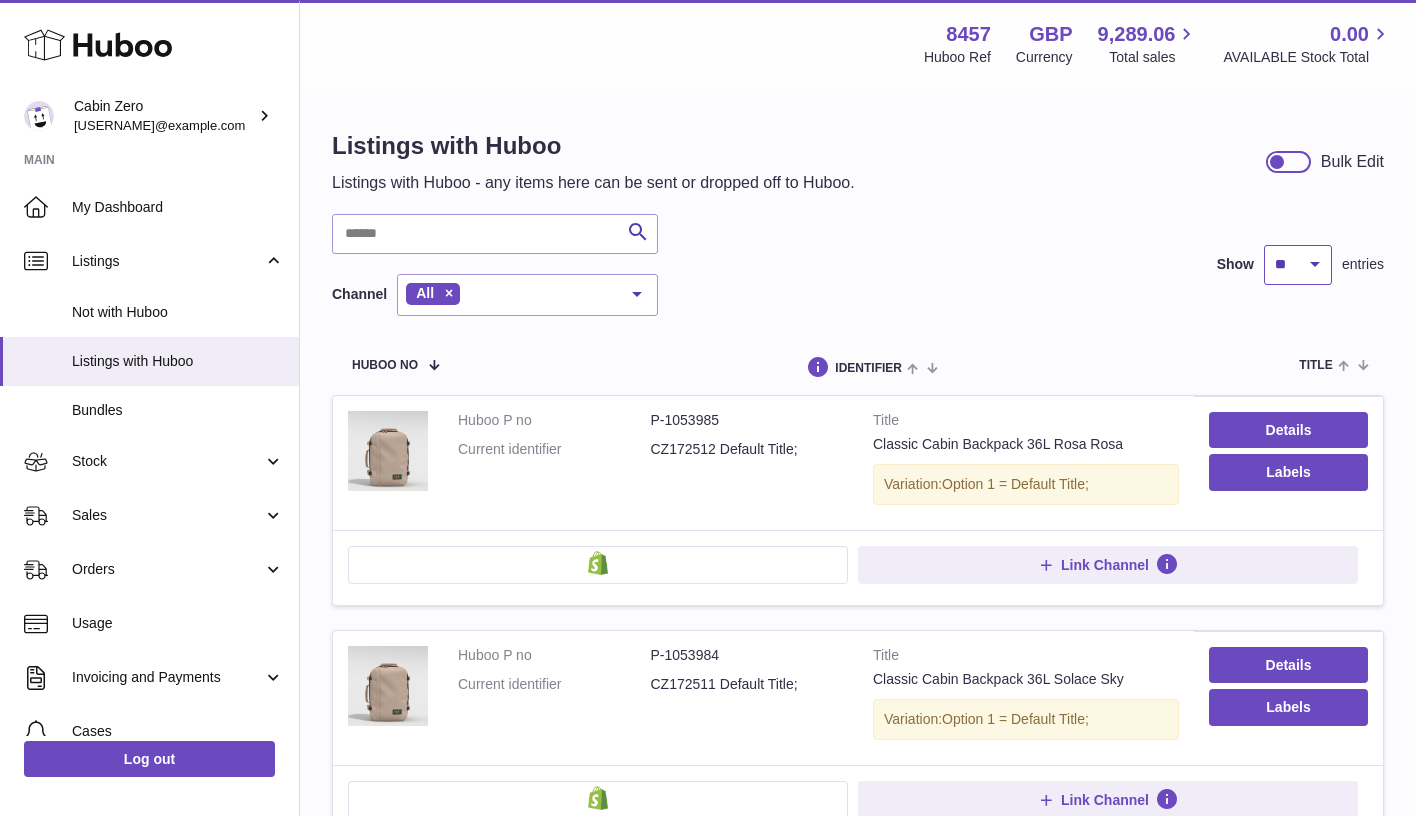 select on "**" 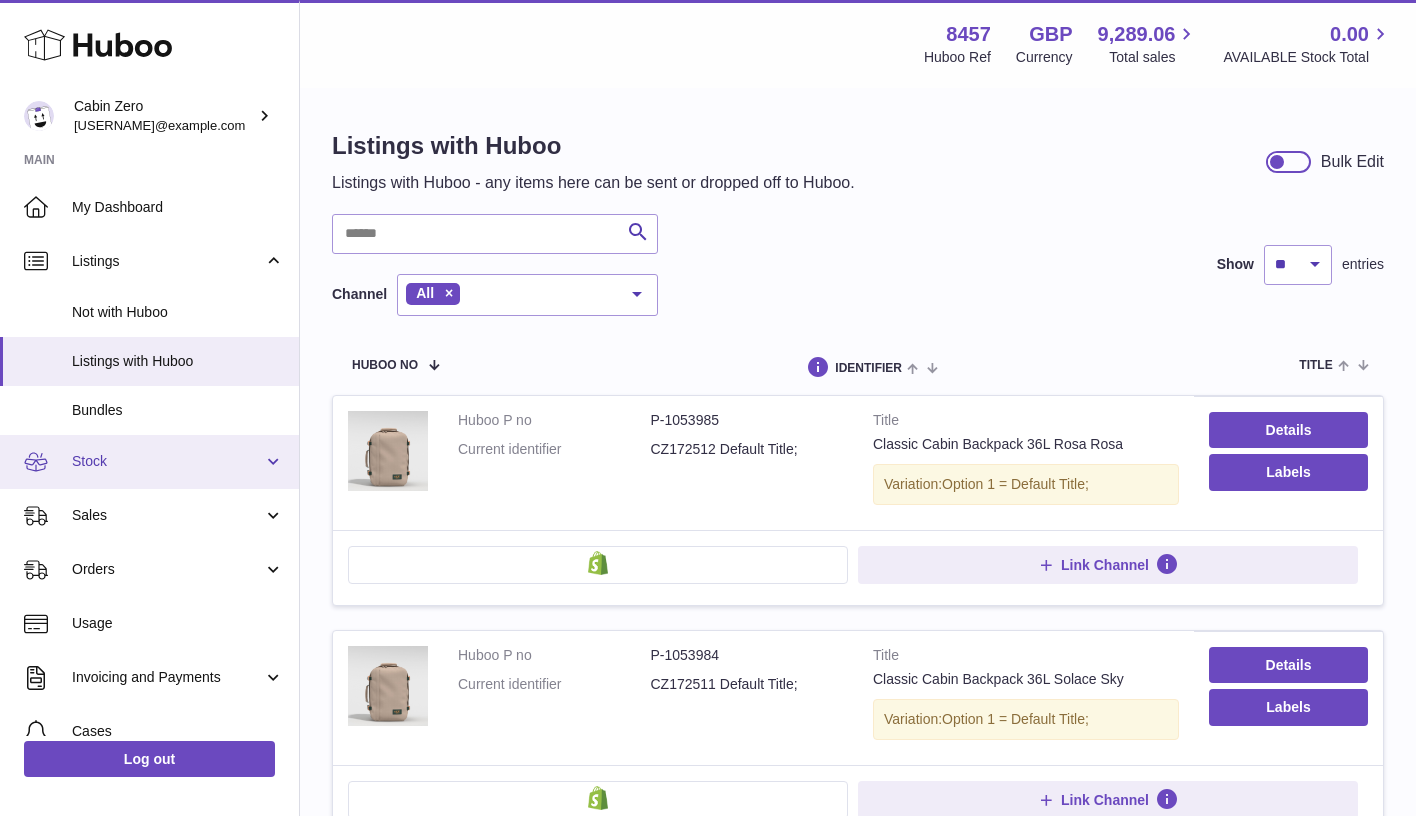 click on "Stock" at bounding box center (149, 462) 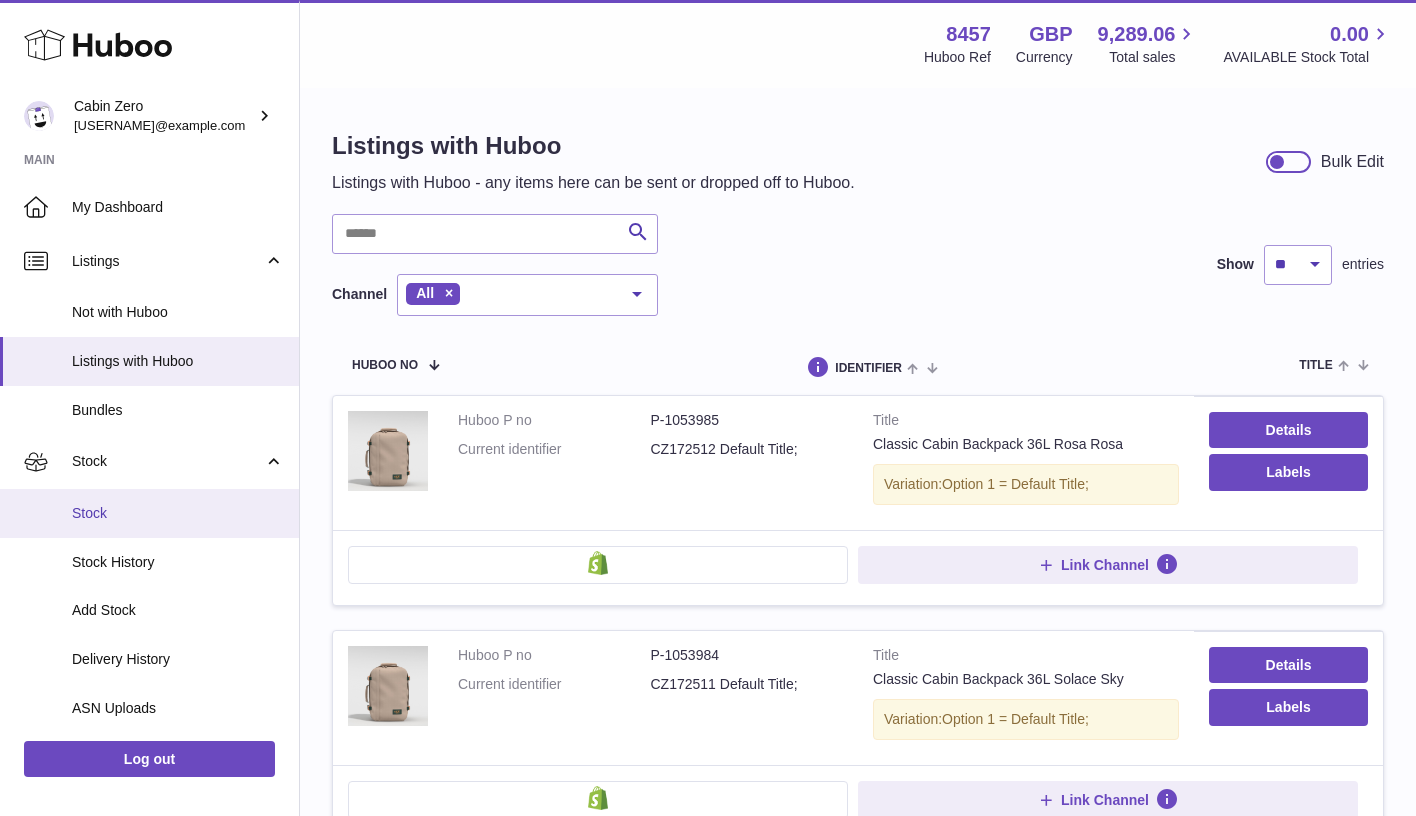 click on "Stock" at bounding box center (149, 513) 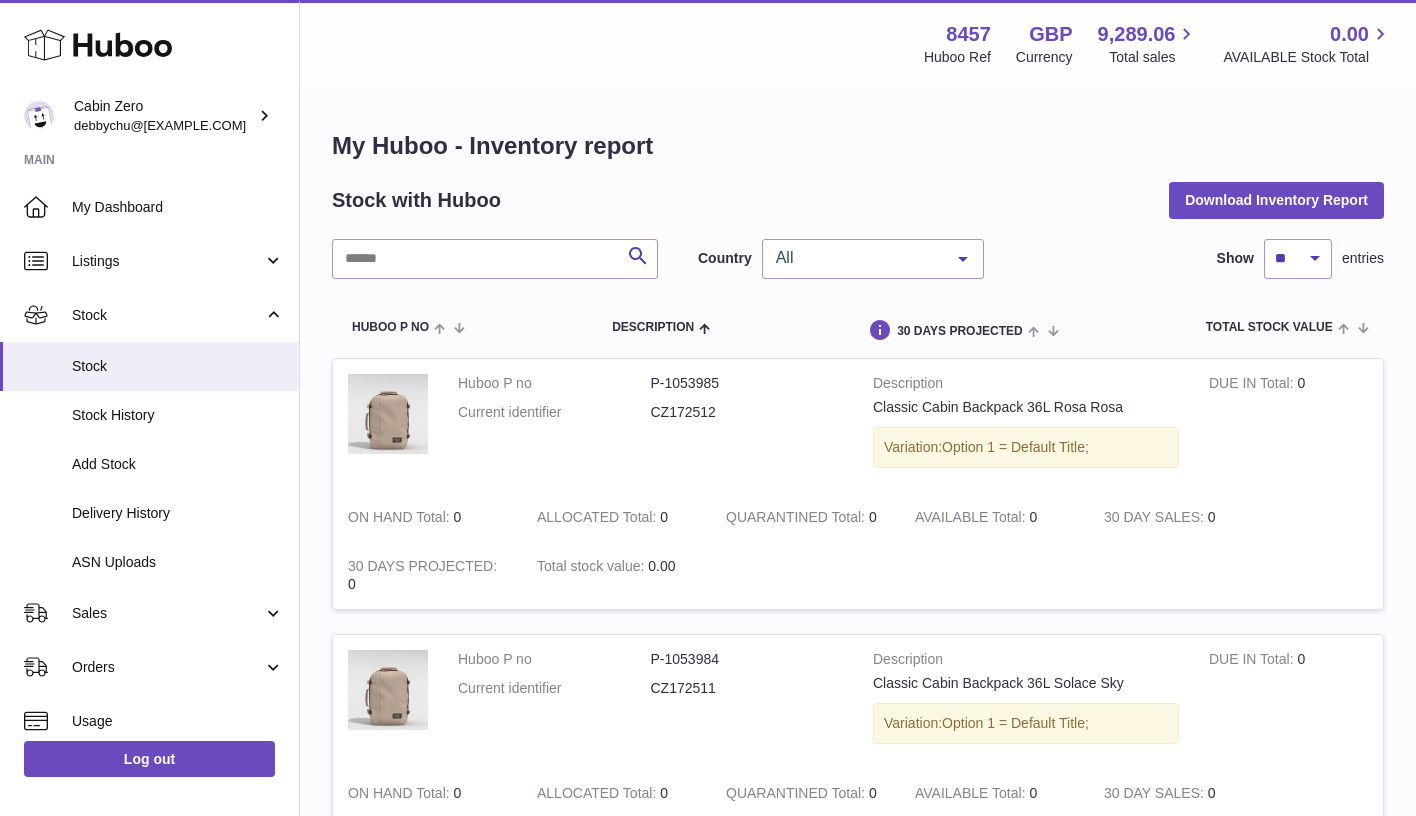 scroll, scrollTop: 0, scrollLeft: 0, axis: both 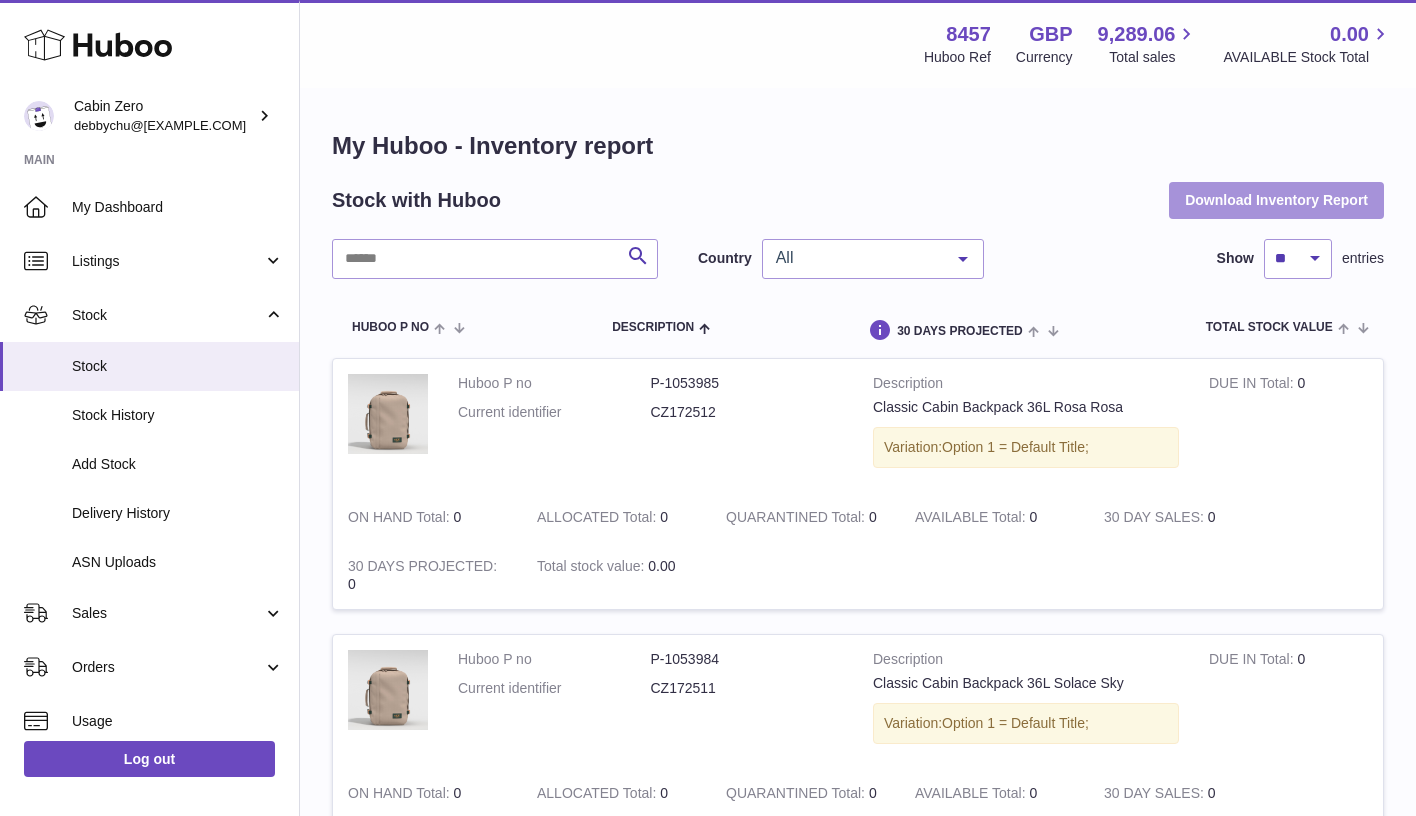 click on "Download Inventory Report" at bounding box center (1276, 200) 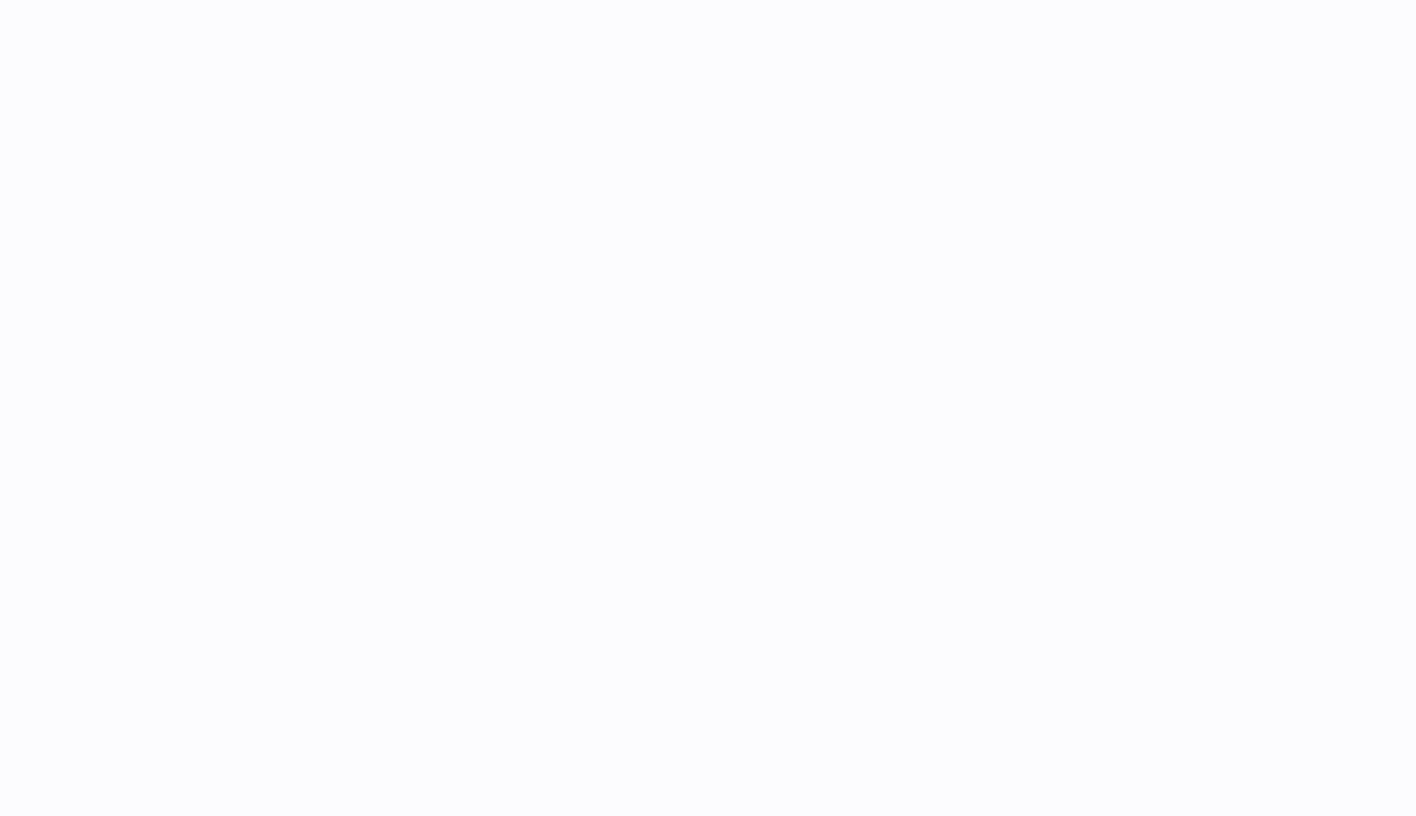 scroll, scrollTop: 0, scrollLeft: 0, axis: both 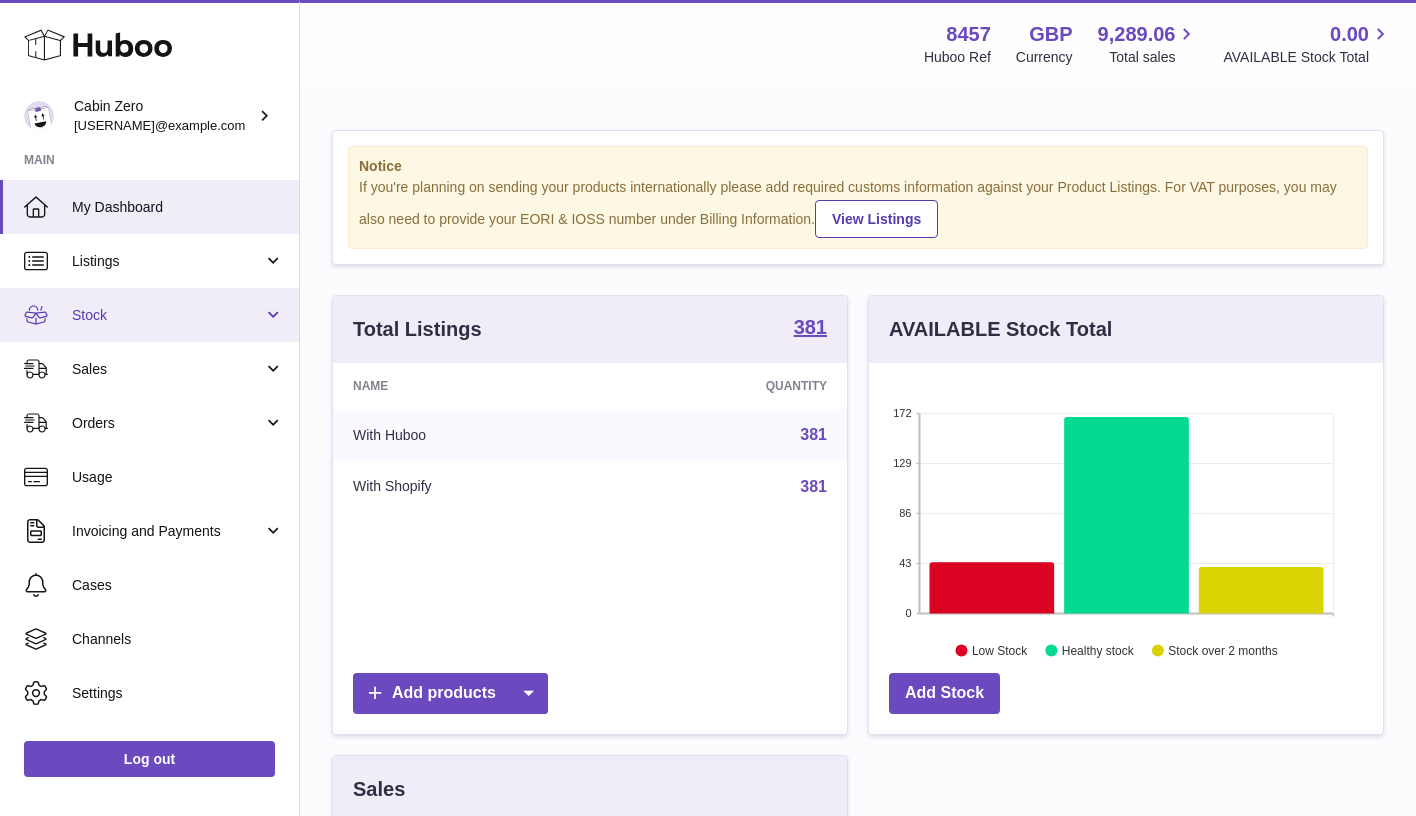 click on "Stock" at bounding box center [167, 315] 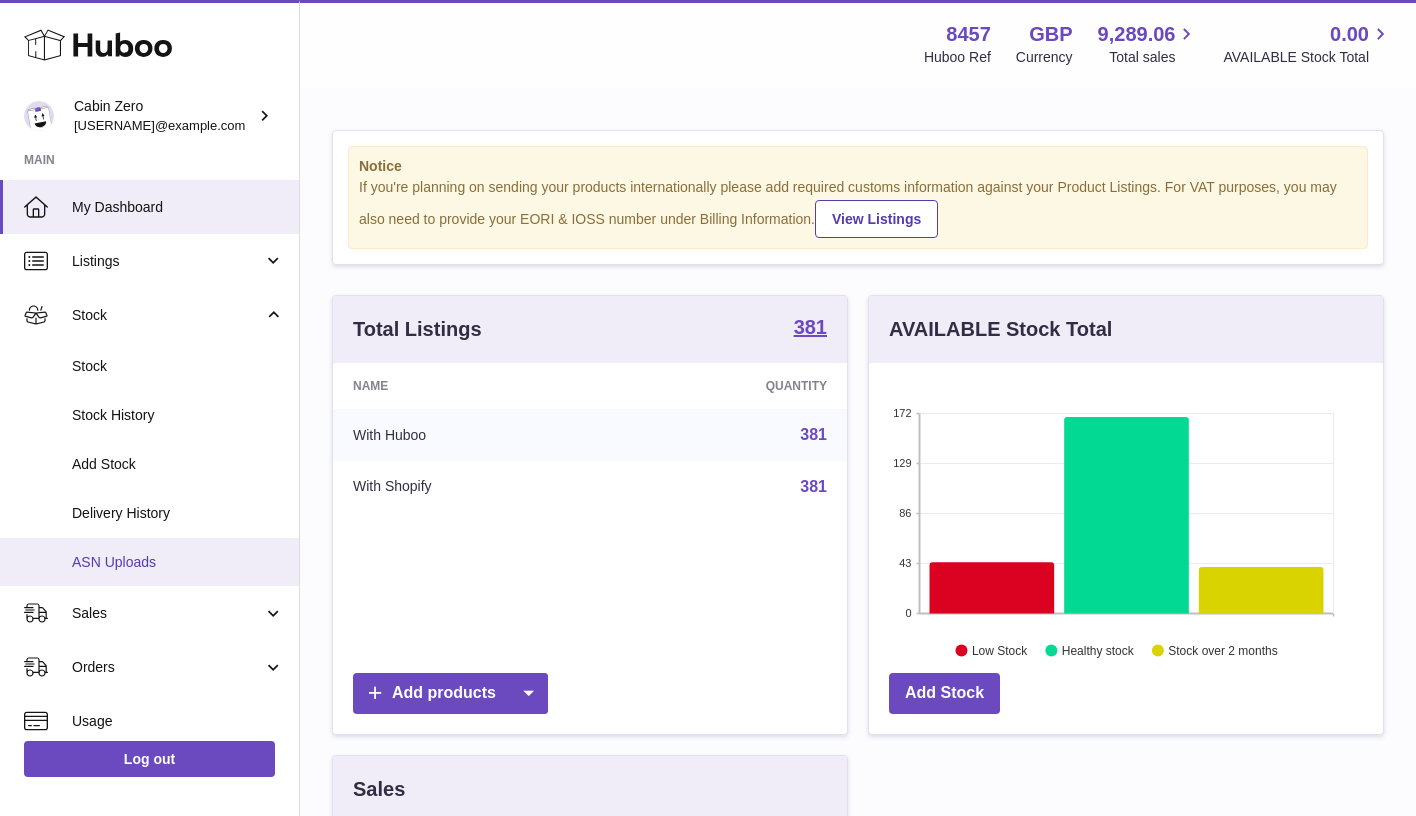 click on "ASN Uploads" at bounding box center (149, 562) 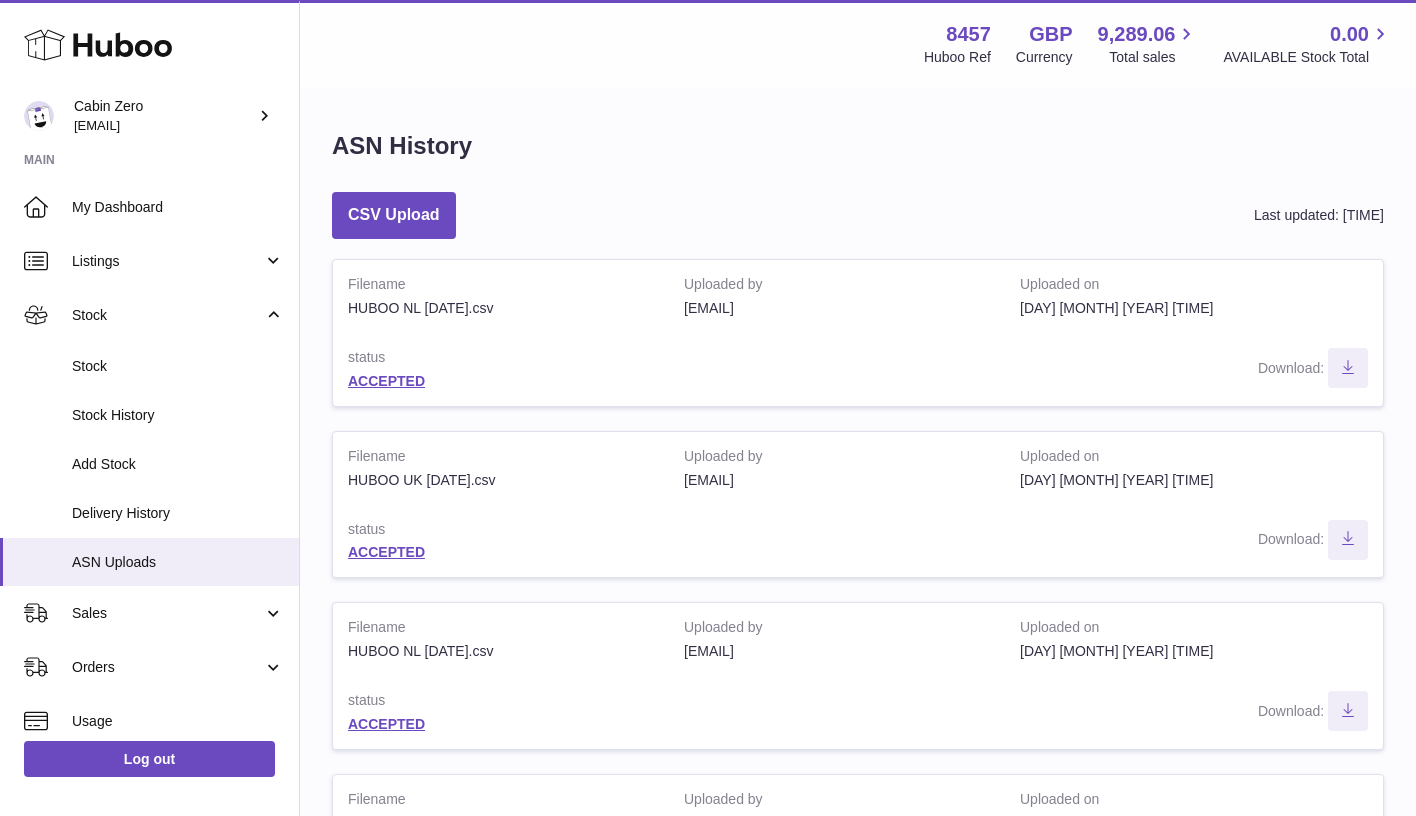 scroll, scrollTop: 0, scrollLeft: 0, axis: both 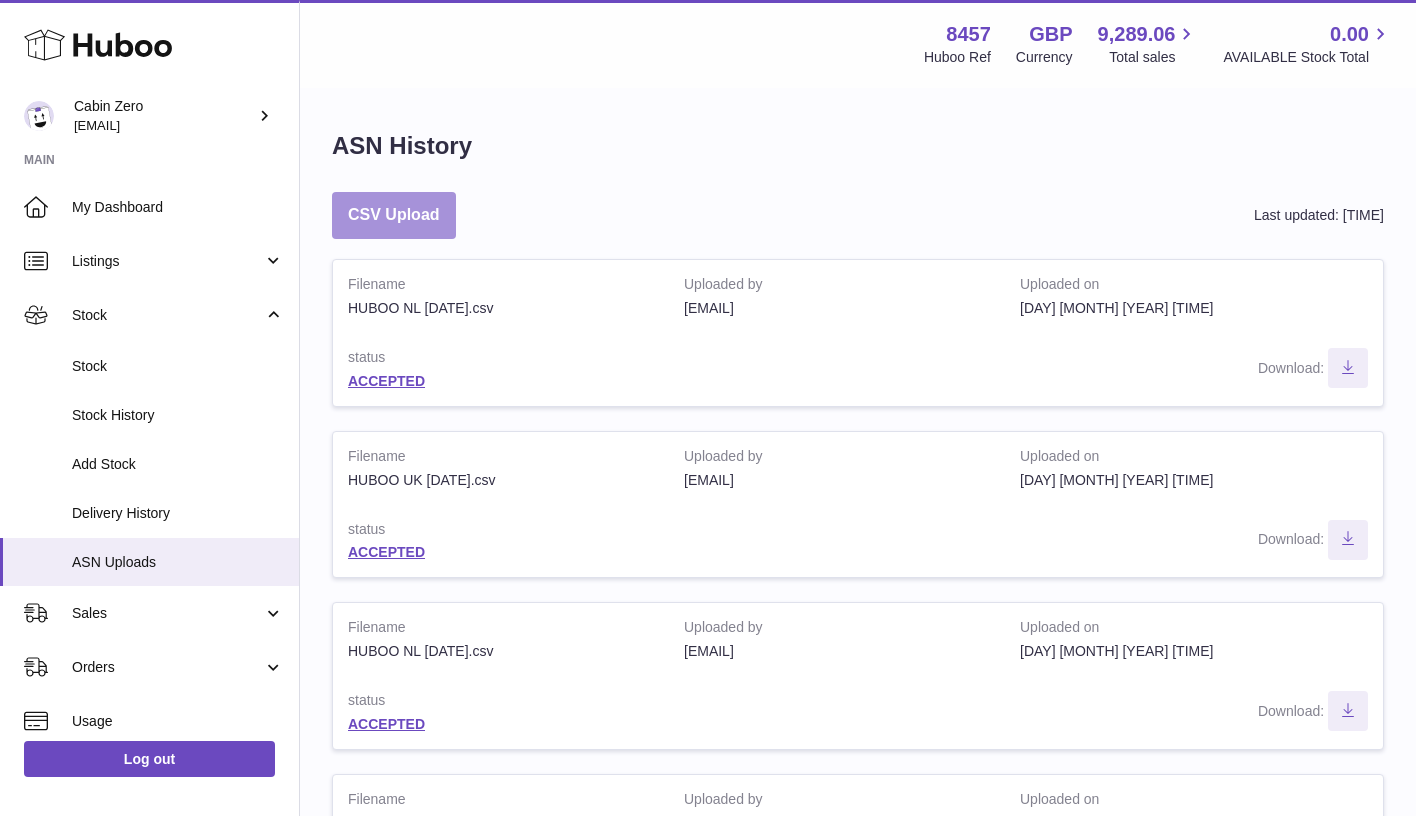 click on "CSV Upload" at bounding box center (394, 215) 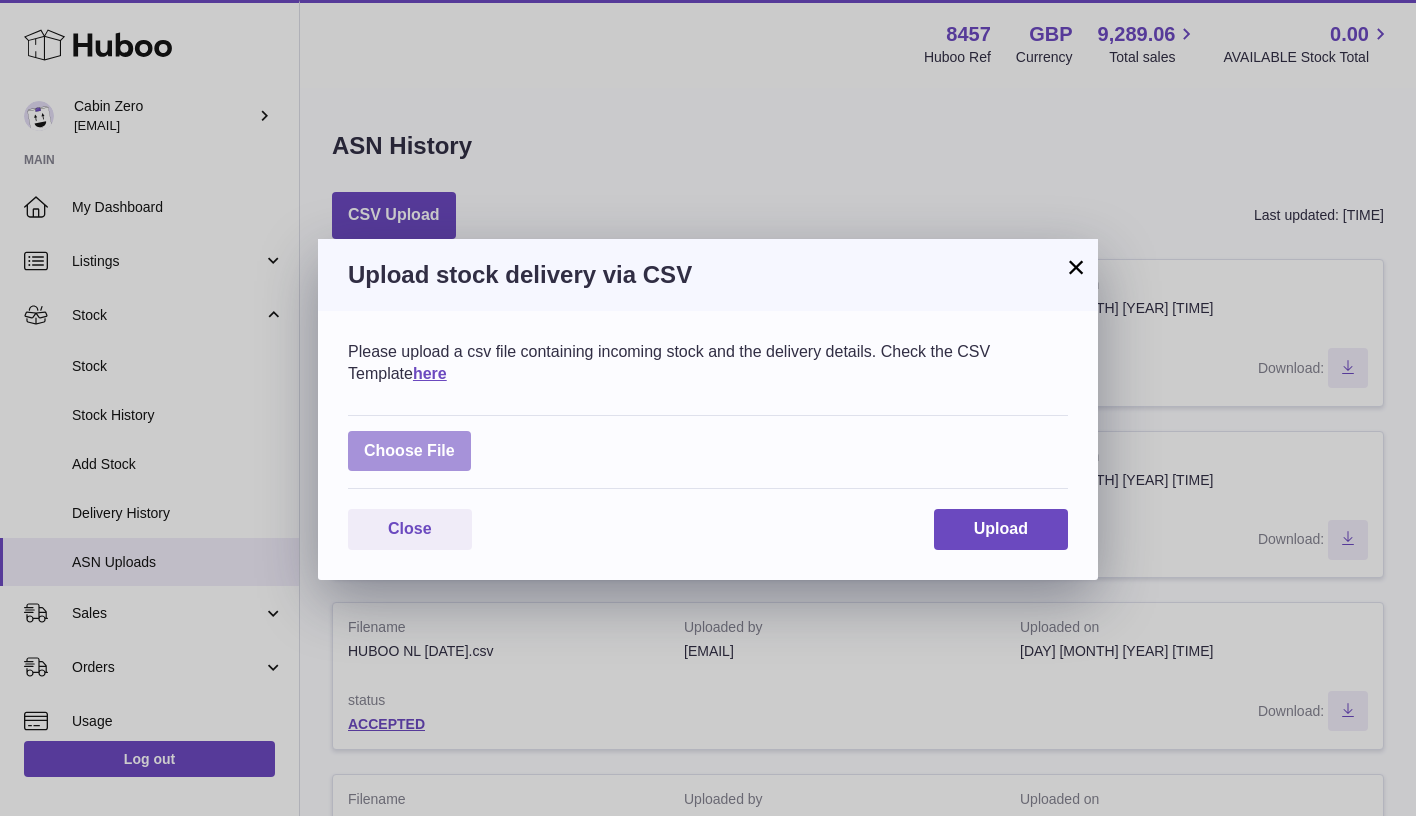 click at bounding box center [409, 451] 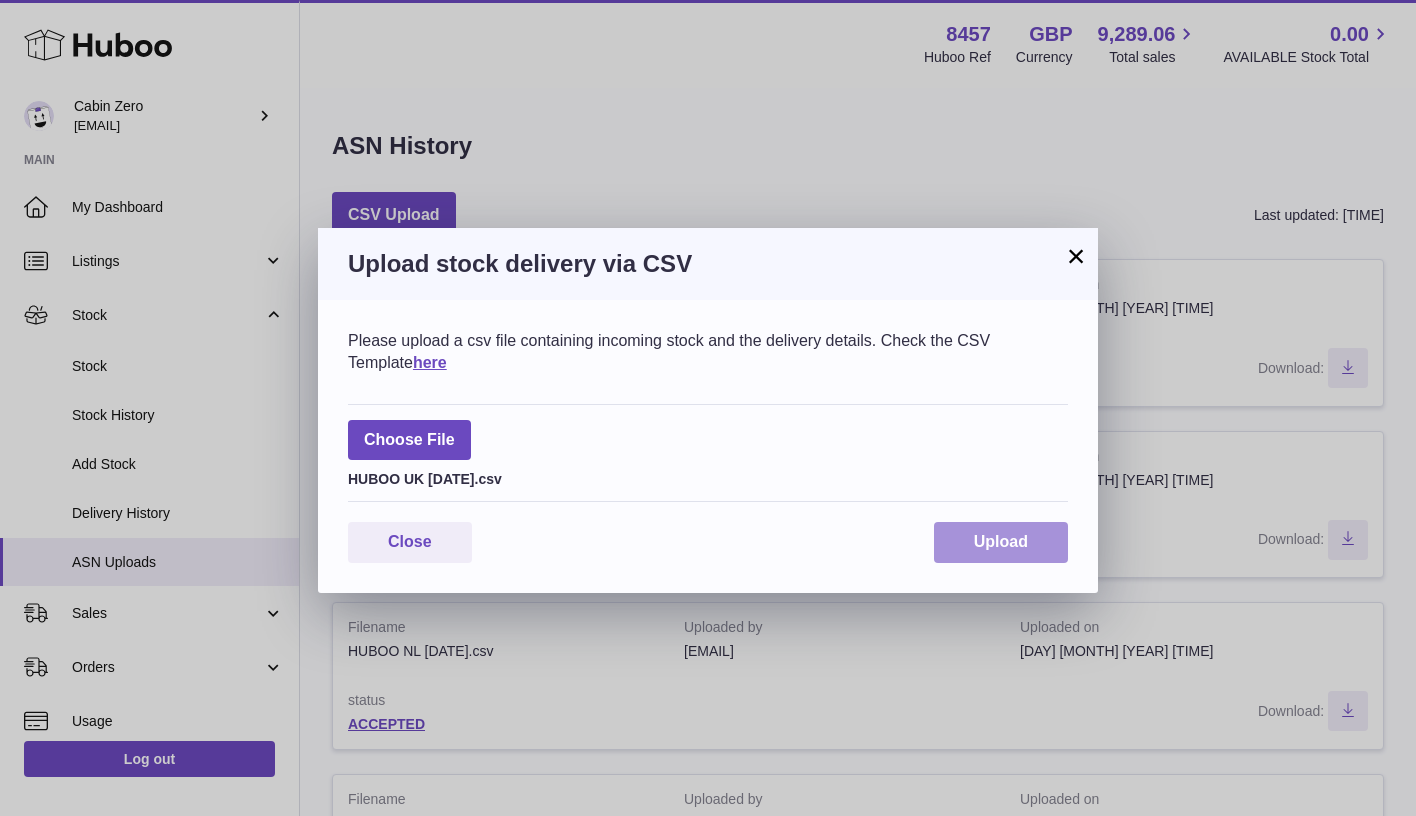 click on "Upload" at bounding box center [1001, 542] 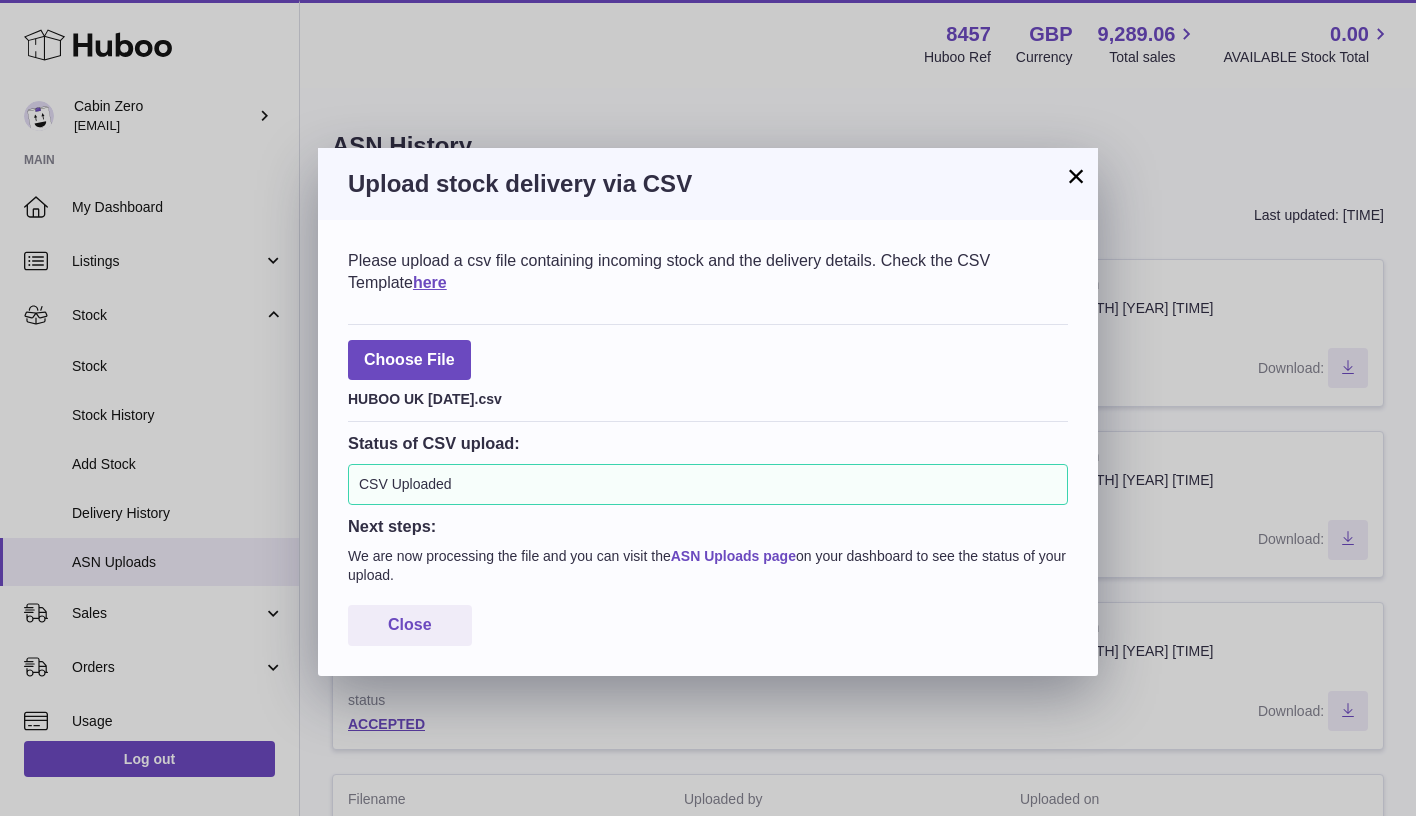 click on "ASN Uploads page" at bounding box center (733, 556) 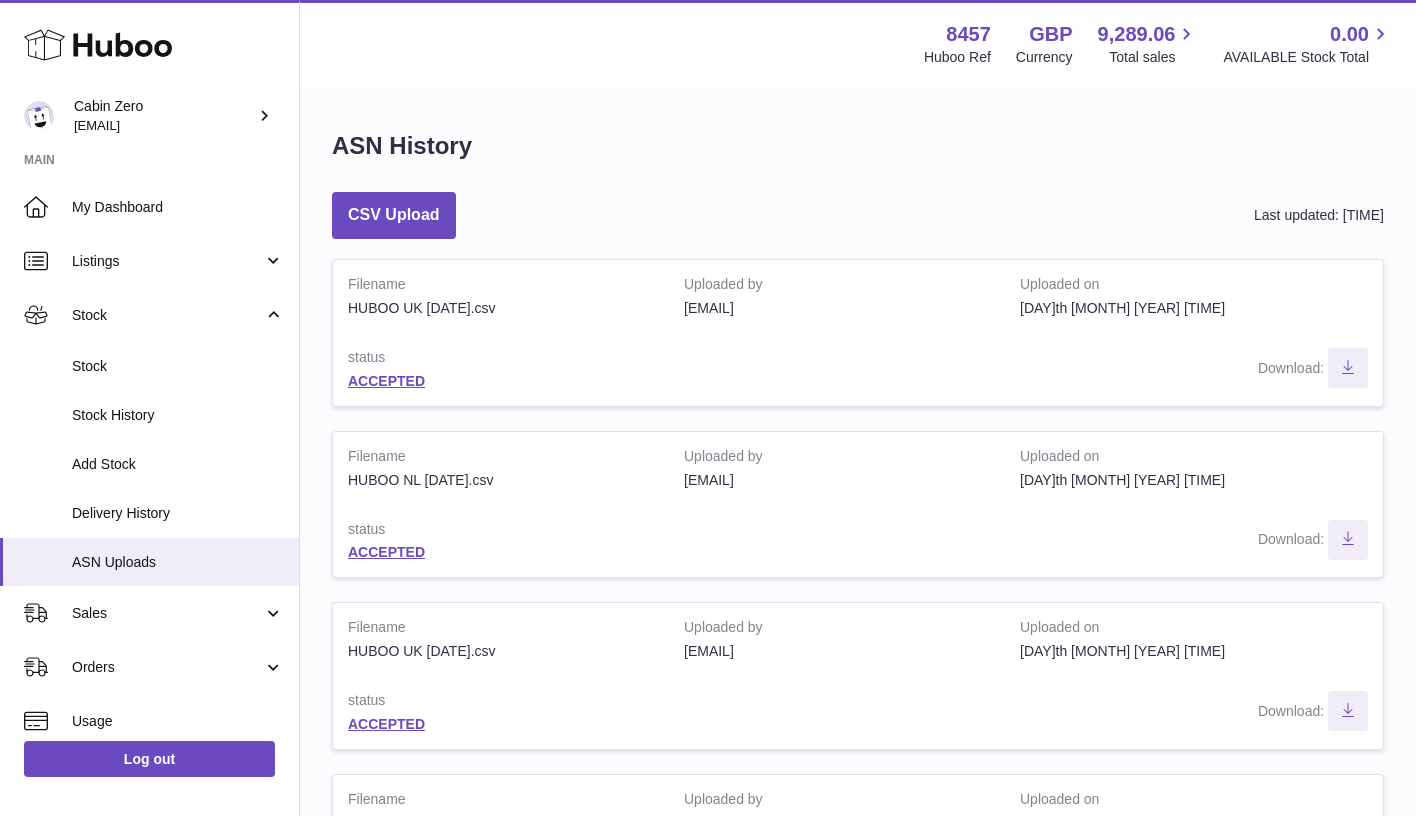 scroll, scrollTop: 0, scrollLeft: 0, axis: both 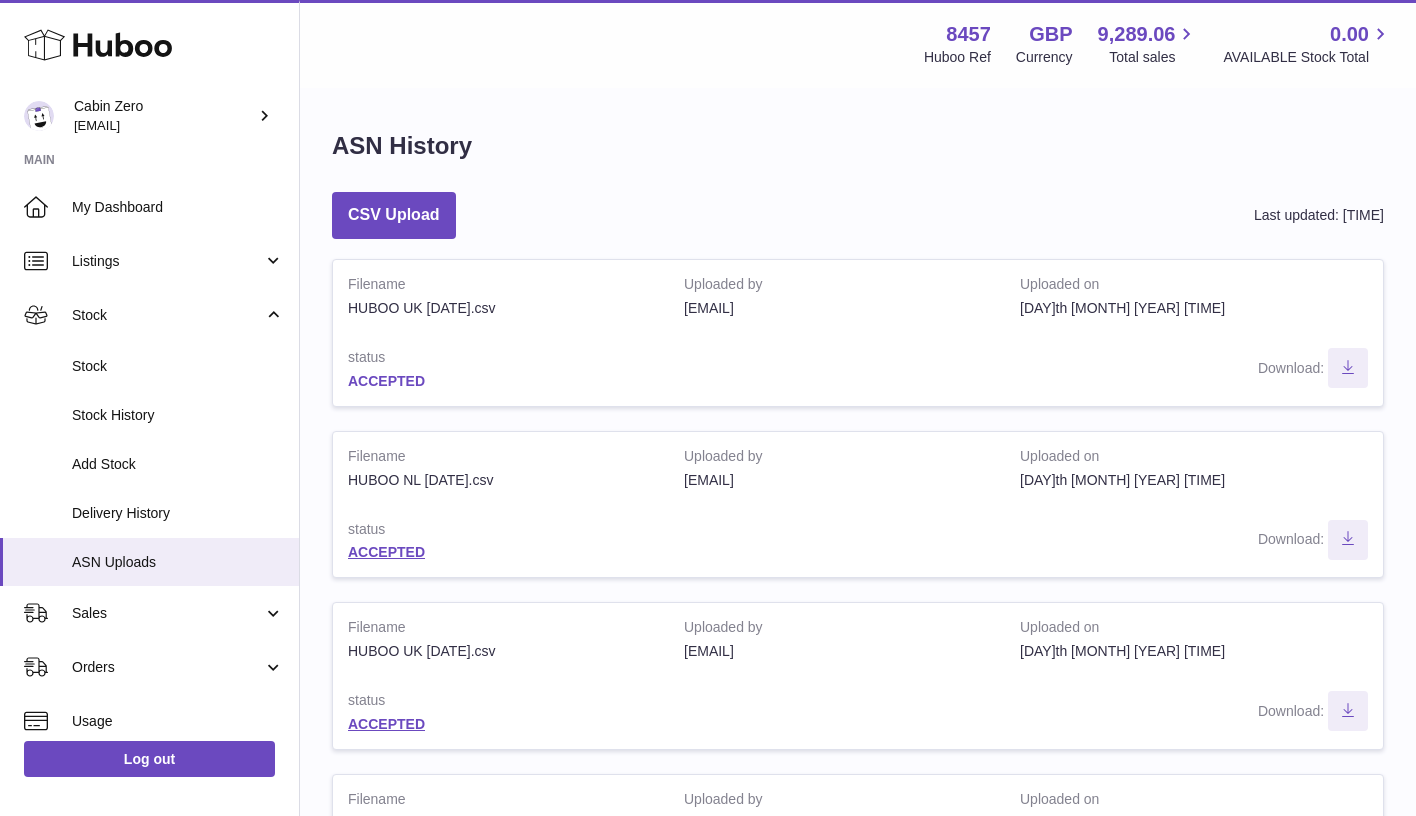 click on "ACCEPTED" at bounding box center (386, 381) 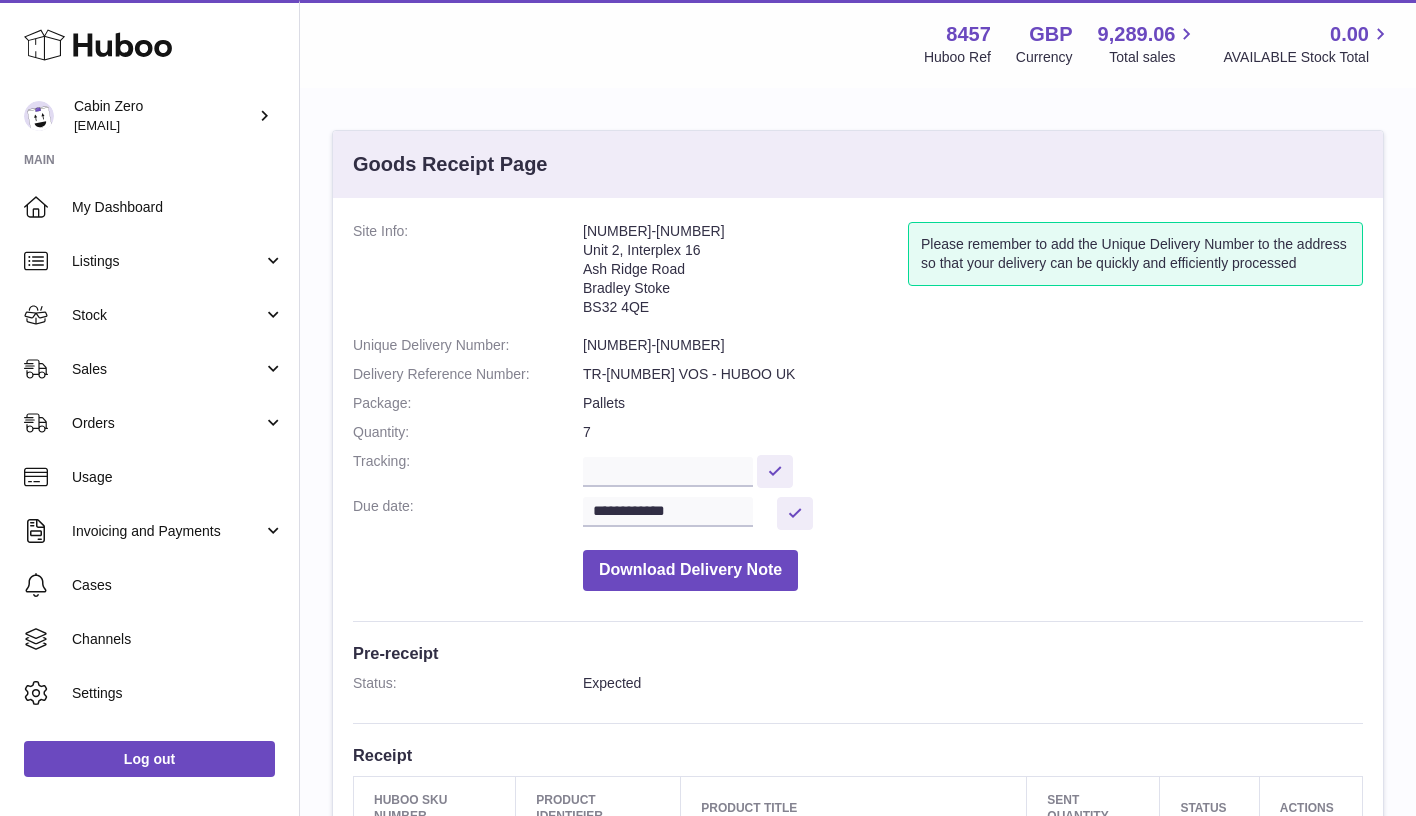 scroll, scrollTop: 0, scrollLeft: 0, axis: both 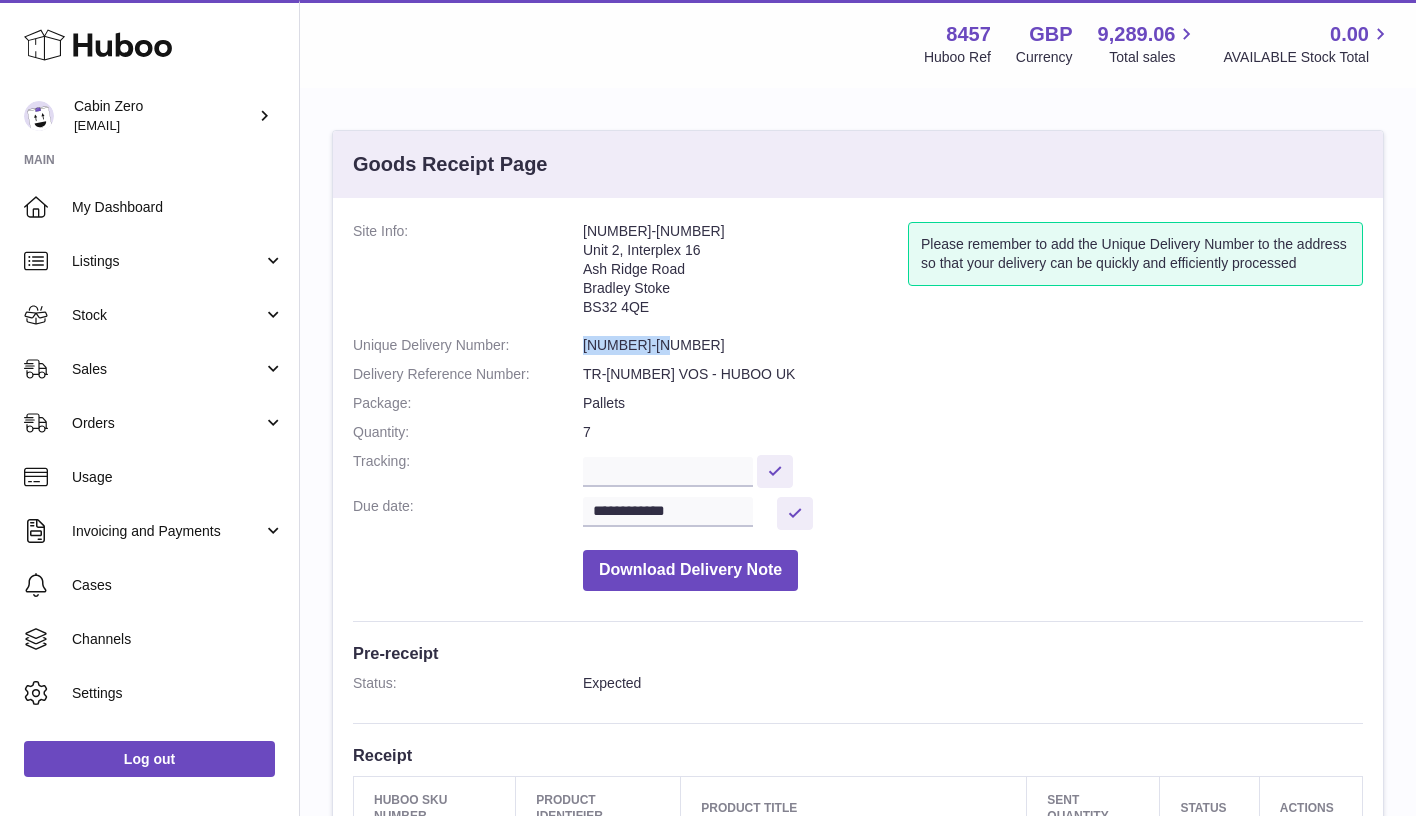 drag, startPoint x: 669, startPoint y: 340, endPoint x: 584, endPoint y: 337, distance: 85.052925 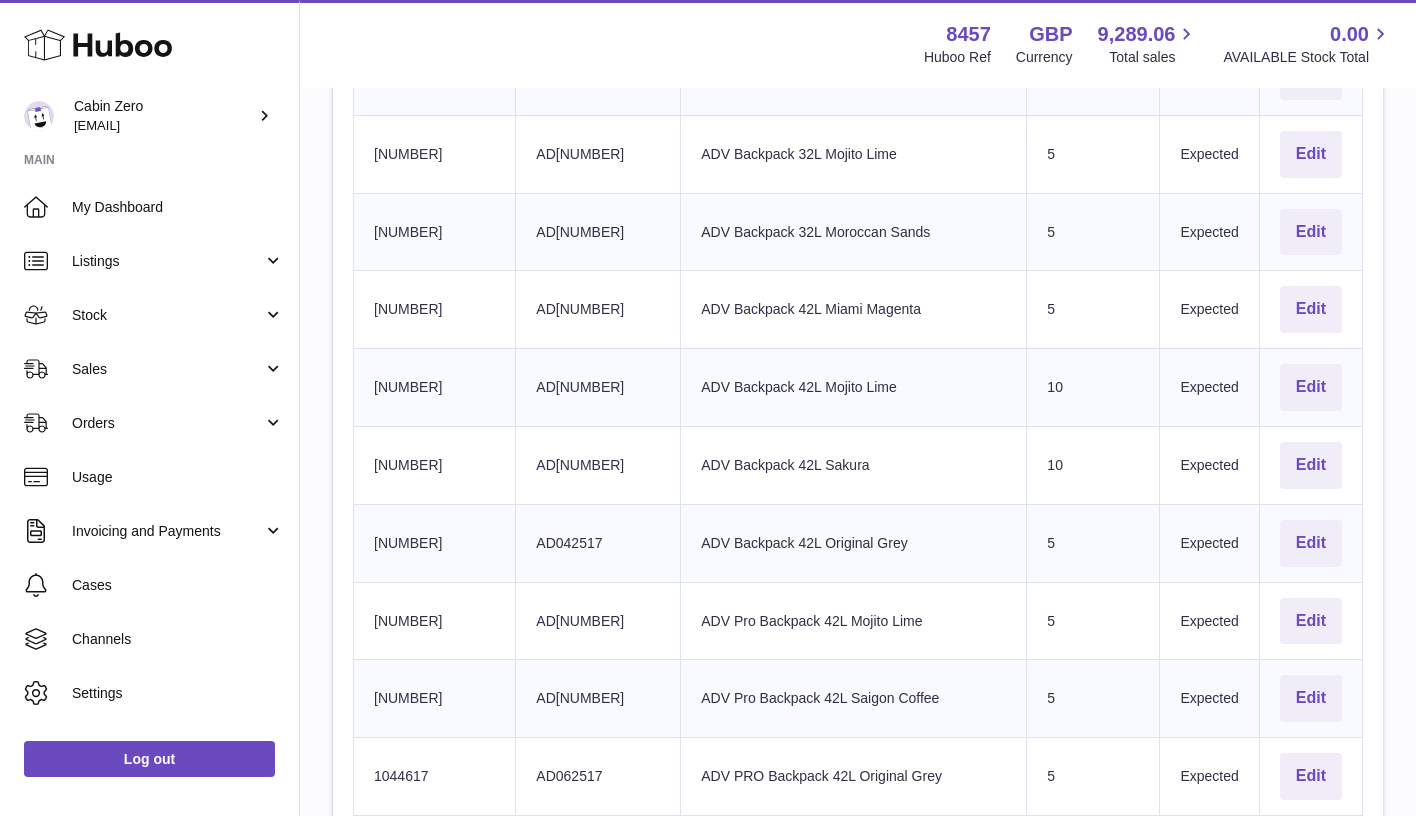 scroll, scrollTop: 128, scrollLeft: 0, axis: vertical 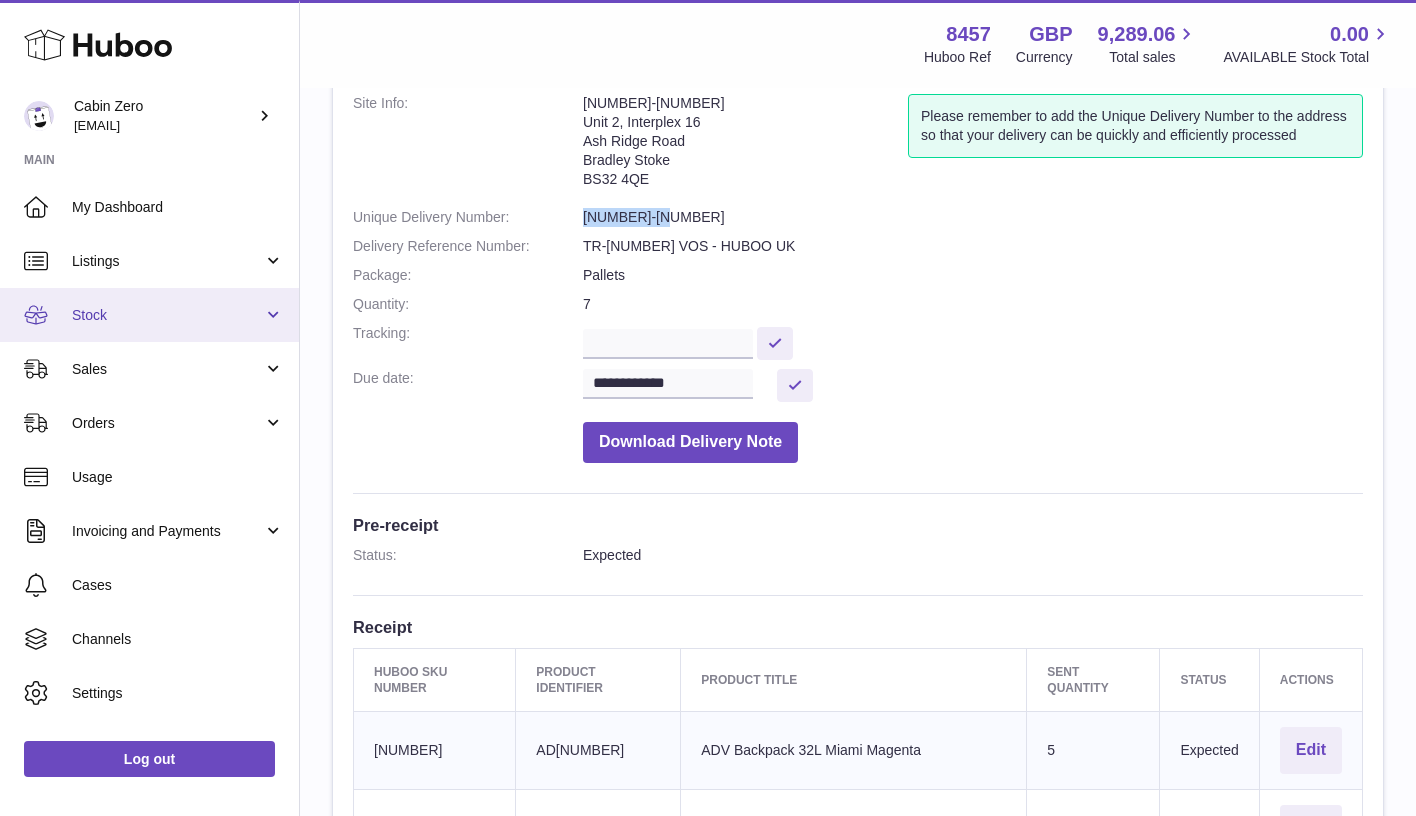 click on "Stock" at bounding box center [149, 315] 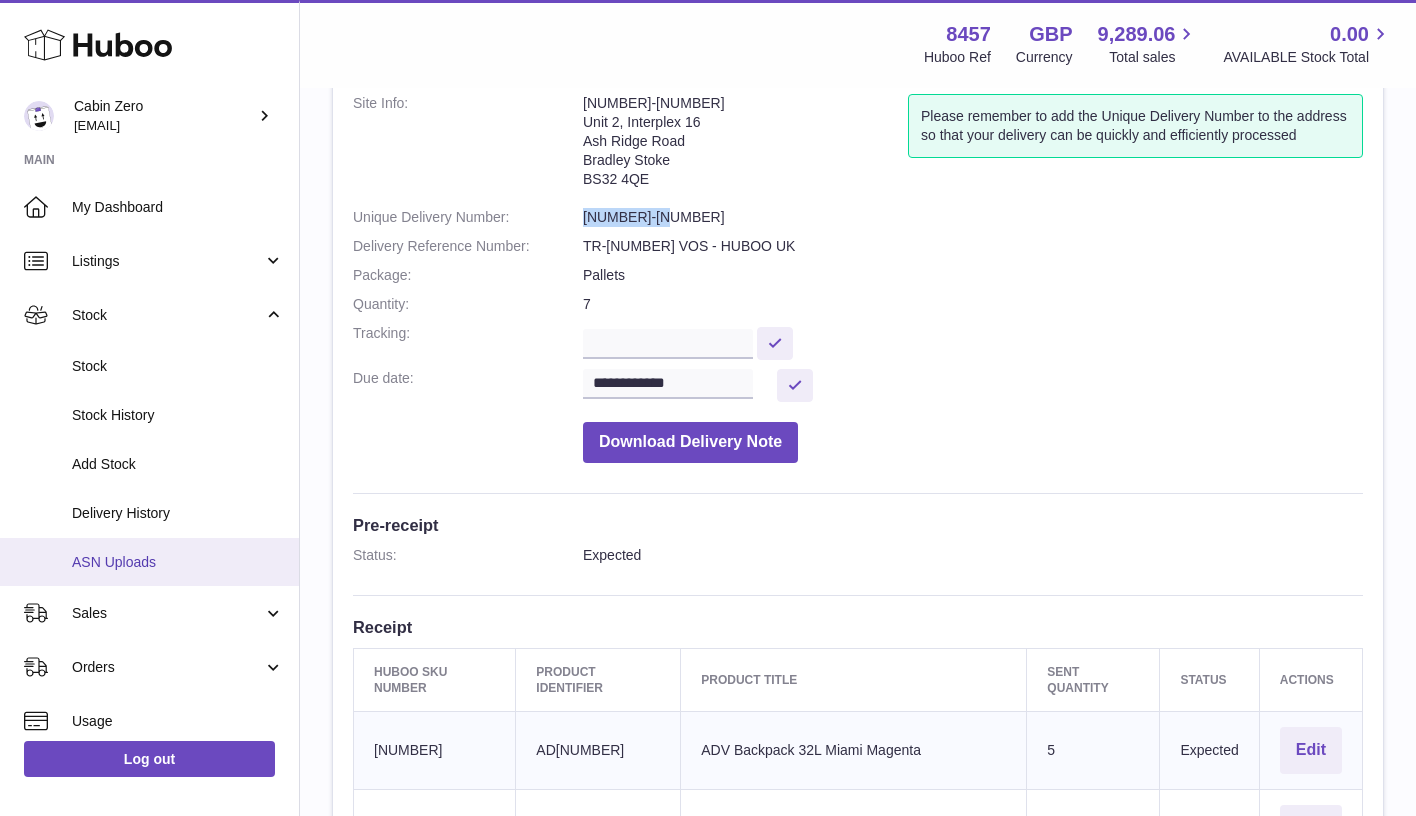click on "ASN Uploads" at bounding box center (178, 562) 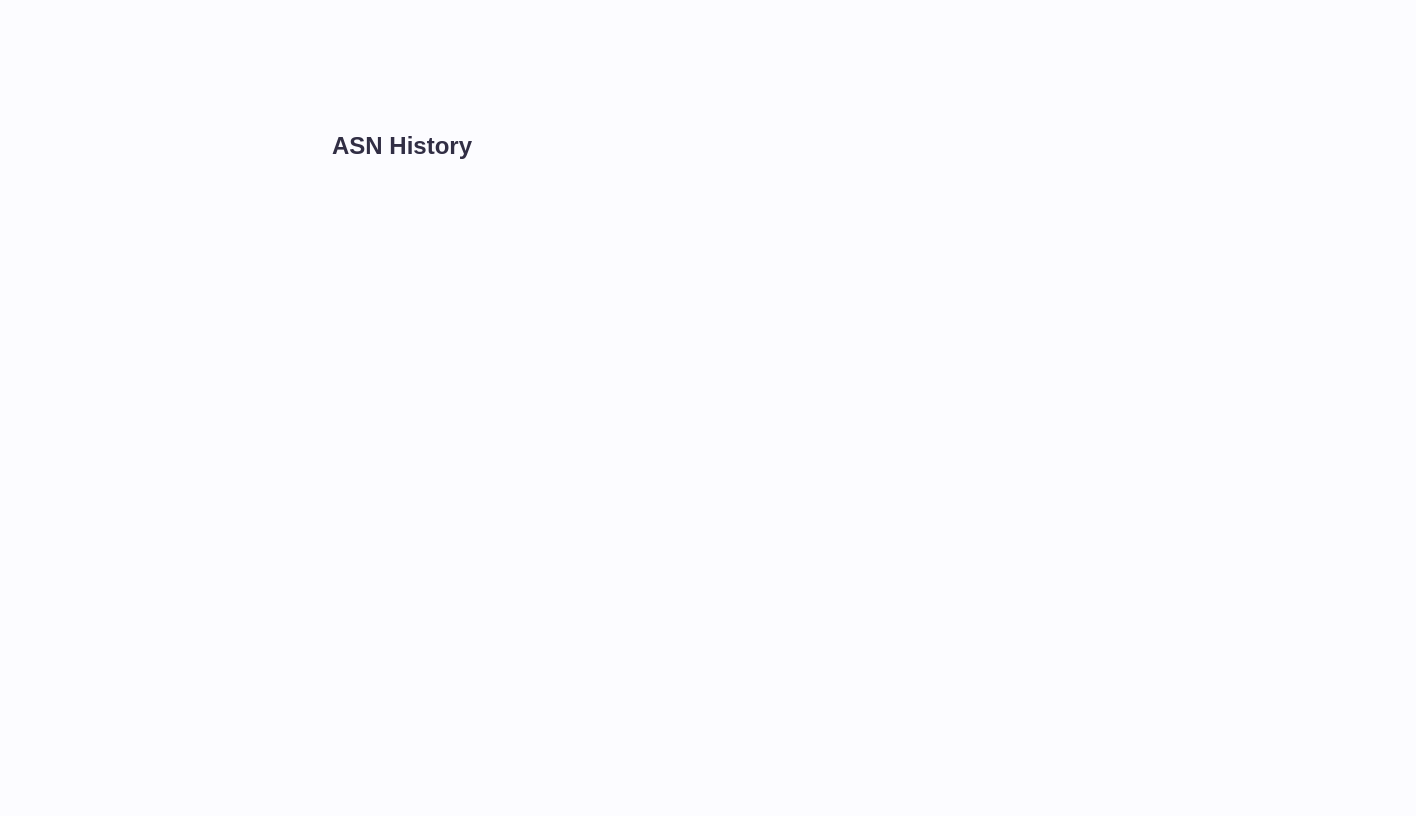 scroll, scrollTop: 0, scrollLeft: 0, axis: both 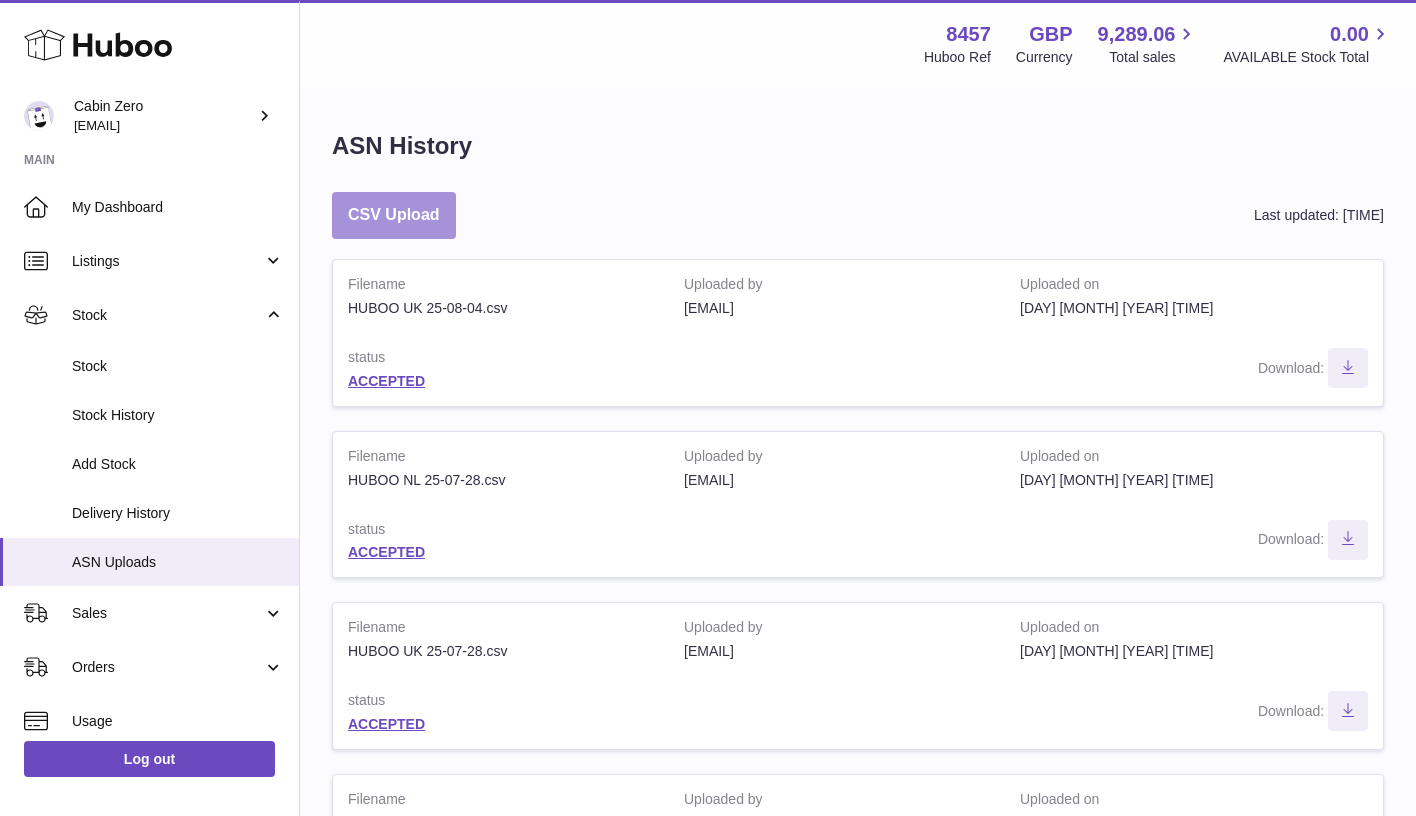 click on "CSV Upload" at bounding box center (394, 215) 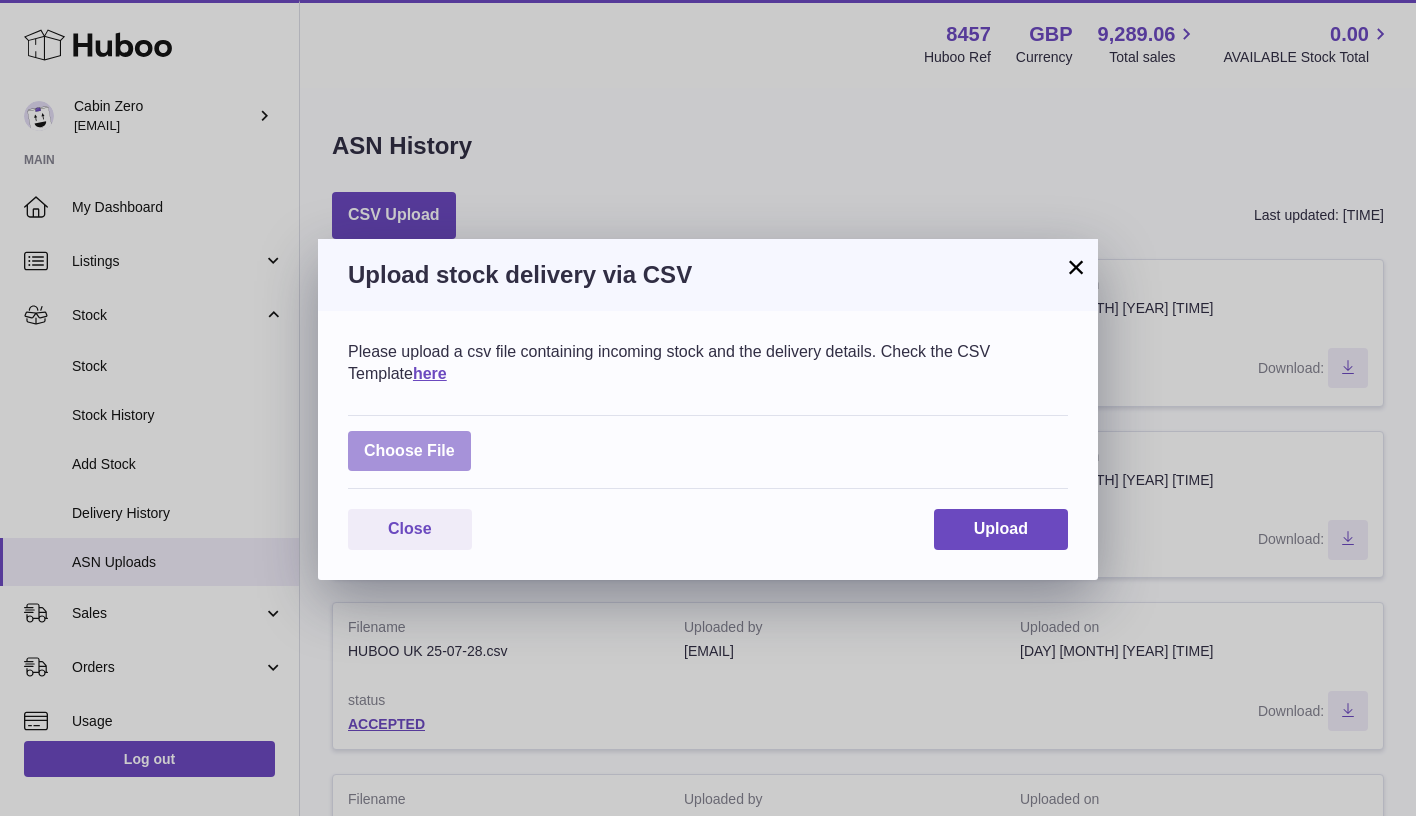 click at bounding box center [409, 451] 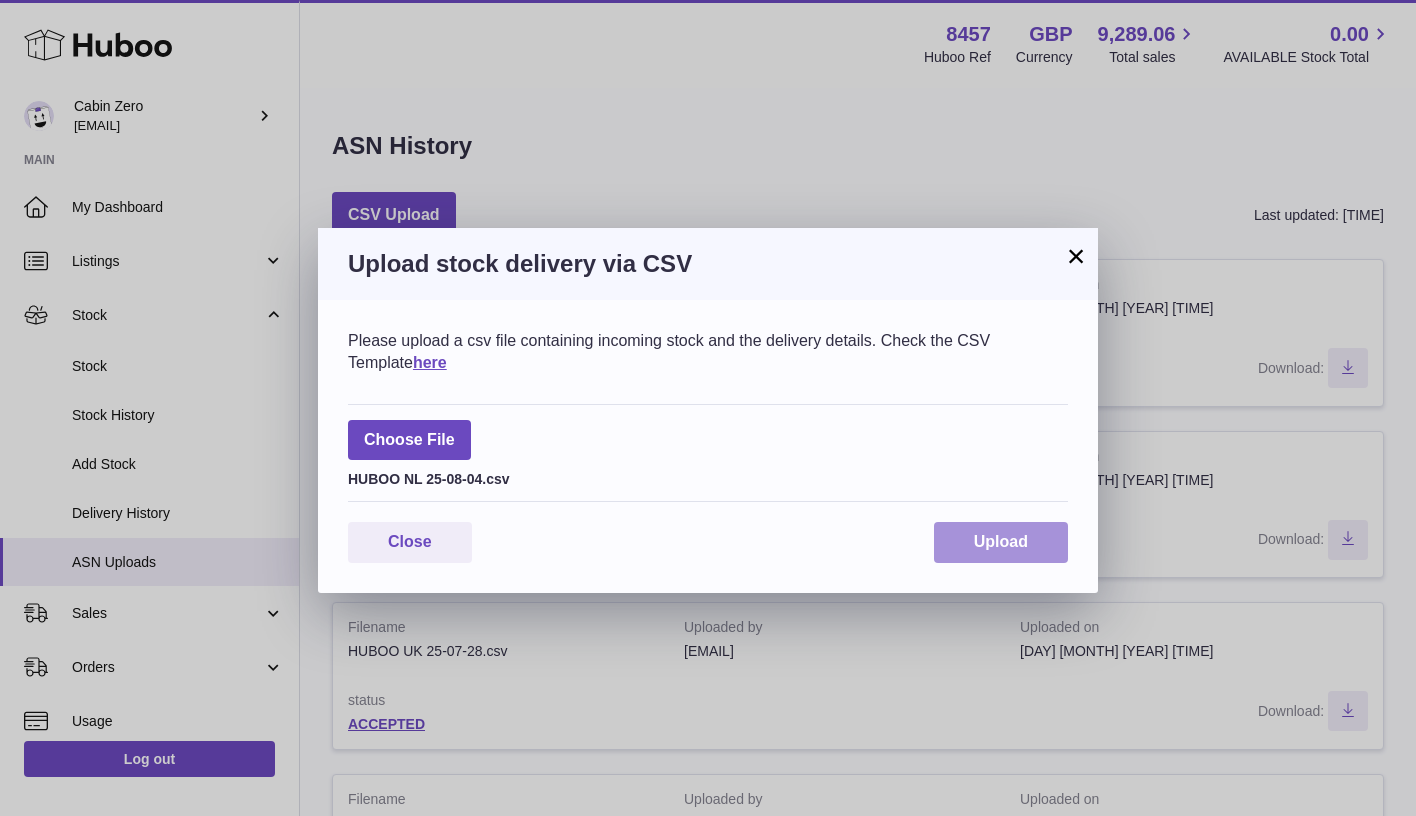 click on "Upload" at bounding box center [1001, 542] 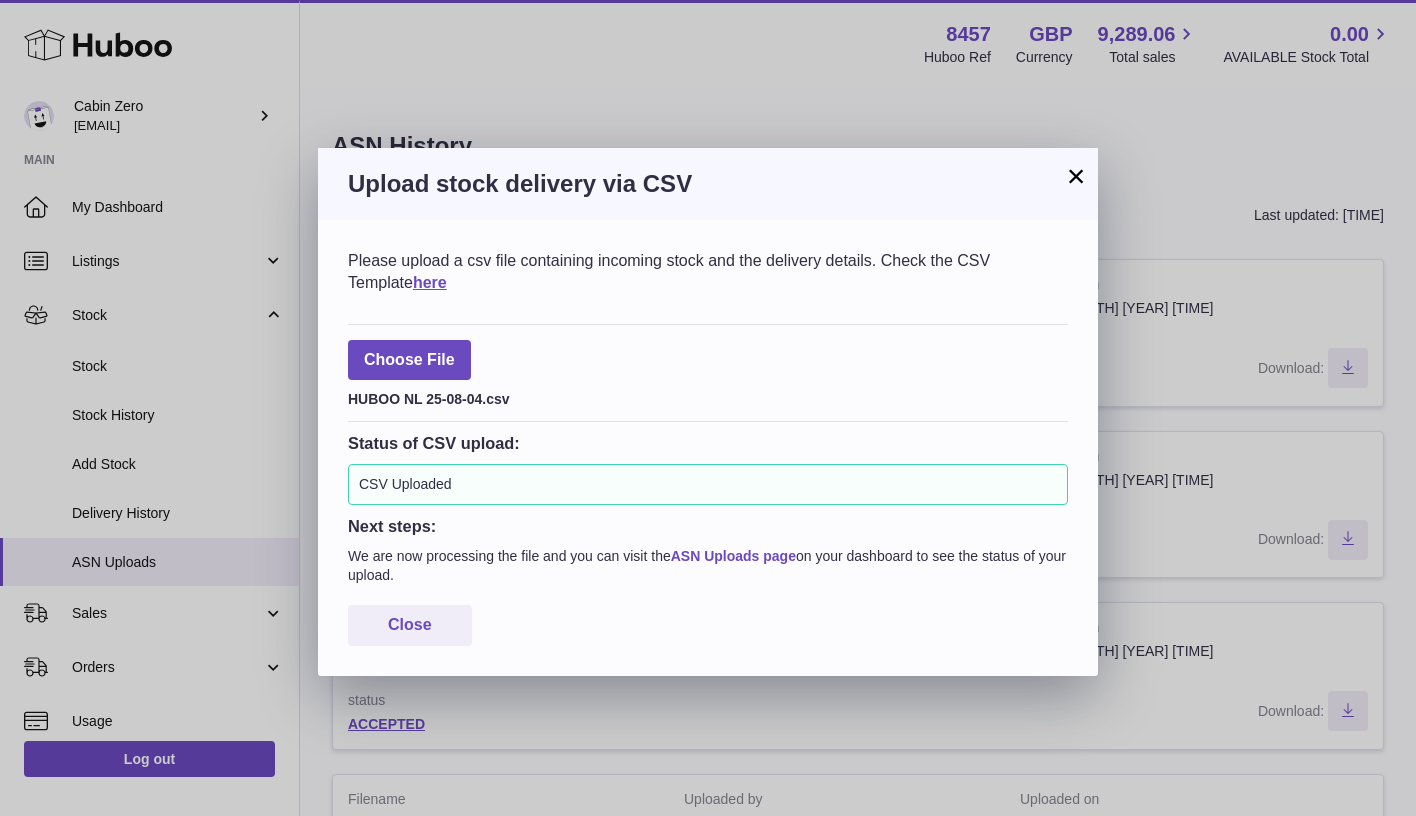click on "ASN Uploads page" at bounding box center [733, 556] 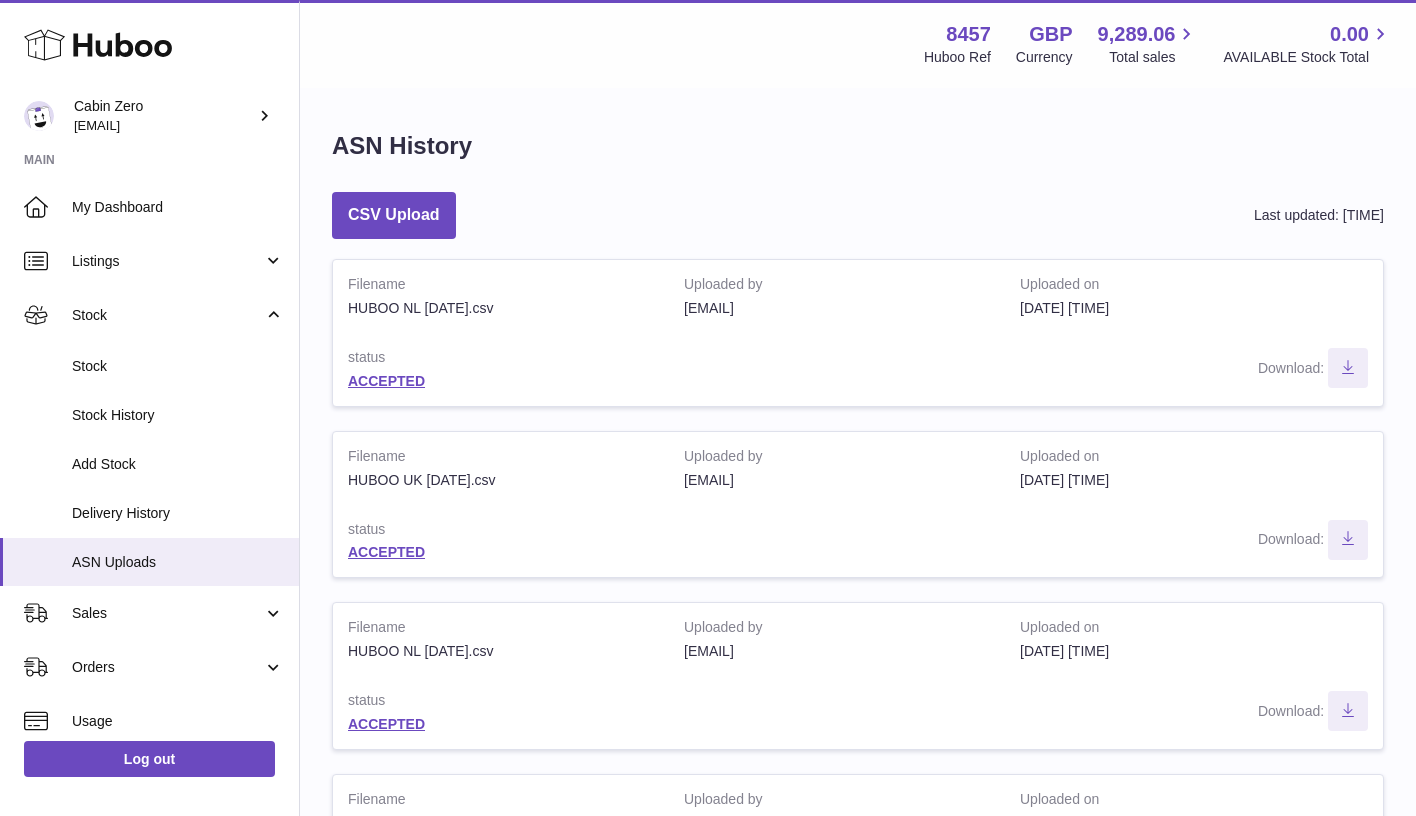 scroll, scrollTop: 0, scrollLeft: 0, axis: both 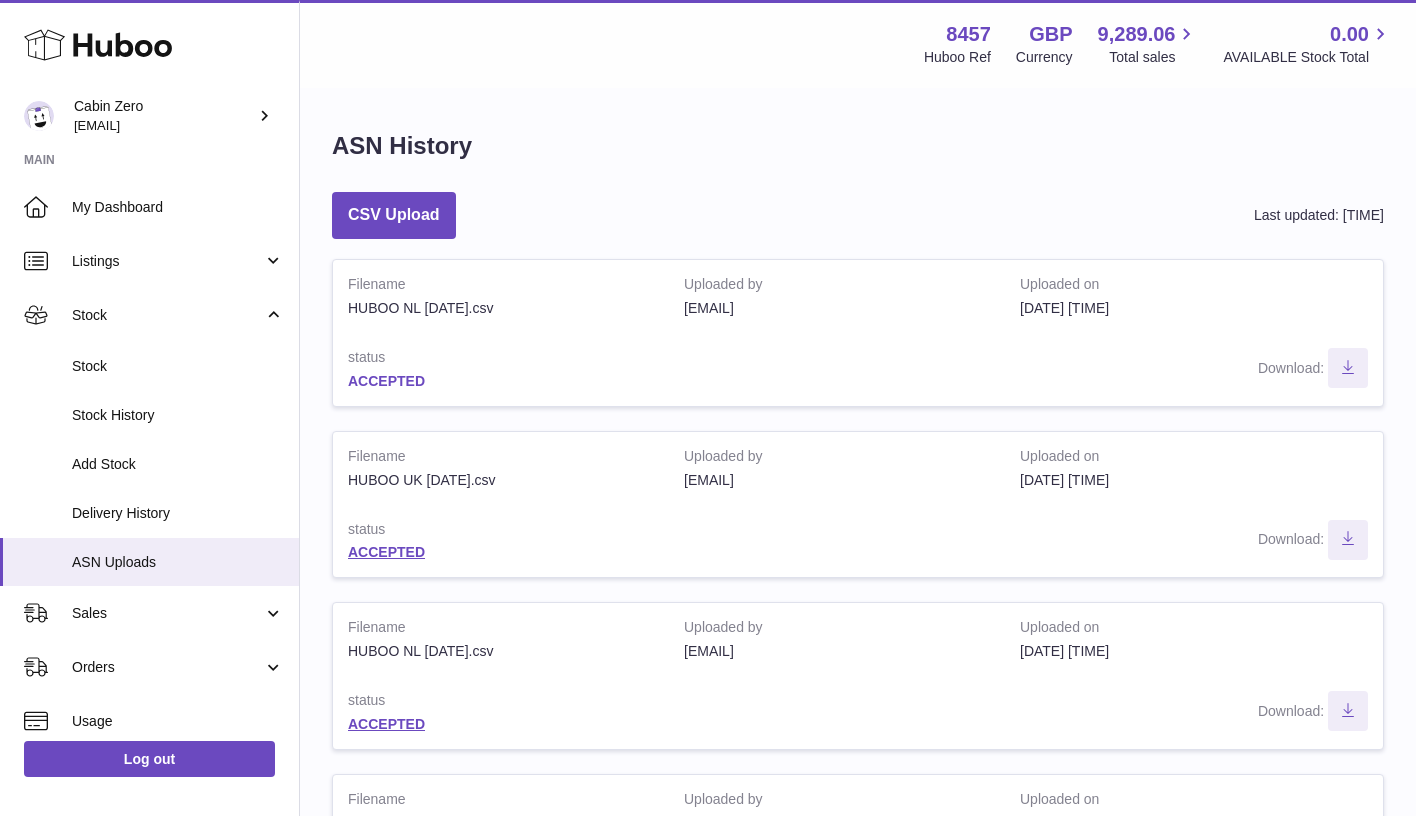 click on "ACCEPTED" at bounding box center (386, 381) 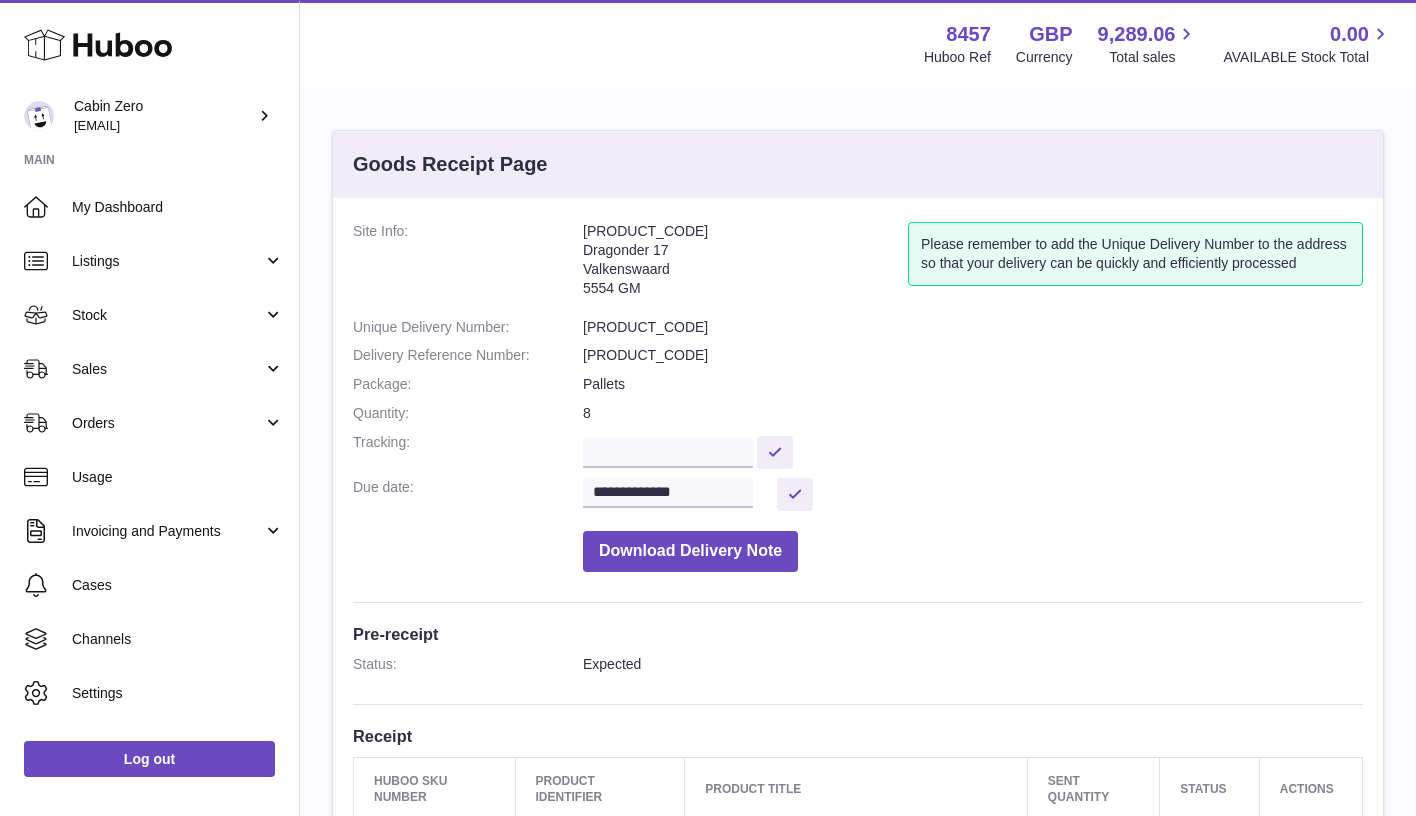 scroll, scrollTop: 0, scrollLeft: 0, axis: both 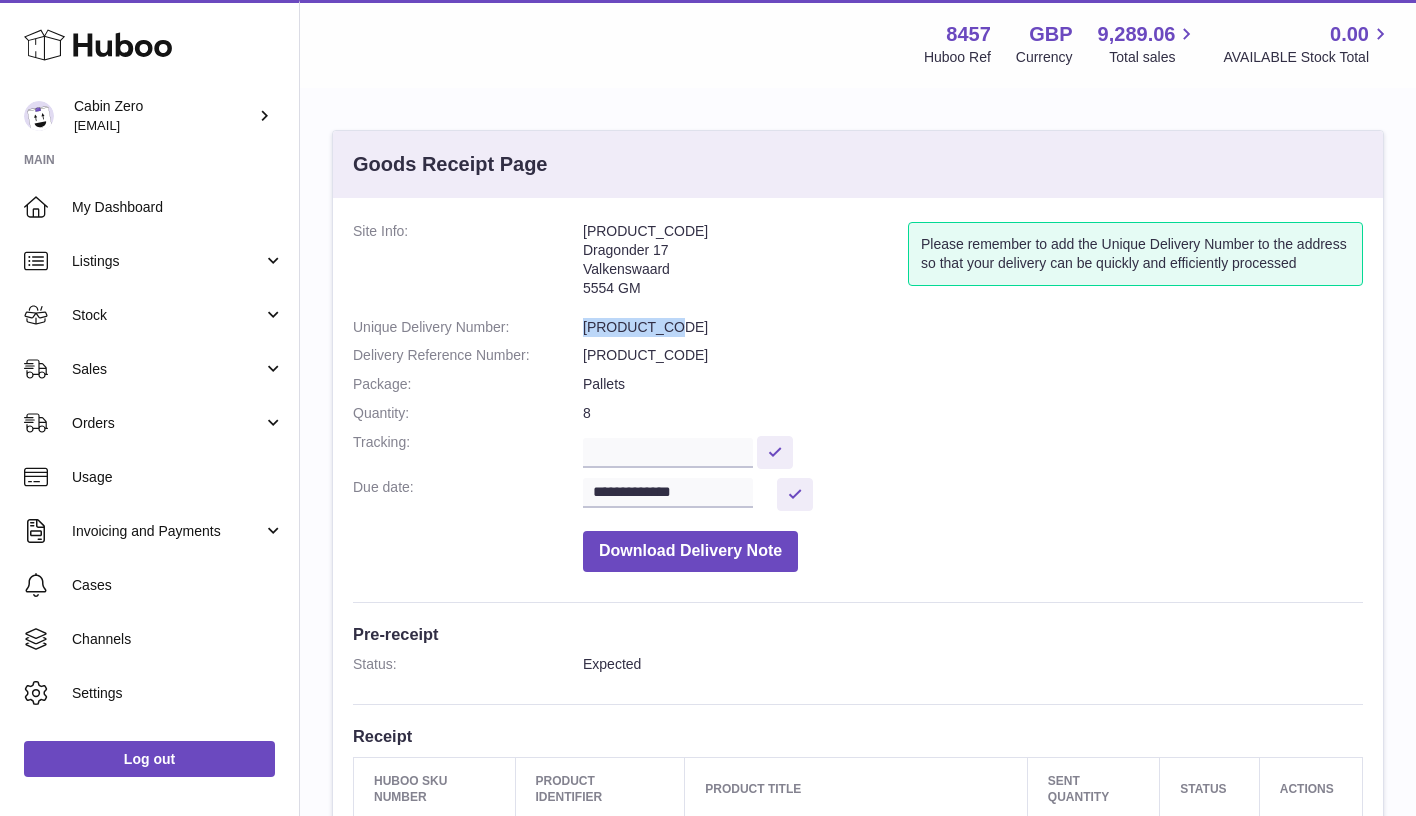 drag, startPoint x: 672, startPoint y: 324, endPoint x: 585, endPoint y: 322, distance: 87.02299 